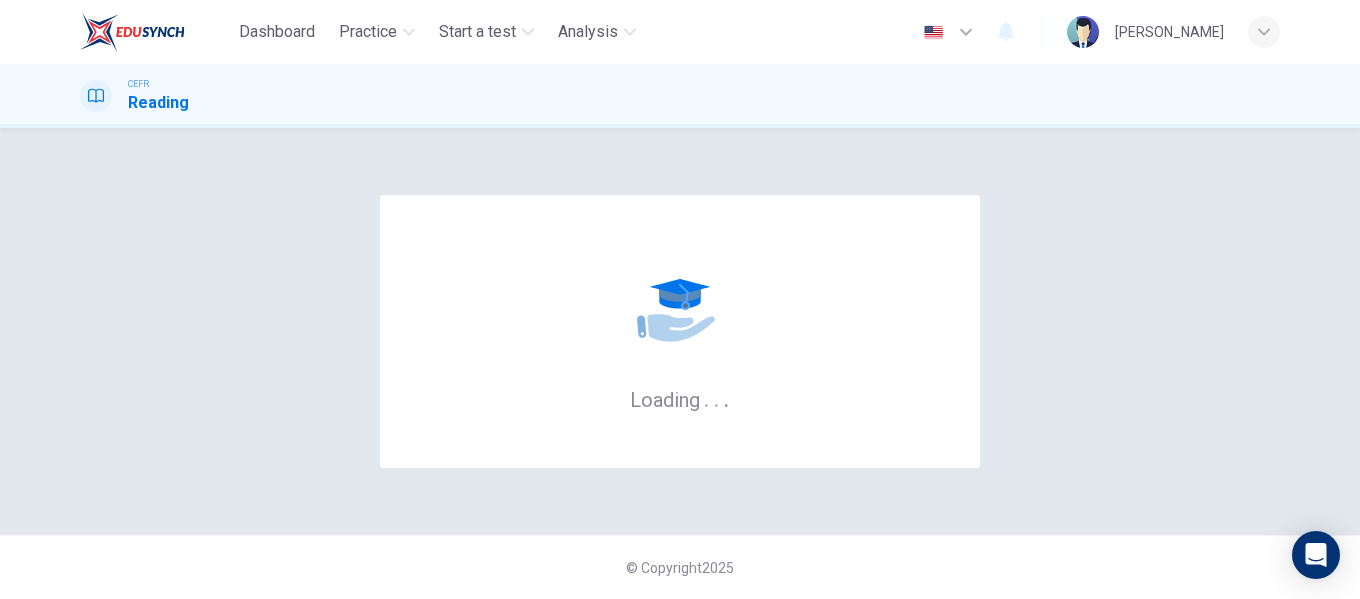 scroll, scrollTop: 0, scrollLeft: 0, axis: both 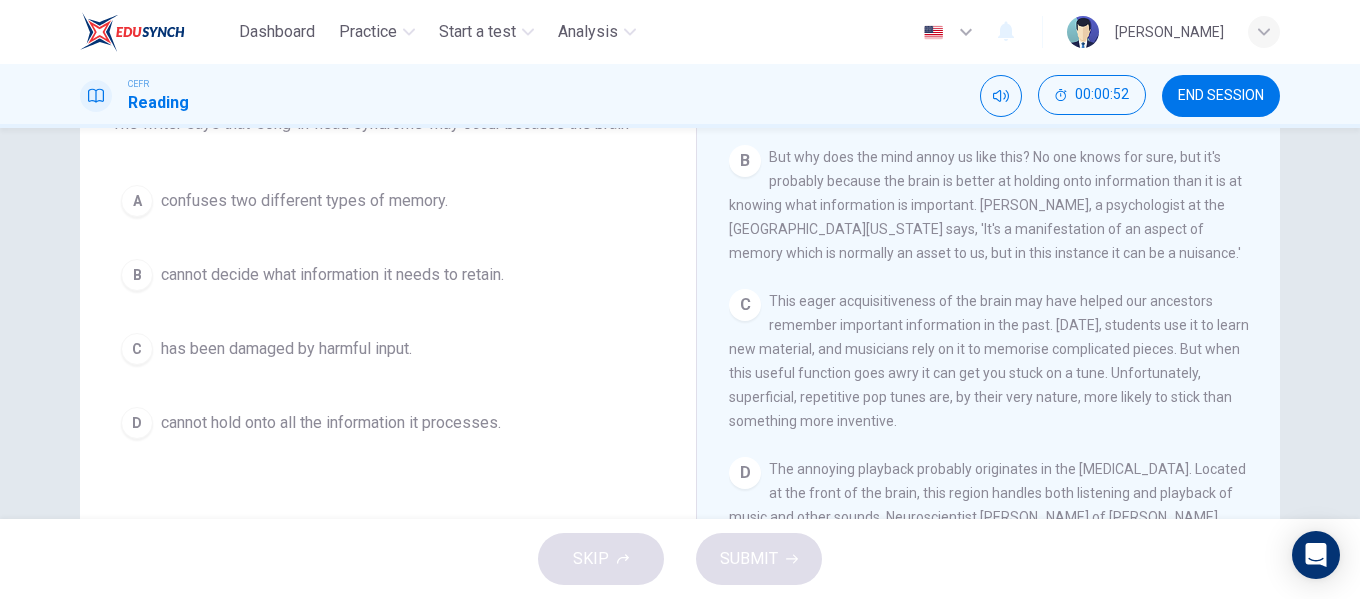 click on "cannot decide what information it needs to retain." at bounding box center [332, 275] 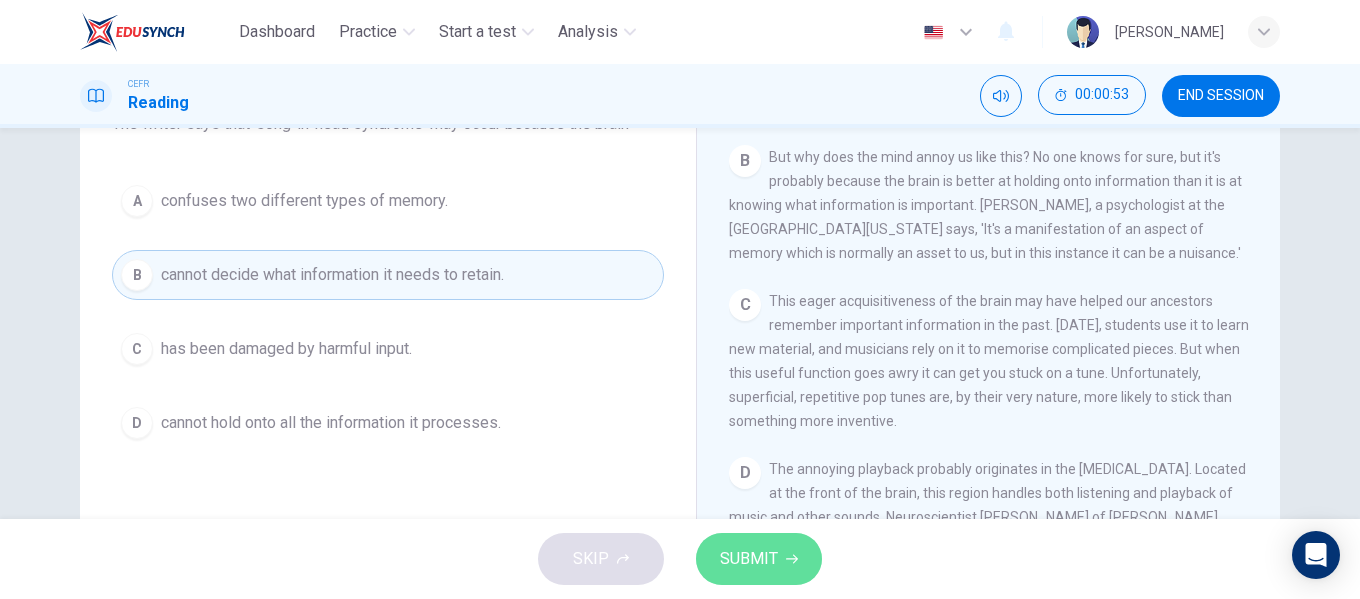click on "SUBMIT" at bounding box center [749, 559] 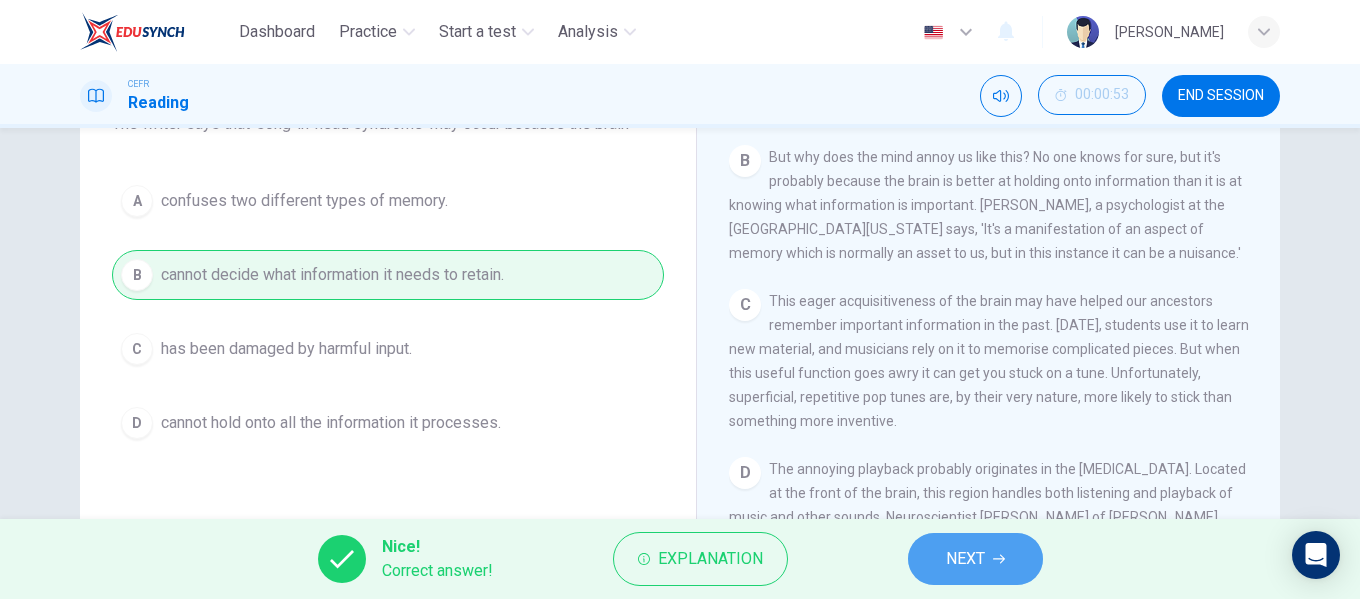 click on "NEXT" at bounding box center (965, 559) 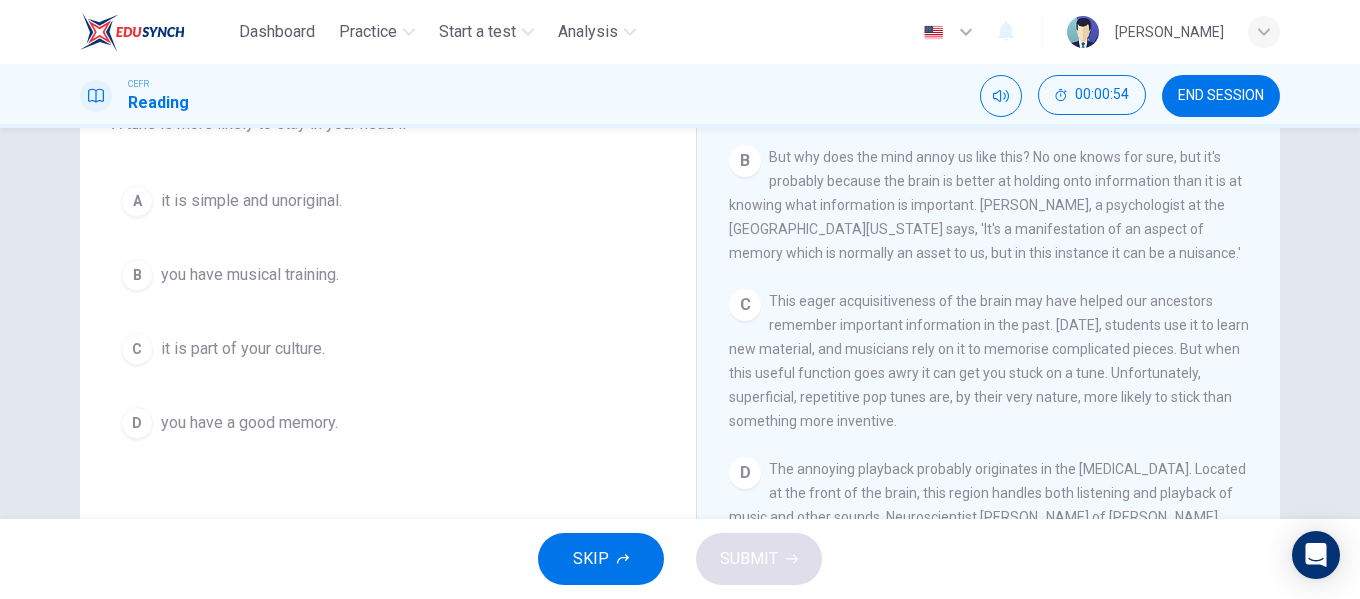 scroll, scrollTop: 100, scrollLeft: 0, axis: vertical 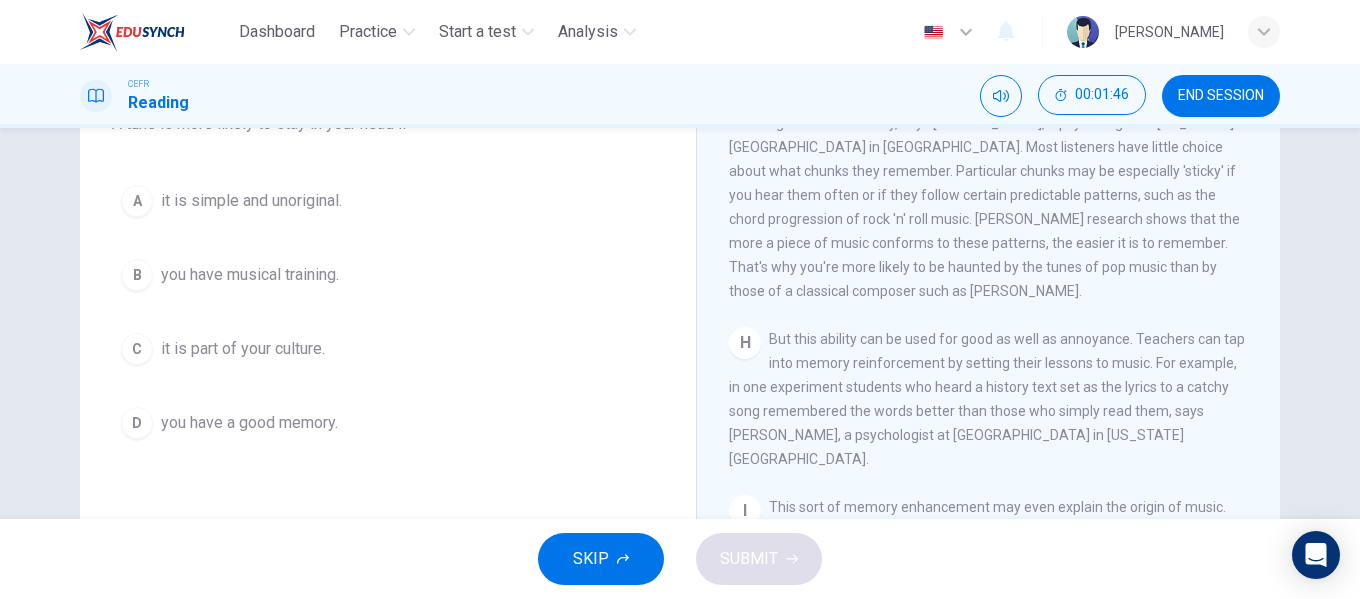 click on "it is simple and unoriginal." at bounding box center (251, 201) 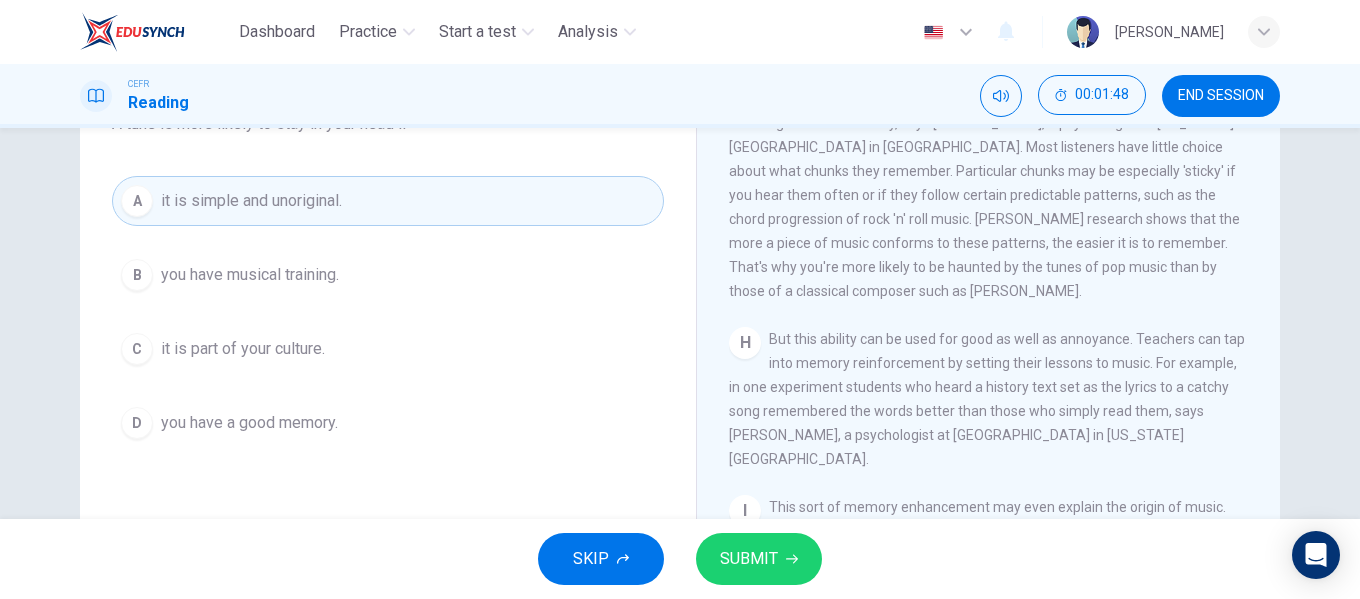 click 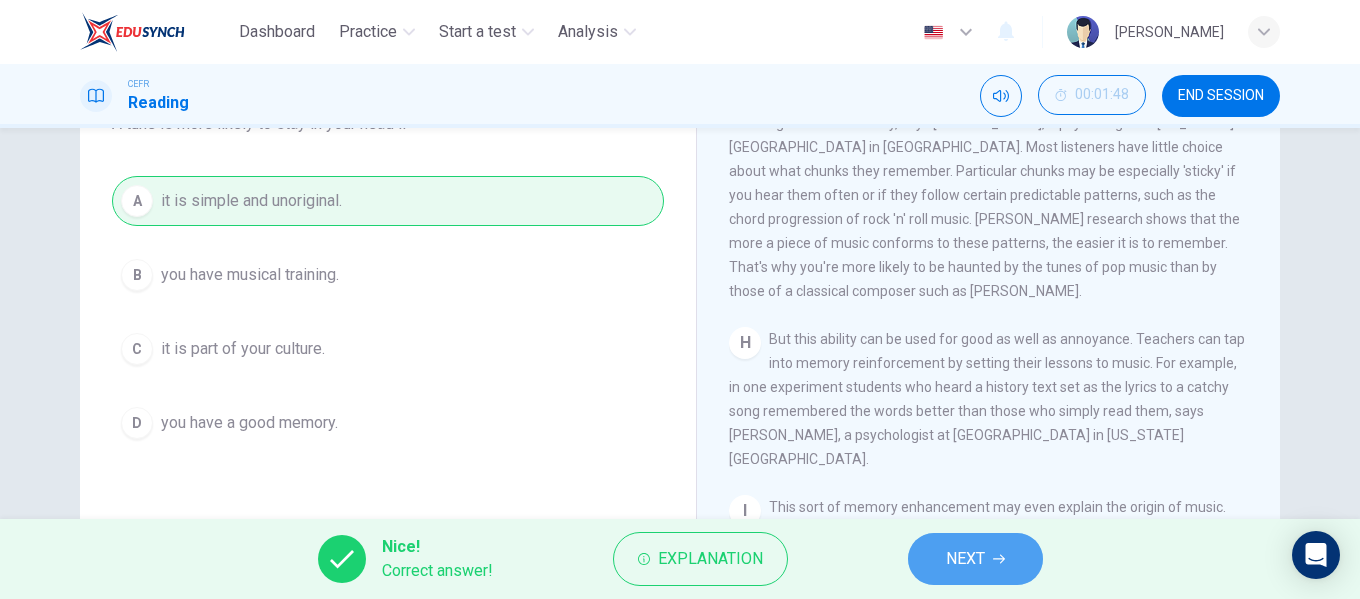 click on "NEXT" at bounding box center [965, 559] 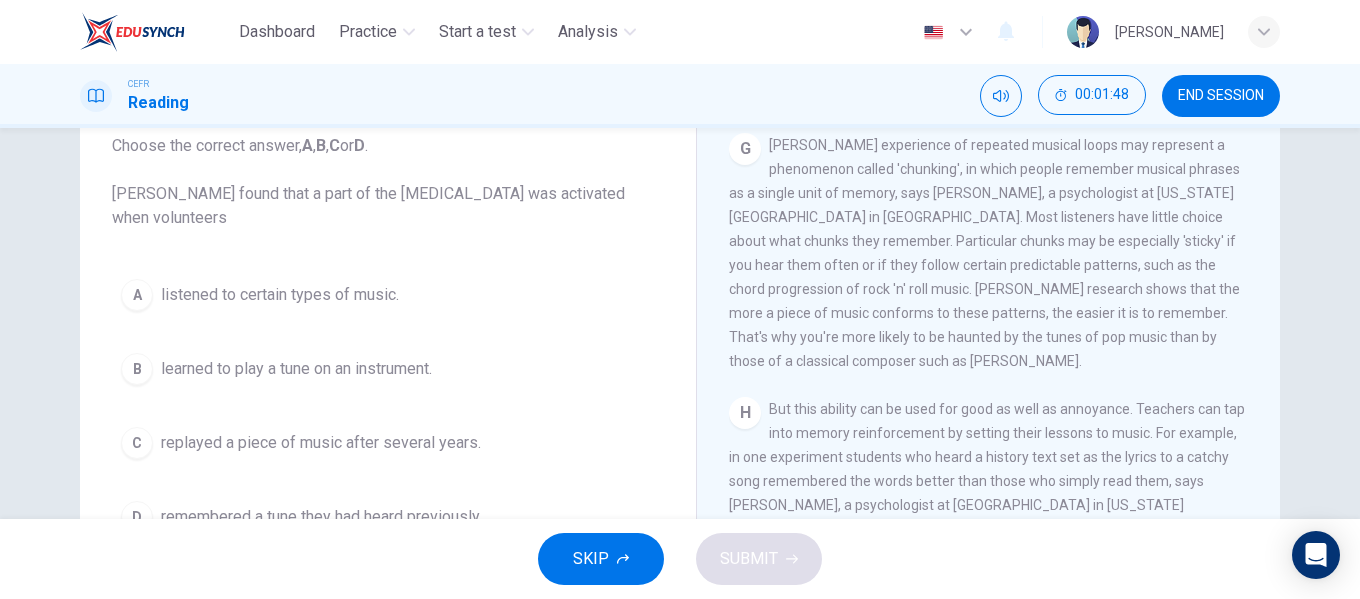 scroll, scrollTop: 100, scrollLeft: 0, axis: vertical 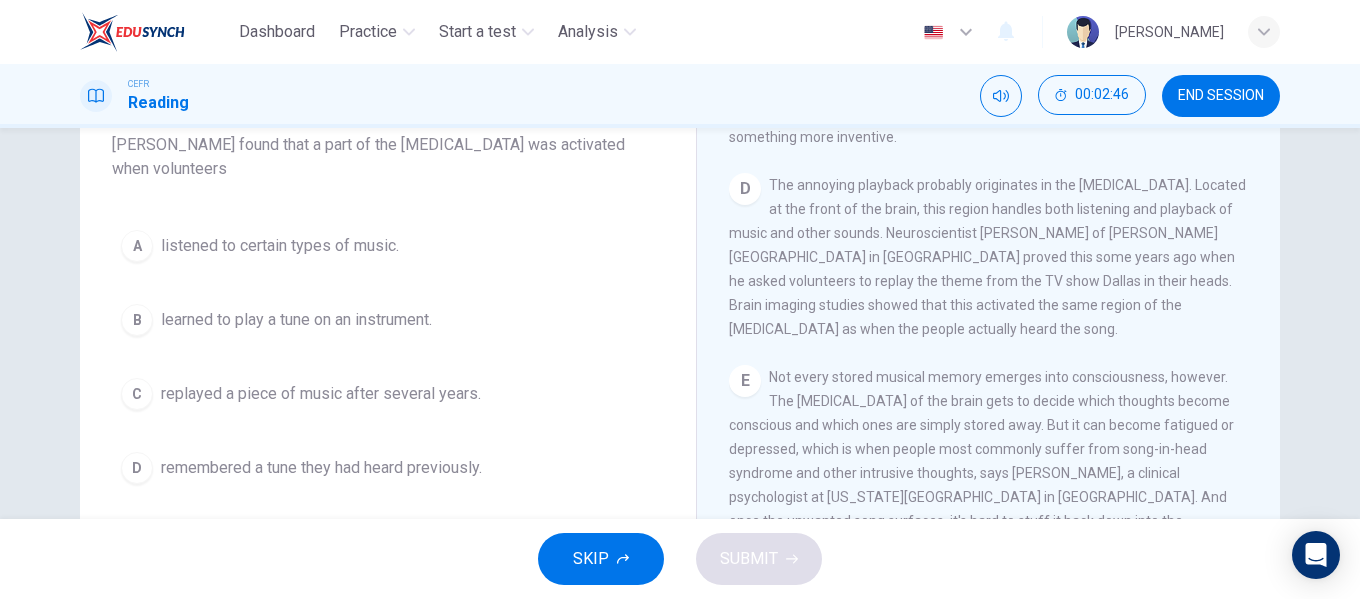 click on "remembered a tune they had heard previously." at bounding box center (321, 468) 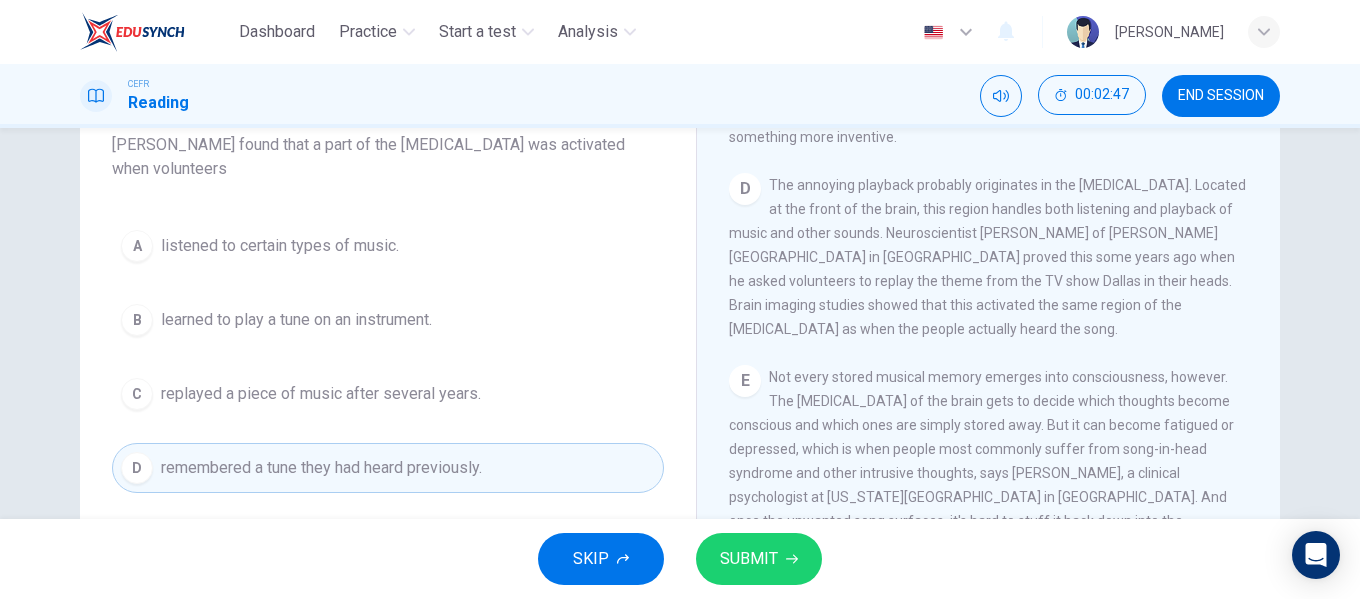 click 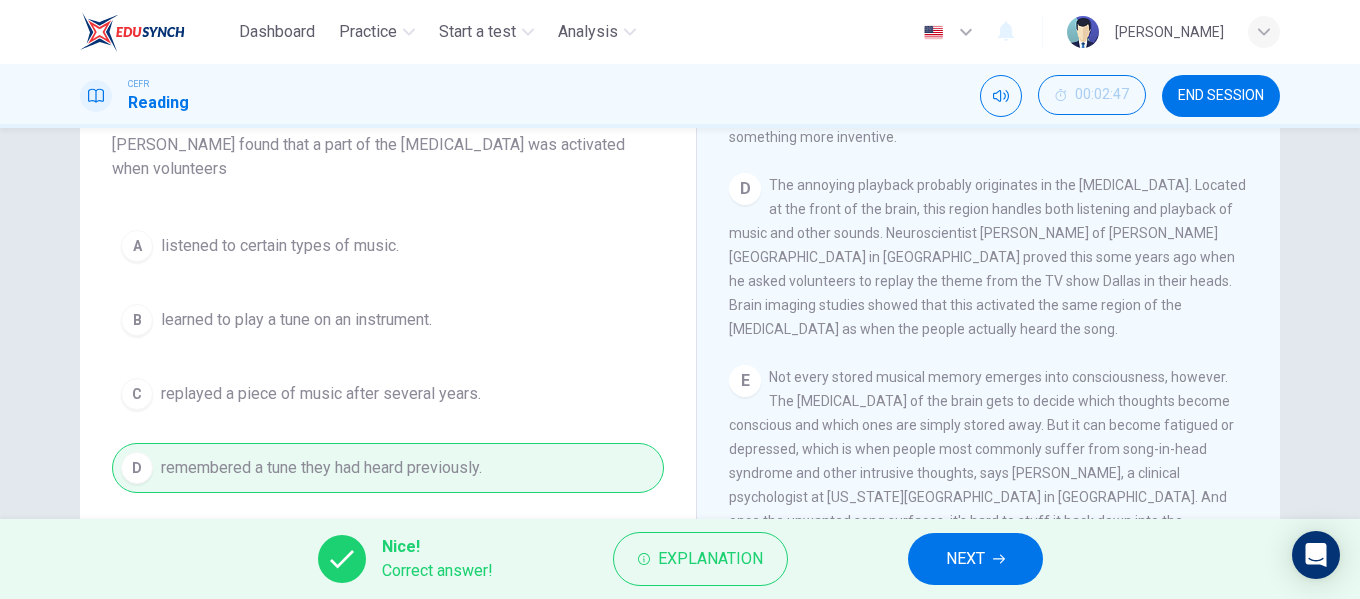 click on "NEXT" at bounding box center [965, 559] 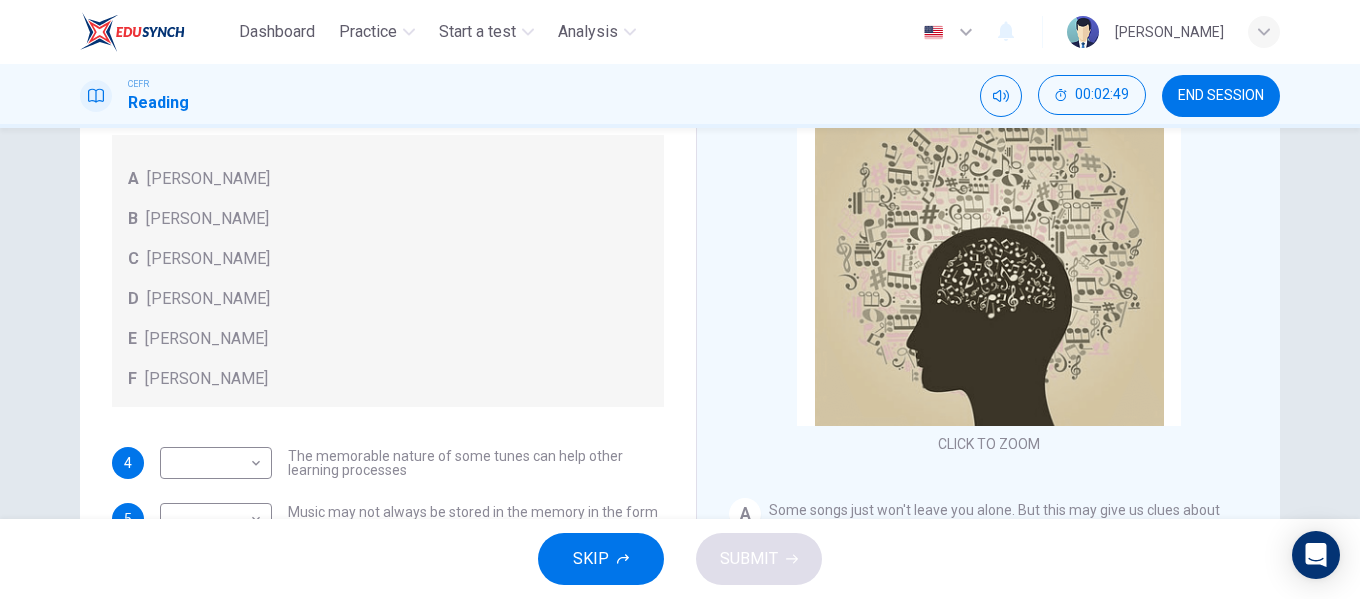 scroll, scrollTop: 113, scrollLeft: 0, axis: vertical 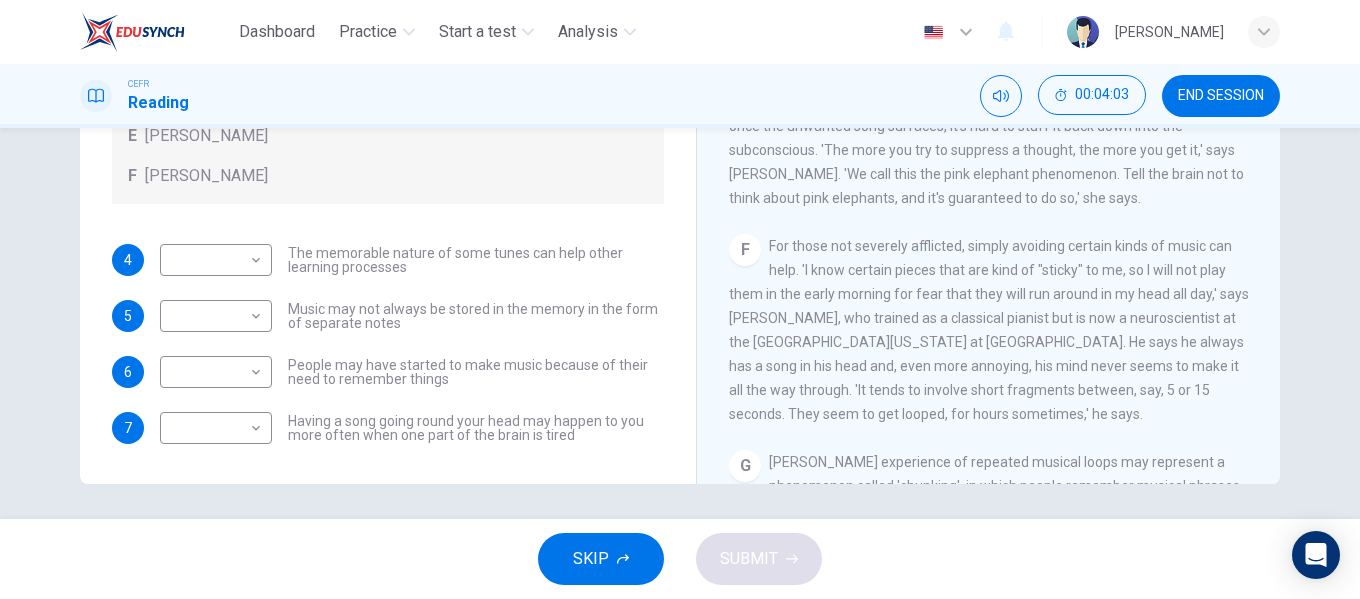 click on "SKIP" at bounding box center [601, 559] 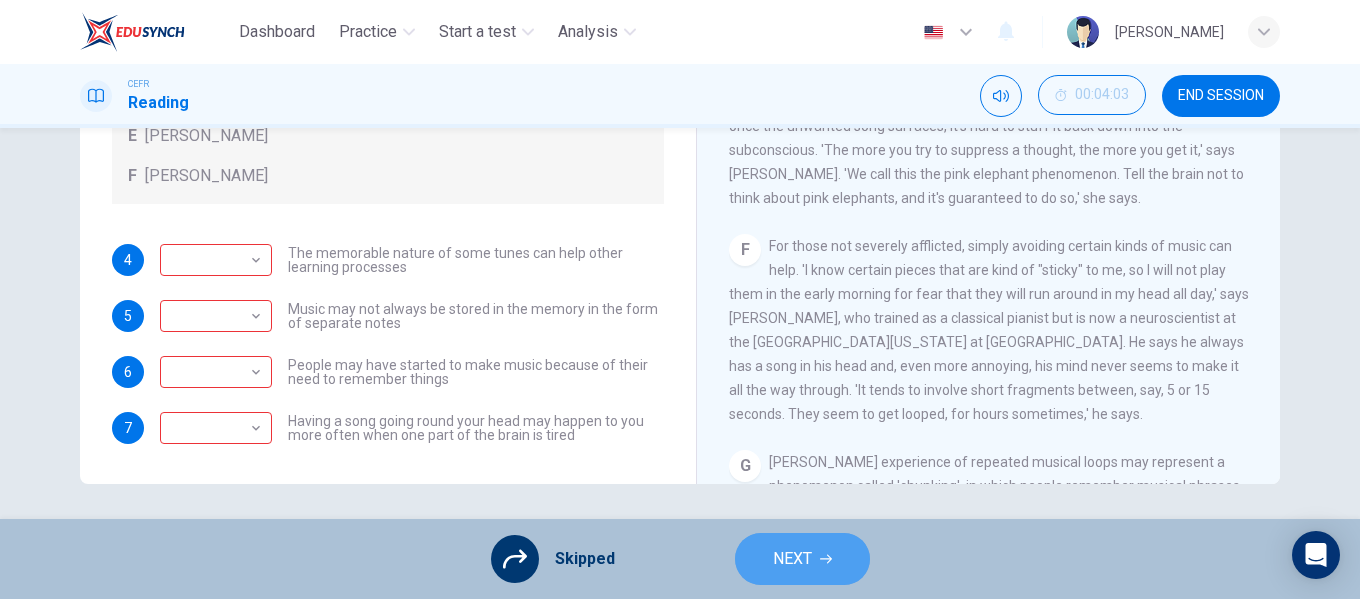 click 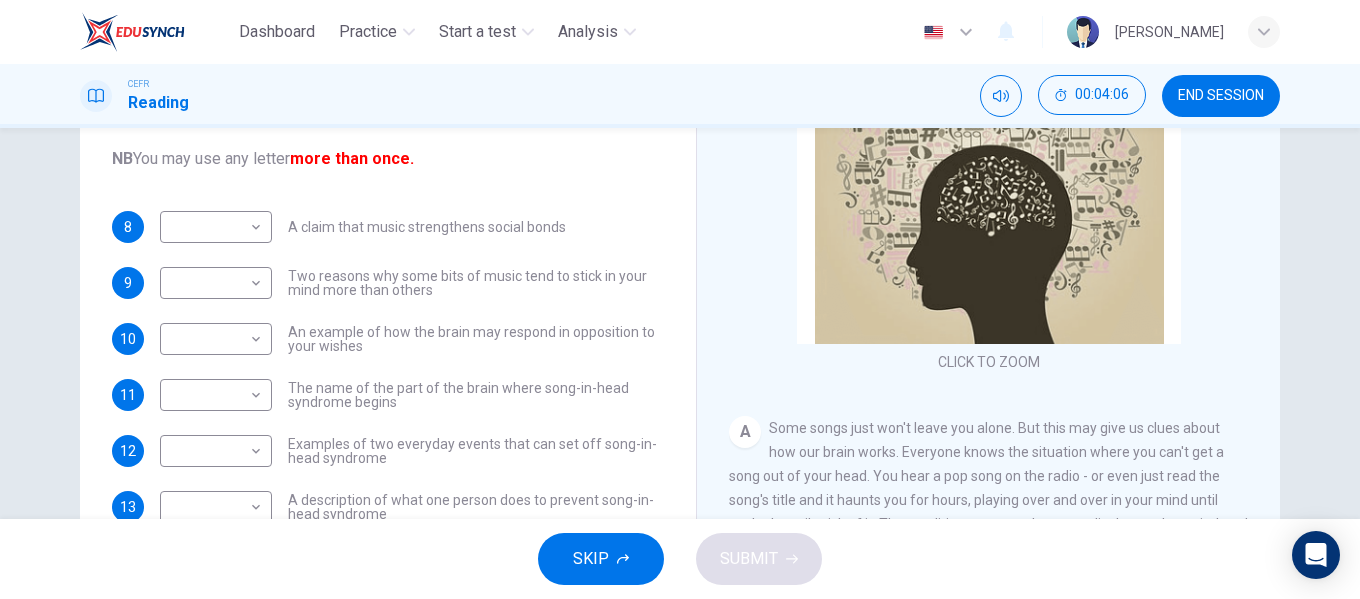 scroll, scrollTop: 179, scrollLeft: 0, axis: vertical 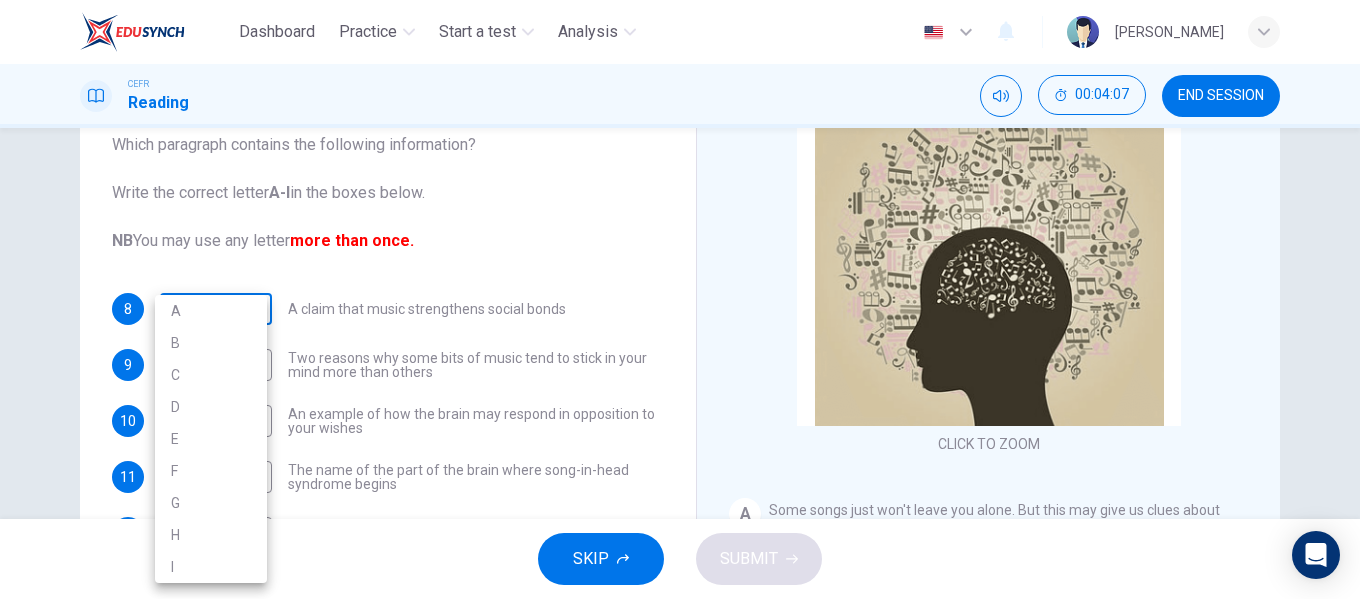 click on "Dashboard Practice Start a test Analysis English en ​ NURUL AININA BINTI MOHD ALIF EMPATI CEFR Reading 00:04:07 END SESSION Questions 8 - 13 The Reading Passage has nine paragraphs labelled  A-l .
Which paragraph contains the following information?
Write the correct letter  A-l  in the boxes below.
NB  You may use any letter  more than once. 8 ​ ​ A claim that music strengthens social bonds 9 ​ ​ Two reasons why some bits of music tend to stick in your mind more than others 10 ​ ​ An example of how the brain may respond in opposition to your wishes 11 ​ ​ The name of the part of the brain where song-in-head syndrome begins 12 ​ ​ Examples of two everyday events that can set off song-in-head syndrome 13 ​ ​ A description of what one person does to prevent song-in-head syndrome A Song on the Brain CLICK TO ZOOM Click to Zoom A B C D E F G H I SKIP SUBMIT EduSynch - Online Language Proficiency Testing
× A" at bounding box center [680, 299] 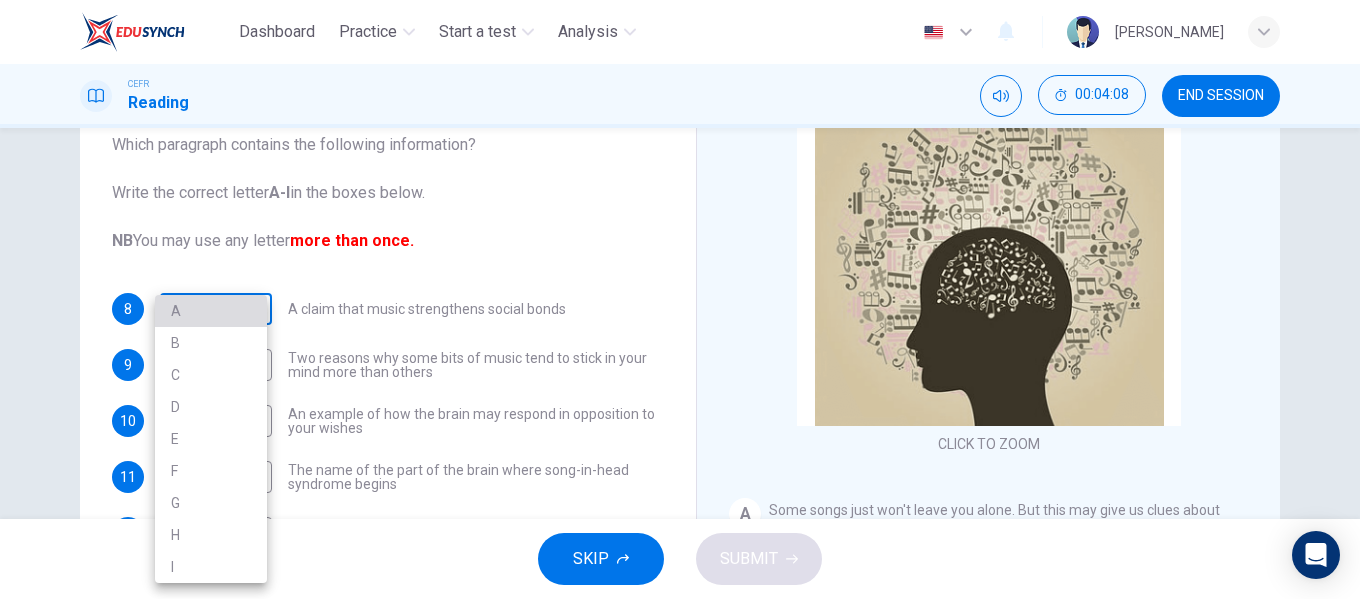 click on "A" at bounding box center [211, 311] 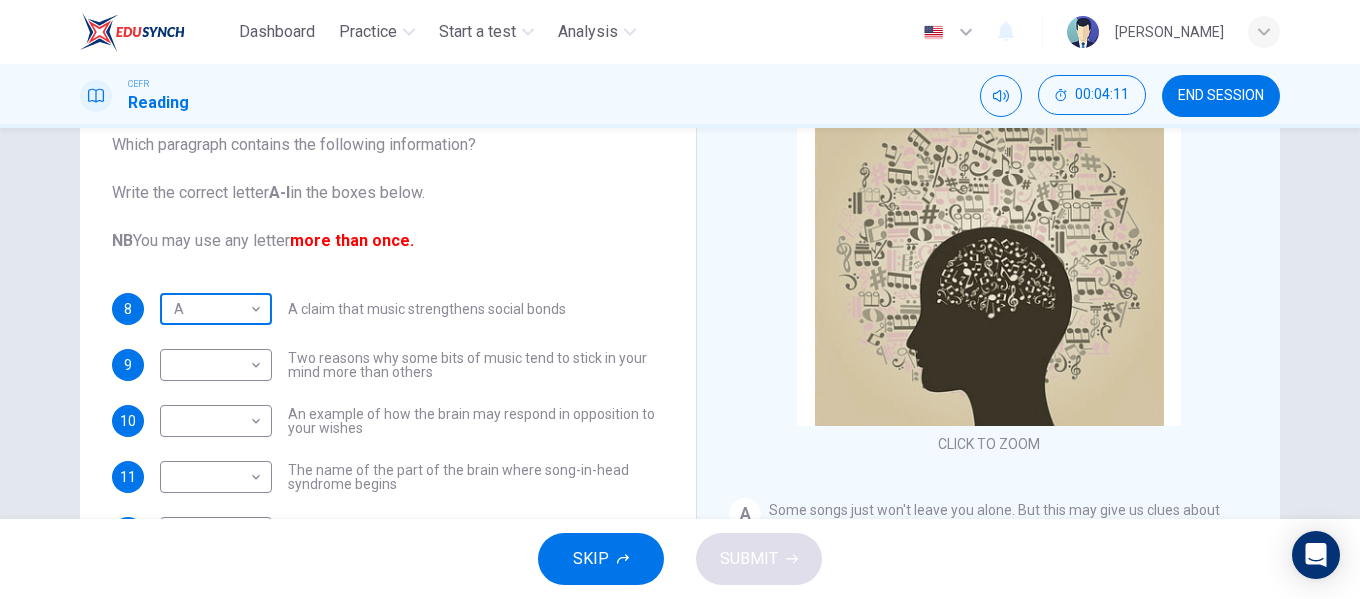 click on "Dashboard Practice Start a test Analysis English en ​ NURUL AININA BINTI MOHD ALIF EMPATI CEFR Reading 00:04:11 END SESSION Questions 8 - 13 The Reading Passage has nine paragraphs labelled  A-l .
Which paragraph contains the following information?
Write the correct letter  A-l  in the boxes below.
NB  You may use any letter  more than once. 8 A A ​ A claim that music strengthens social bonds 9 ​ ​ Two reasons why some bits of music tend to stick in your mind more than others 10 ​ ​ An example of how the brain may respond in opposition to your wishes 11 ​ ​ The name of the part of the brain where song-in-head syndrome begins 12 ​ ​ Examples of two everyday events that can set off song-in-head syndrome 13 ​ ​ A description of what one person does to prevent song-in-head syndrome A Song on the Brain CLICK TO ZOOM Click to Zoom A B C D E F G H I SKIP SUBMIT EduSynch - Online Language Proficiency Testing
×" at bounding box center (680, 299) 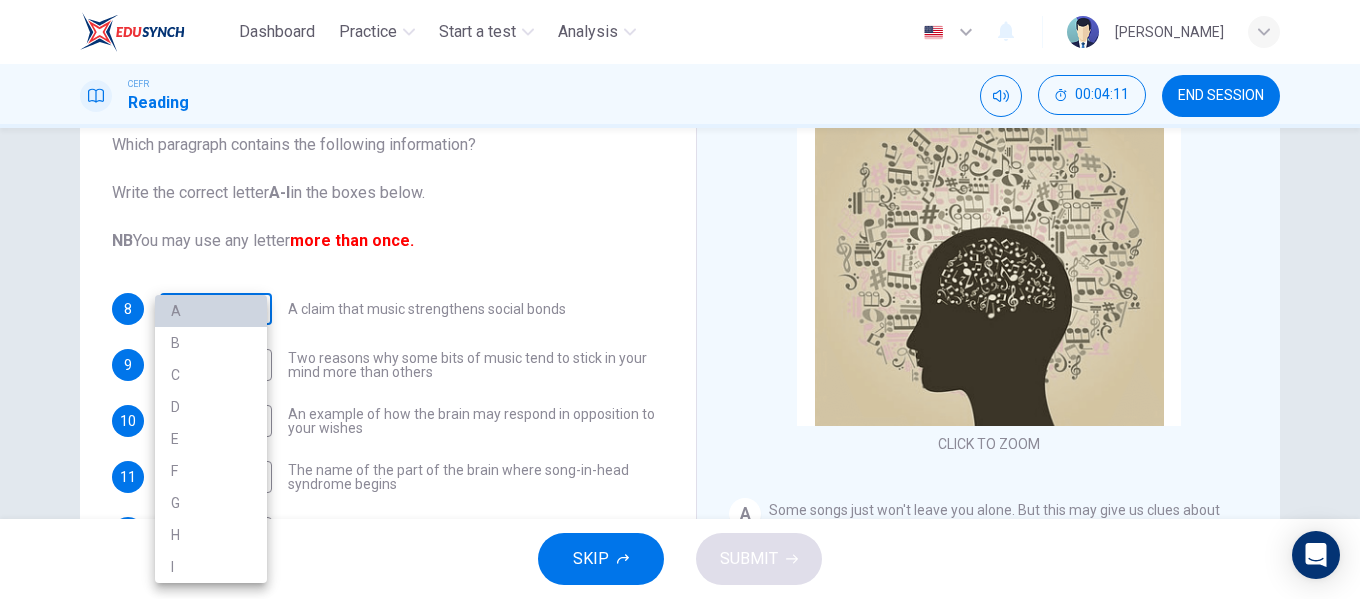click on "A" at bounding box center (211, 311) 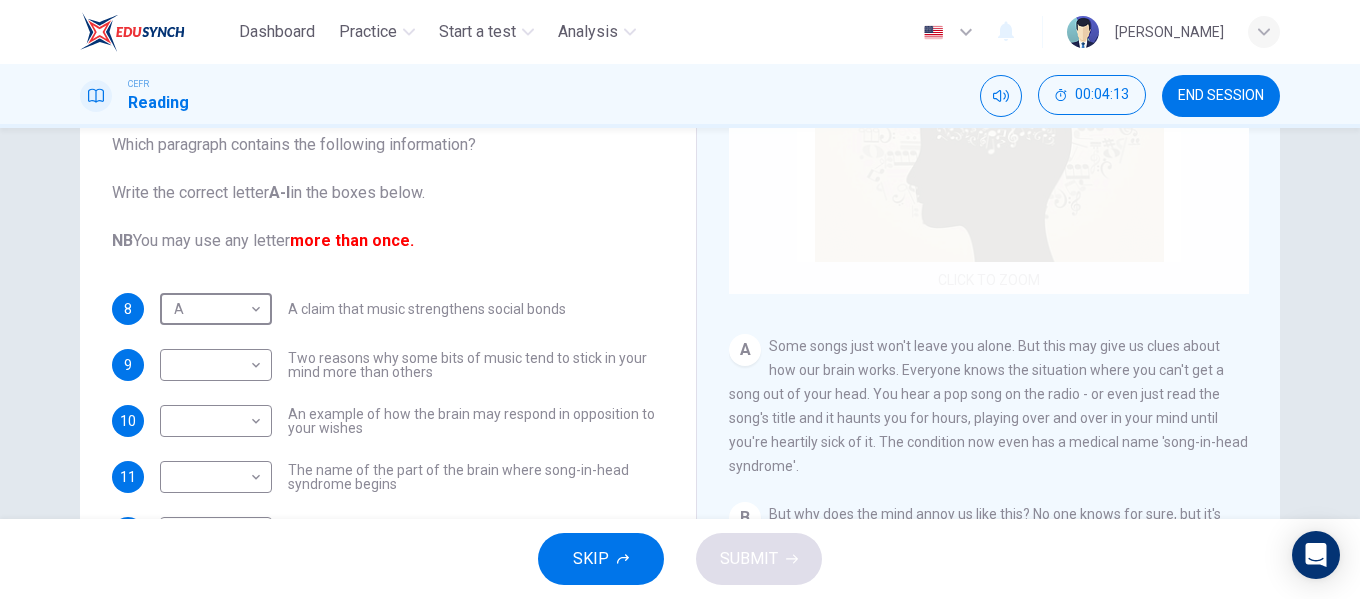 scroll, scrollTop: 200, scrollLeft: 0, axis: vertical 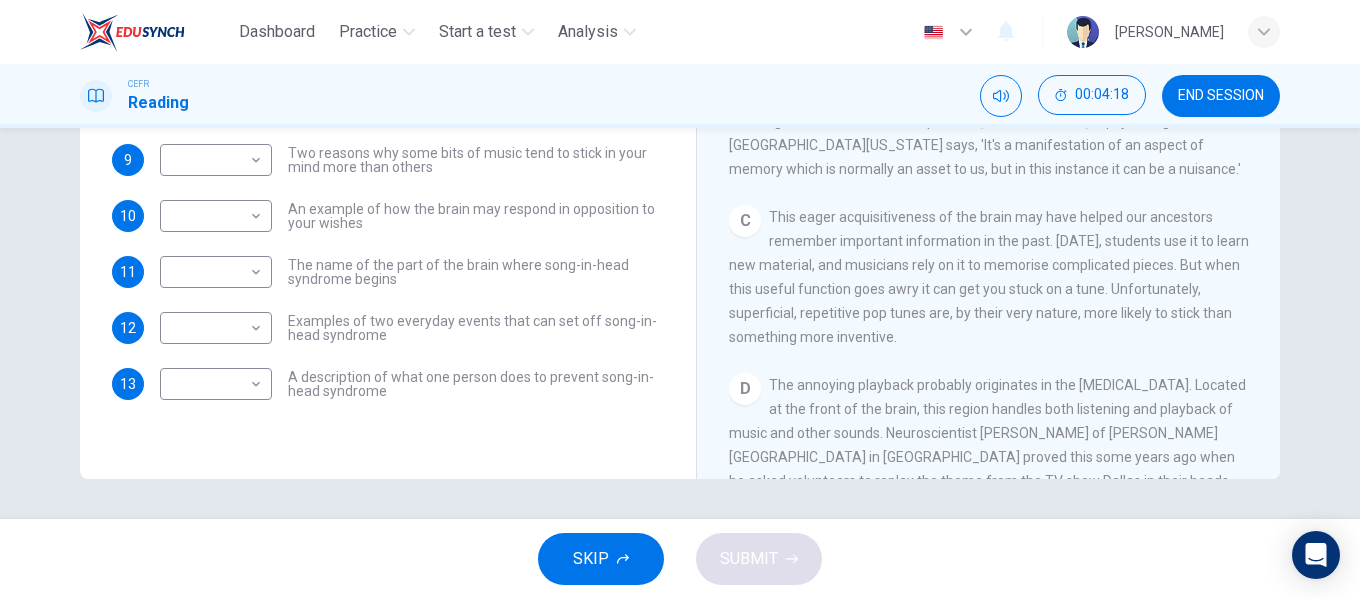 click on "SKIP" at bounding box center [601, 559] 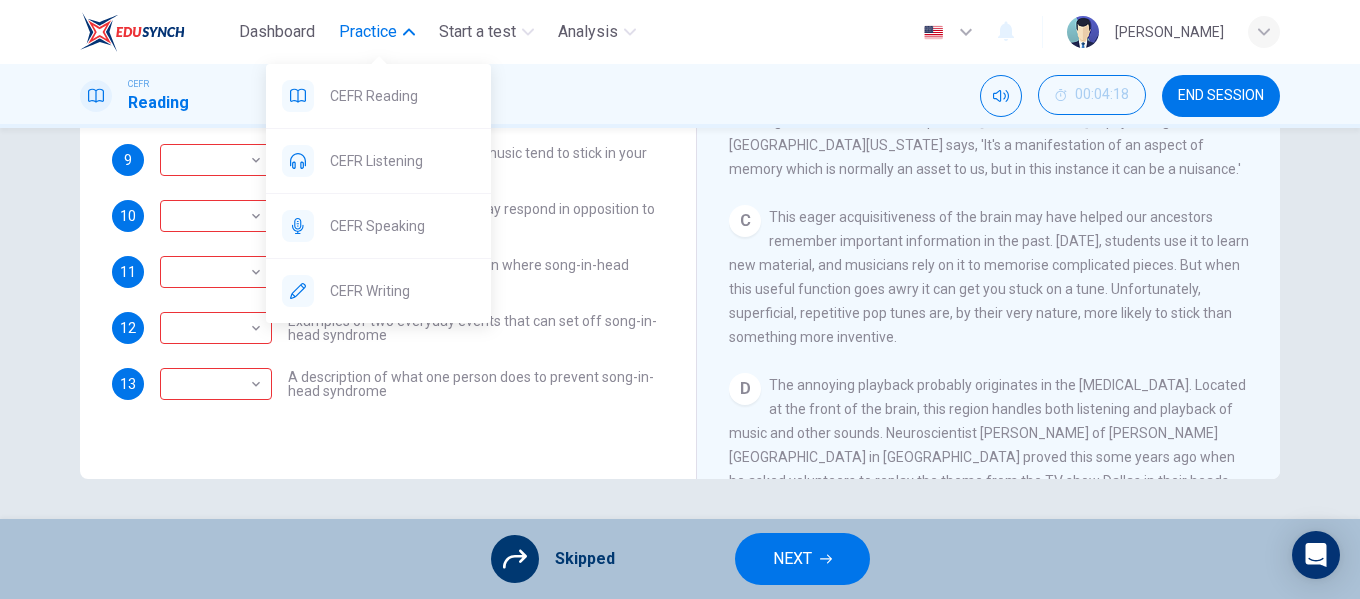 click on "Practice" at bounding box center (368, 32) 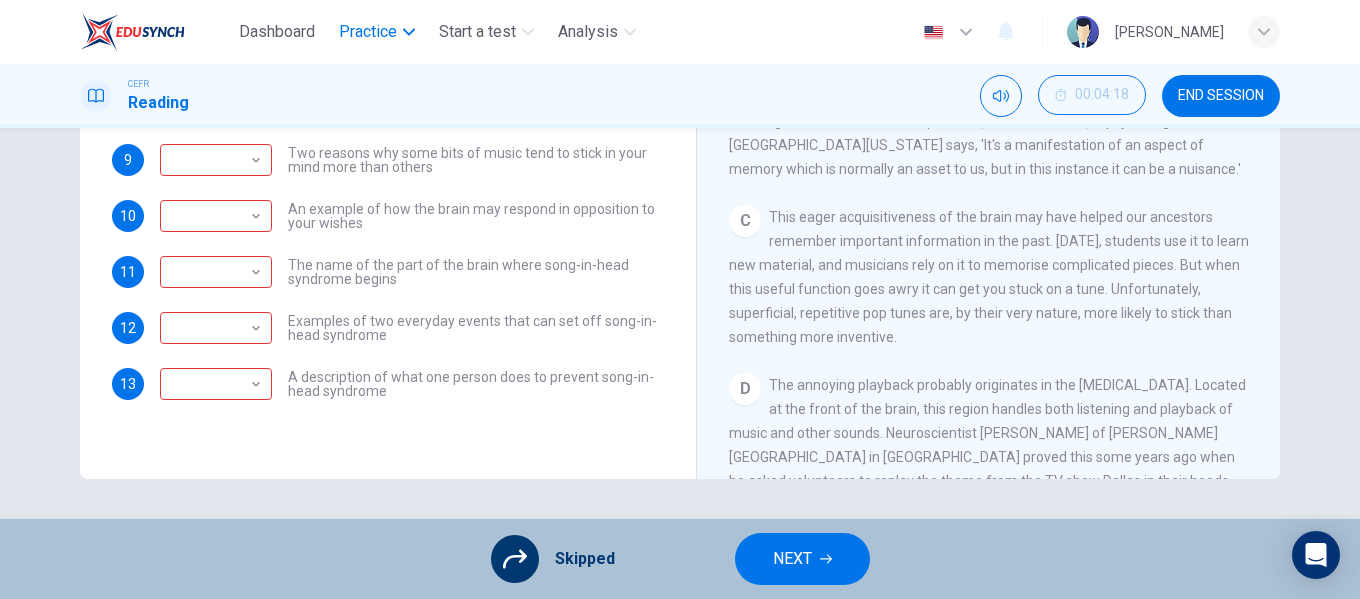 click on "Practice" at bounding box center [368, 32] 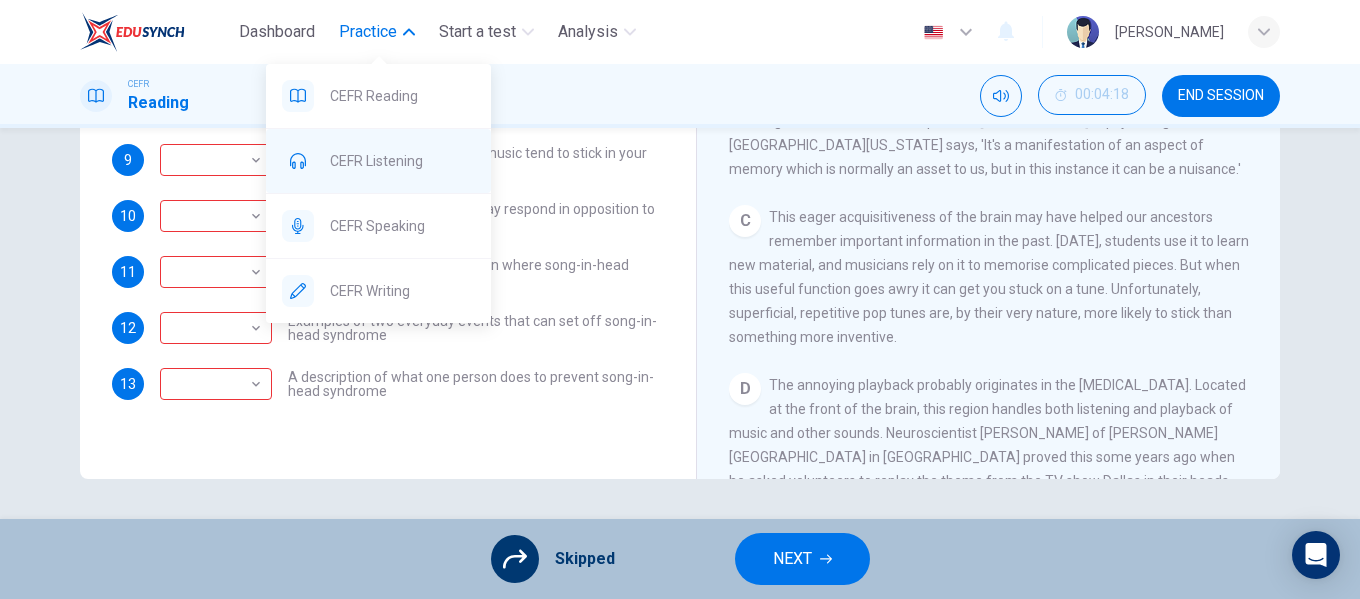 click on "CEFR Listening" at bounding box center (402, 161) 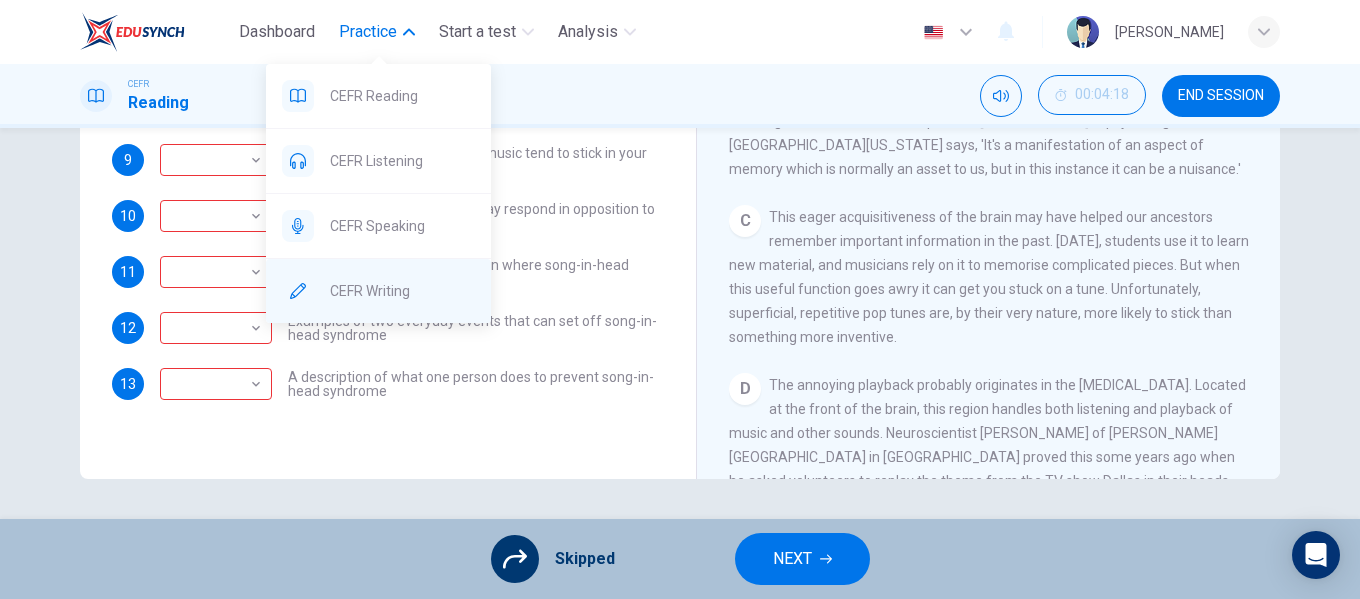 click on "CEFR Writing" at bounding box center (402, 291) 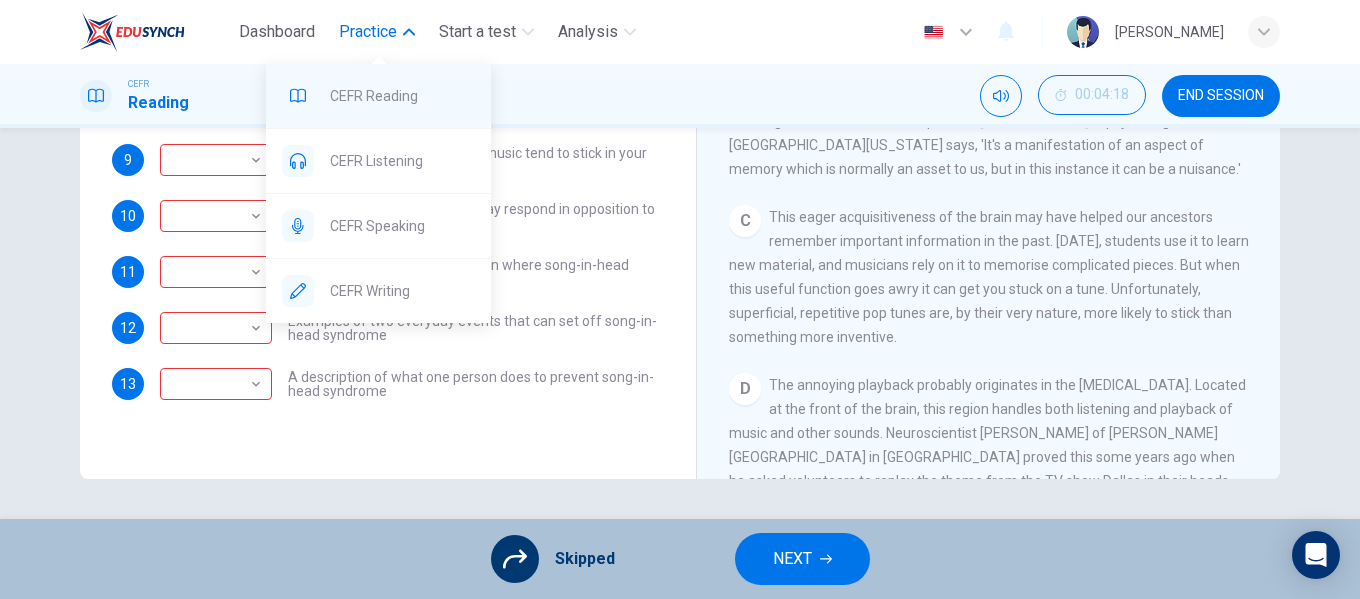 click on "CEFR Reading" at bounding box center (402, 96) 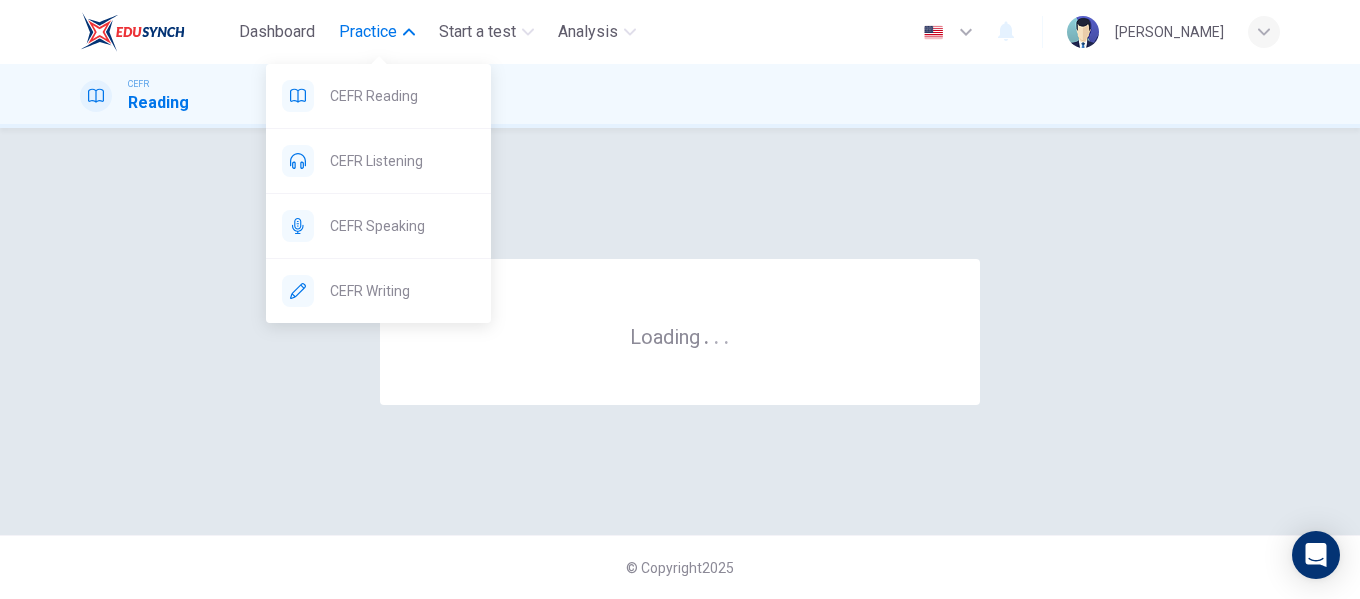 scroll, scrollTop: 0, scrollLeft: 0, axis: both 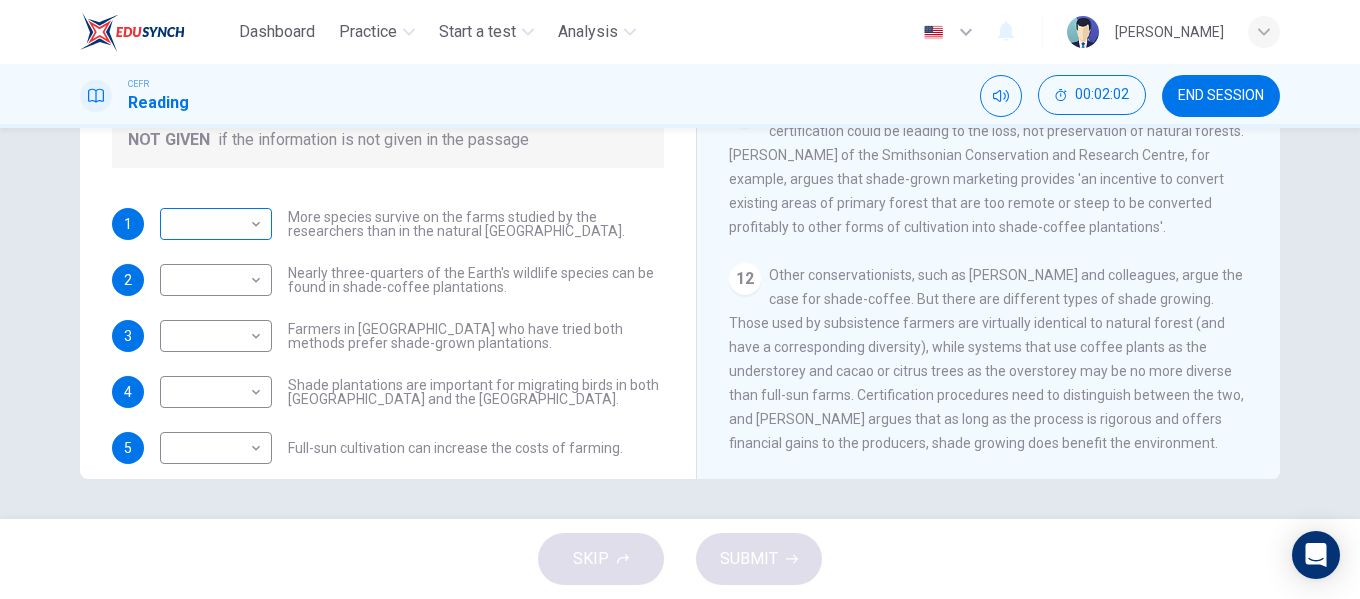 click on "Dashboard Practice Start a test Analysis English en ​ [PERSON_NAME] EMPATI CEFR Reading 00:02:02 END SESSION Questions 1 - 5 Do the following statements agree with the information given in the Reading
Passage?
In the boxes below, write TRUE if the statement is true FALSE if the statement is false NOT GIVEN if the information is not given in the passage 1 ​ ​ More species survive on the farms studied by the researchers than in the natural [GEOGRAPHIC_DATA]. 2 ​ ​ Nearly three-quarters of the Earth's wildlife species can be found in shade-coffee plantations. 3 ​ ​ Farmers in [GEOGRAPHIC_DATA] who have tried both methods prefer shade-grown plantations. 4 ​ ​ Shade plantations are important for migrating birds in both [GEOGRAPHIC_DATA] and the [GEOGRAPHIC_DATA]. 5 ​ ​ Full-sun cultivation can increase the costs of farming. Natural Coffee and Cocoa CLICK TO ZOOM Click to Zoom 1 2 3 4 5 6 7 8 9 10 11 12 SKIP SUBMIT EduSynch - Online Language Proficiency Testing
×" at bounding box center [680, 299] 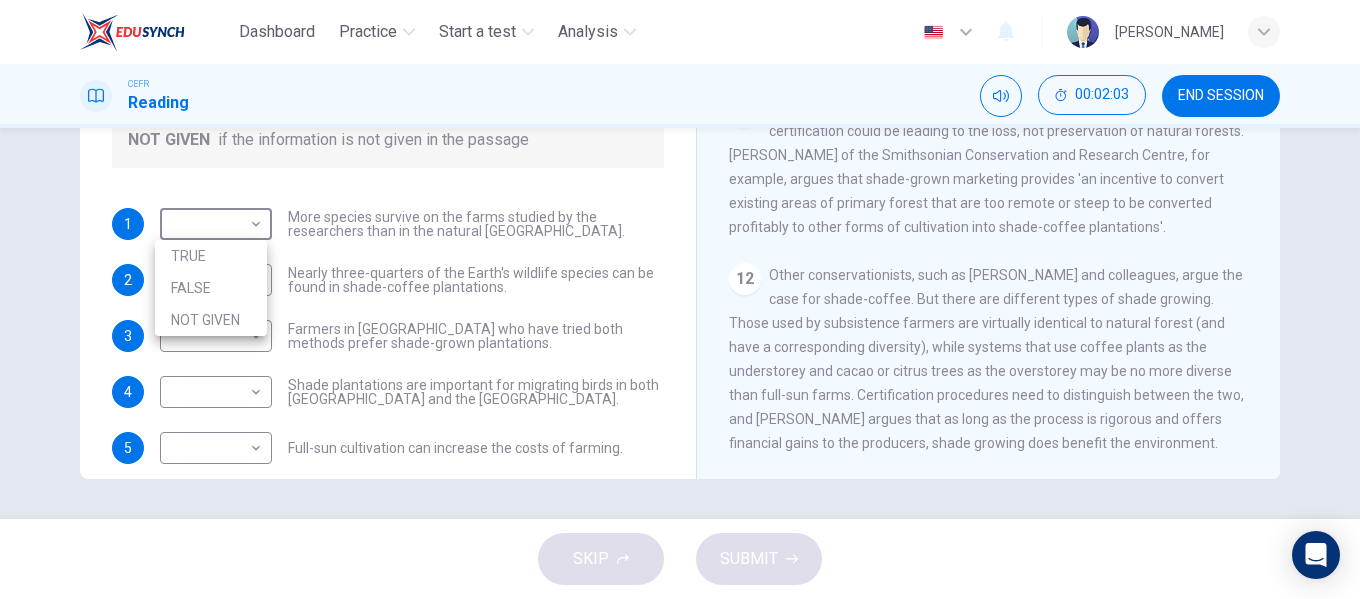click on "NOT GIVEN" at bounding box center (211, 320) 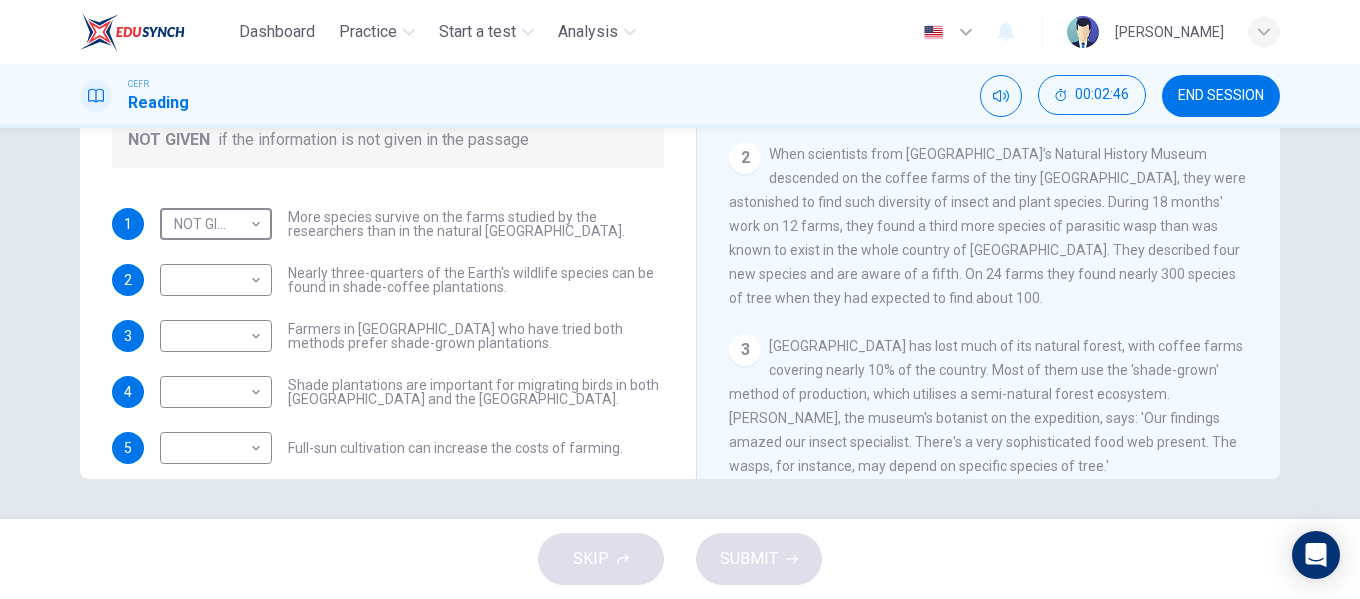scroll, scrollTop: 277, scrollLeft: 0, axis: vertical 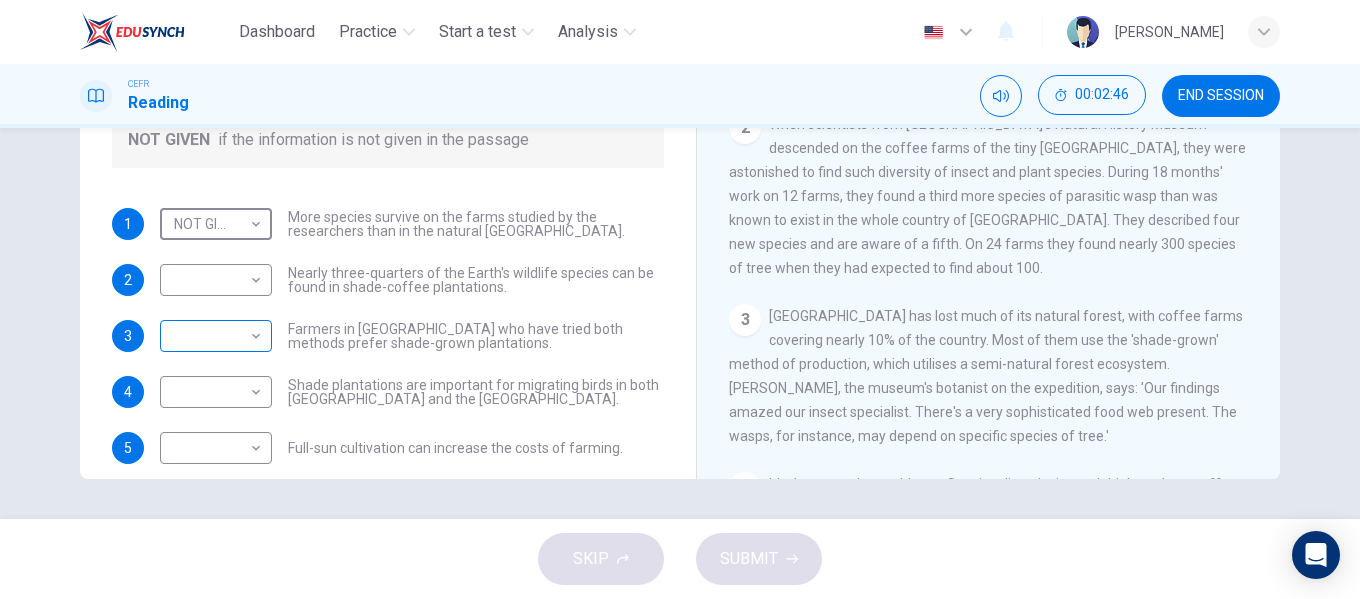 click on "Dashboard Practice Start a test Analysis English en ​ [PERSON_NAME] EMPATI CEFR Reading 00:02:46 END SESSION Questions 1 - 5 Do the following statements agree with the information given in the Reading
Passage?
In the boxes below, write TRUE if the statement is true FALSE if the statement is false NOT GIVEN if the information is not given in the passage 1 NOT GIVEN NOT GIVEN ​ More species survive on the farms studied by the researchers than in the natural [GEOGRAPHIC_DATA] forests. 2 ​ ​ Nearly three-quarters of the Earth's wildlife species can be found in shade-coffee plantations. 3 ​ ​ Farmers in [GEOGRAPHIC_DATA] who have tried both methods prefer shade-grown plantations. 4 ​ ​ Shade plantations are important for migrating birds in both [GEOGRAPHIC_DATA] and the [GEOGRAPHIC_DATA]. 5 ​ ​ Full-sun cultivation can increase the costs of farming. Natural Coffee and Cocoa CLICK TO ZOOM Click to Zoom 1 2 3 4 5 6 7 8 9 10 11 12 SKIP SUBMIT EduSynch - Online Language Proficiency Testing
×" at bounding box center [680, 299] 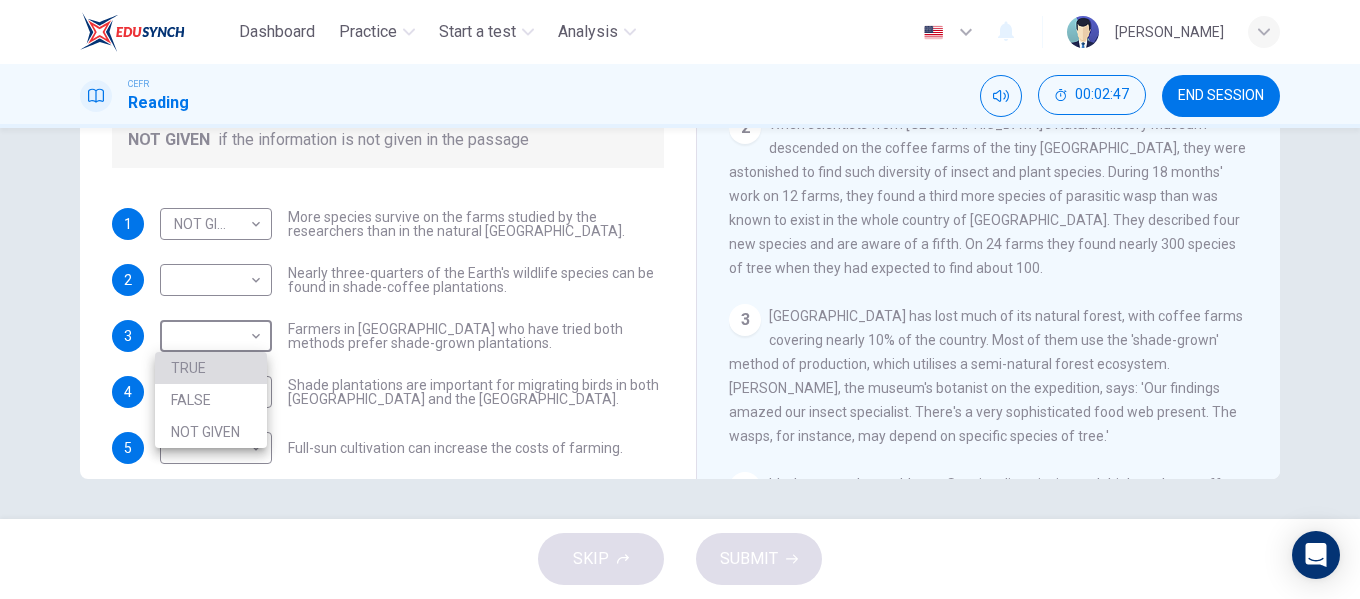 click on "TRUE" at bounding box center [211, 368] 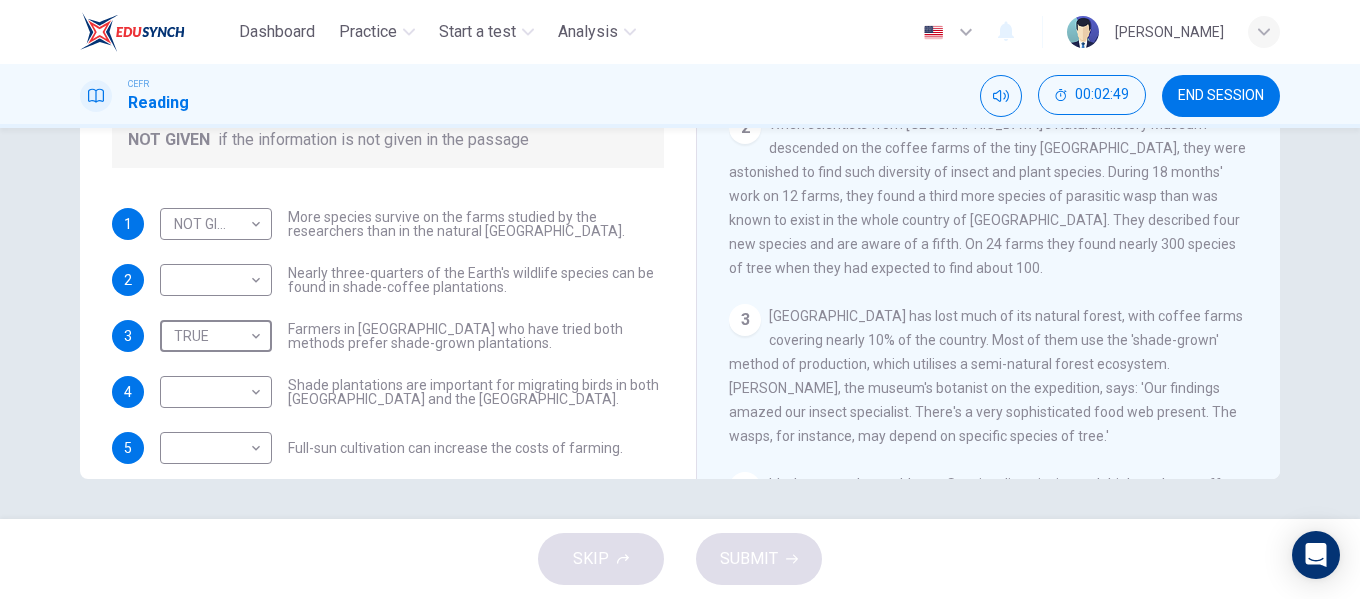 scroll, scrollTop: 25, scrollLeft: 0, axis: vertical 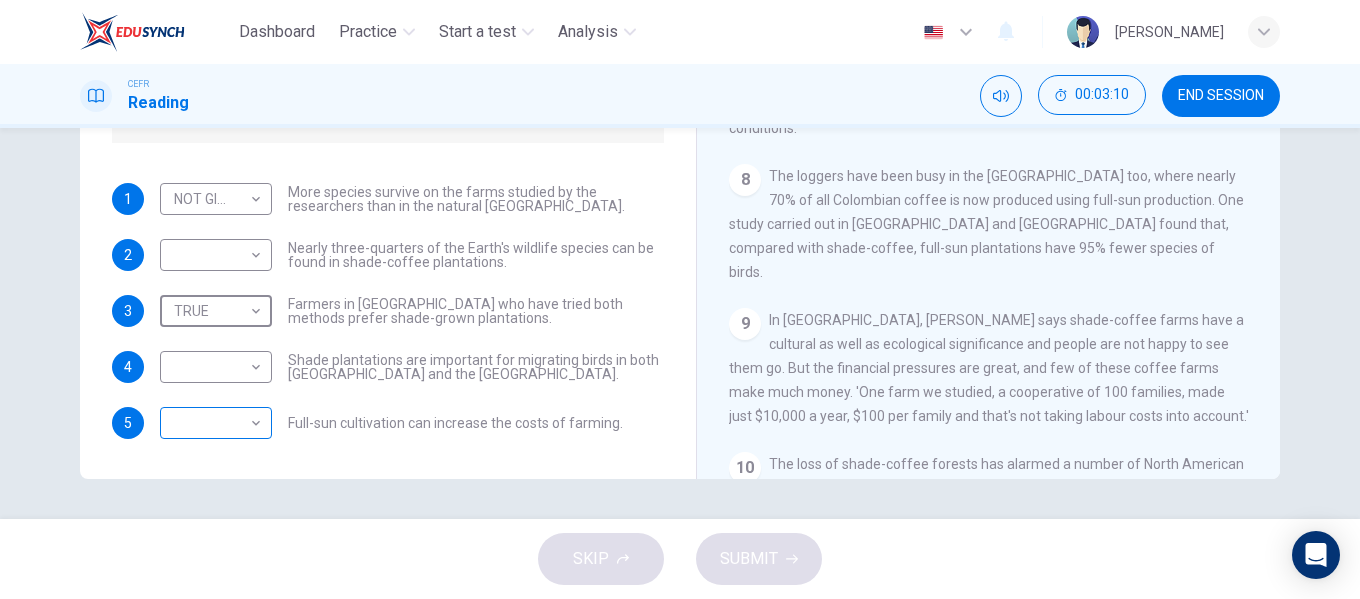 click on "Dashboard Practice Start a test Analysis English en ​ [PERSON_NAME] EMPATI CEFR Reading 00:03:10 END SESSION Questions 1 - 5 Do the following statements agree with the information given in the Reading
Passage?
In the boxes below, write TRUE if the statement is true FALSE if the statement is false NOT GIVEN if the information is not given in the passage 1 NOT GIVEN NOT GIVEN ​ More species survive on the farms studied by the researchers than in the natural [GEOGRAPHIC_DATA] forests. 2 ​ ​ Nearly three-quarters of the Earth's wildlife species can be found in shade-coffee plantations. 3 TRUE TRUE ​ Farmers in [GEOGRAPHIC_DATA] who have tried both methods prefer shade-grown plantations. 4 ​ ​ Shade plantations are important for migrating birds in both [GEOGRAPHIC_DATA] and the [GEOGRAPHIC_DATA]. 5 ​ ​ Full-sun cultivation can increase the costs of farming. Natural Coffee and Cocoa CLICK TO ZOOM Click to Zoom 1 2 3 4 5 6 7 8 9 10 11 12 SKIP SUBMIT EduSynch - Online Language Proficiency Testing" at bounding box center (680, 299) 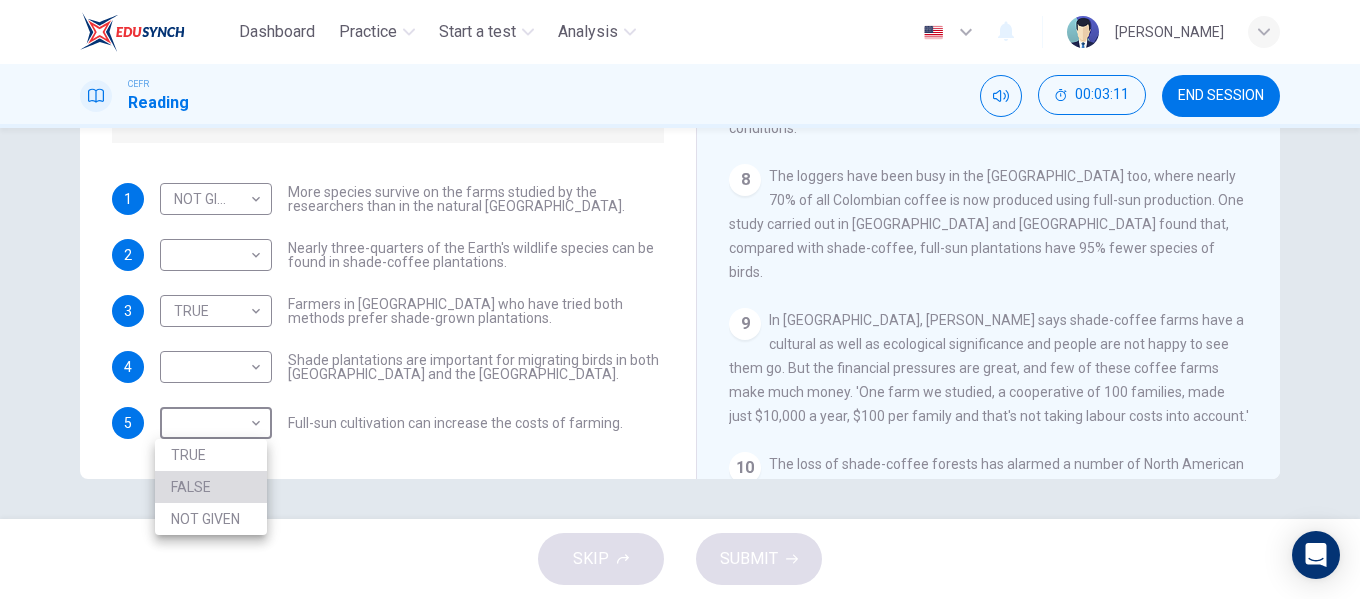 click on "FALSE" at bounding box center (211, 487) 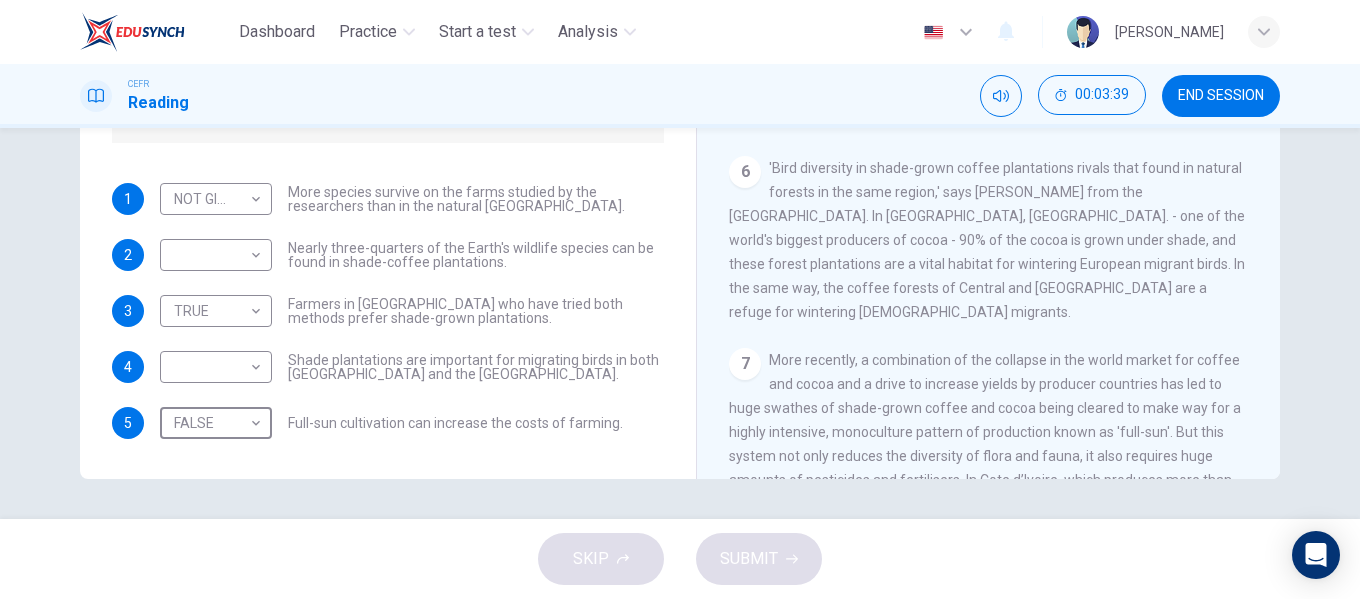 scroll, scrollTop: 1077, scrollLeft: 0, axis: vertical 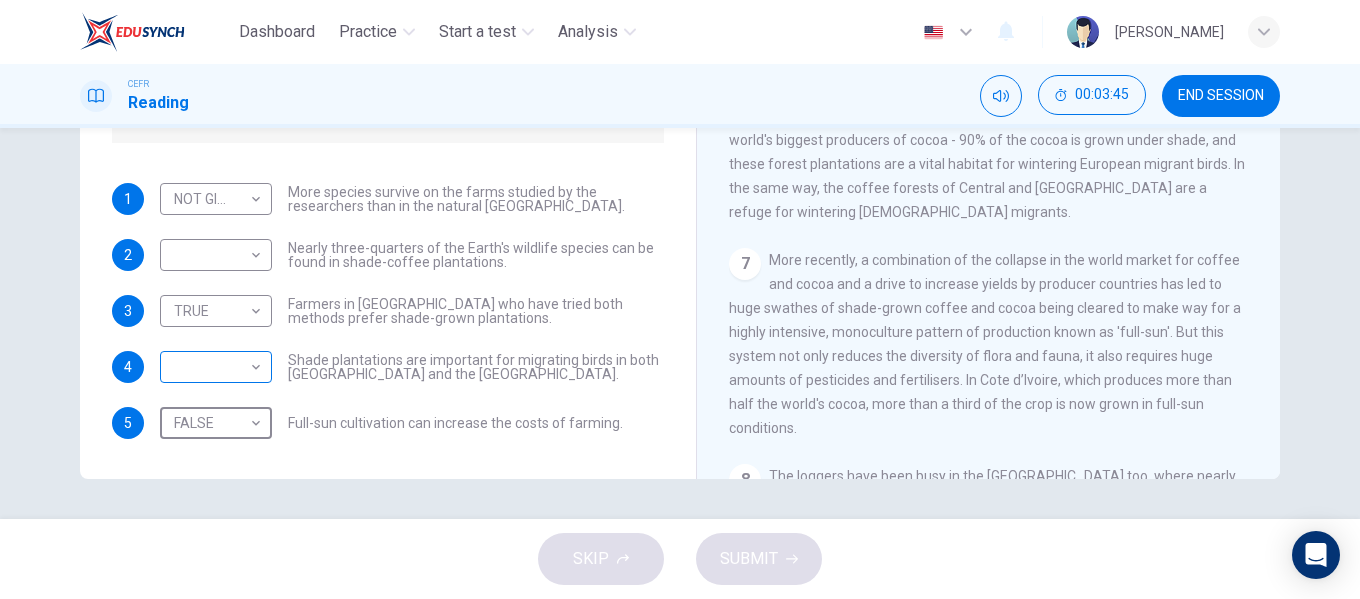 click on "Dashboard Practice Start a test Analysis English en ​ [PERSON_NAME] EMPATI CEFR Reading 00:03:45 END SESSION Questions 1 - 5 Do the following statements agree with the information given in the Reading
Passage?
In the boxes below, write TRUE if the statement is true FALSE if the statement is false NOT GIVEN if the information is not given in the passage 1 NOT GIVEN NOT GIVEN ​ More species survive on the farms studied by the researchers than in the natural [GEOGRAPHIC_DATA] forests. 2 ​ ​ Nearly three-quarters of the Earth's wildlife species can be found in shade-coffee plantations. 3 TRUE TRUE ​ Farmers in [GEOGRAPHIC_DATA] who have tried both methods prefer shade-grown plantations. 4 ​ ​ Shade plantations are important for migrating birds in both [GEOGRAPHIC_DATA] and the [GEOGRAPHIC_DATA]. 5 FALSE FALSE ​ Full-sun cultivation can increase the costs of farming. Natural Coffee and Cocoa CLICK TO ZOOM Click to Zoom 1 2 3 4 5 6 7 8 9 10 11 12 SKIP SUBMIT EduSynch - Online Language Proficiency Testing
×" at bounding box center (680, 299) 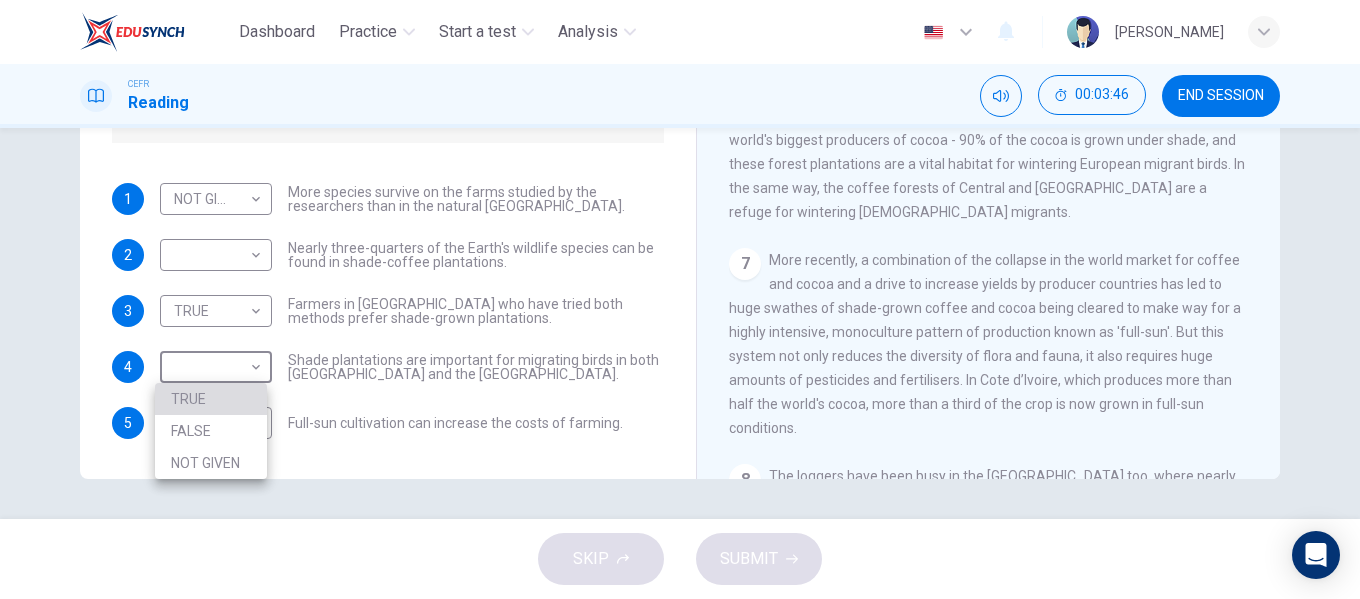 click on "TRUE" at bounding box center [211, 399] 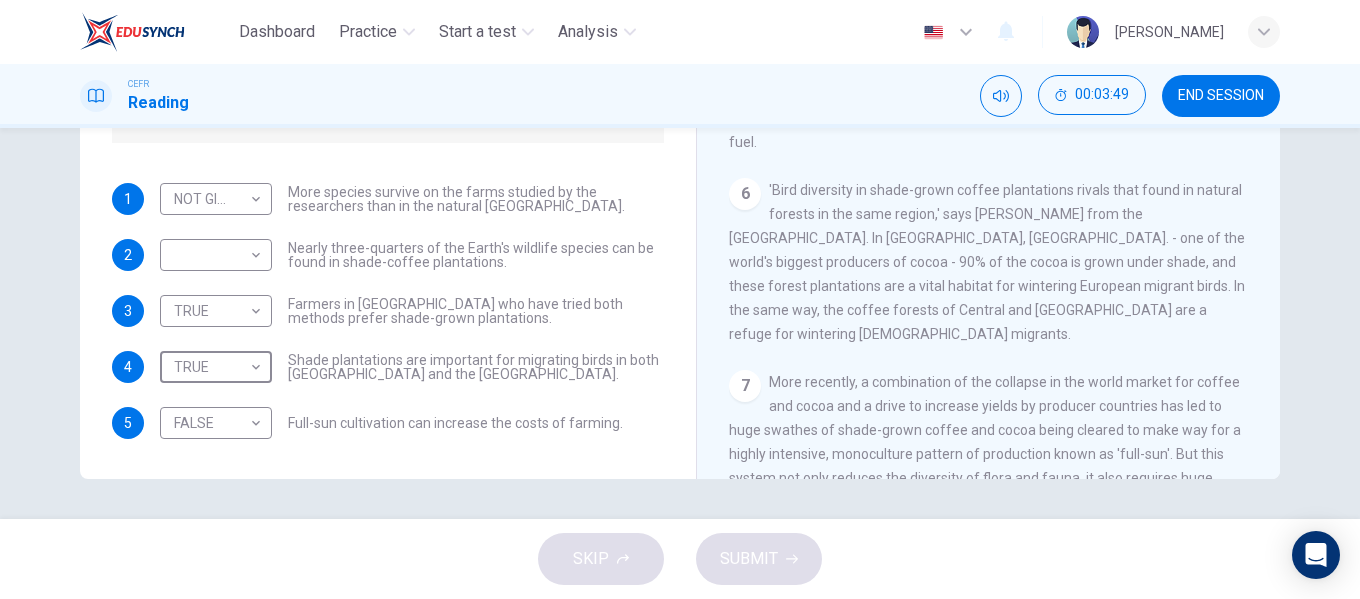 scroll, scrollTop: 977, scrollLeft: 0, axis: vertical 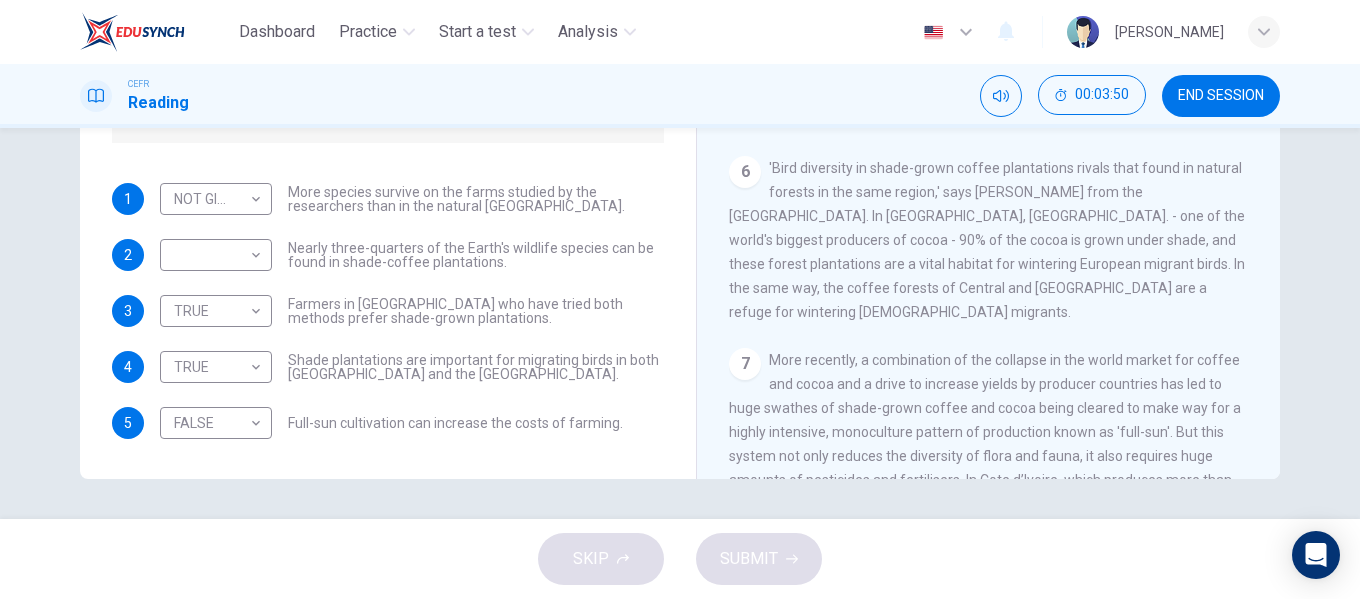drag, startPoint x: 1272, startPoint y: 197, endPoint x: 1283, endPoint y: 362, distance: 165.36626 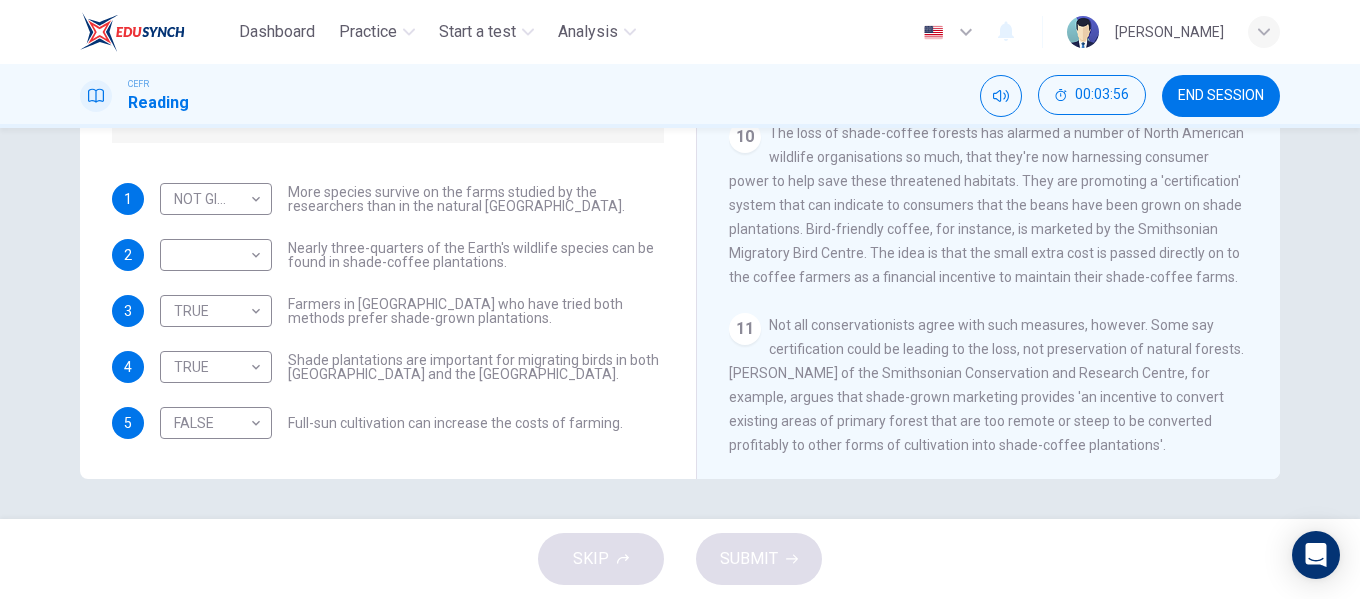 scroll, scrollTop: 1704, scrollLeft: 0, axis: vertical 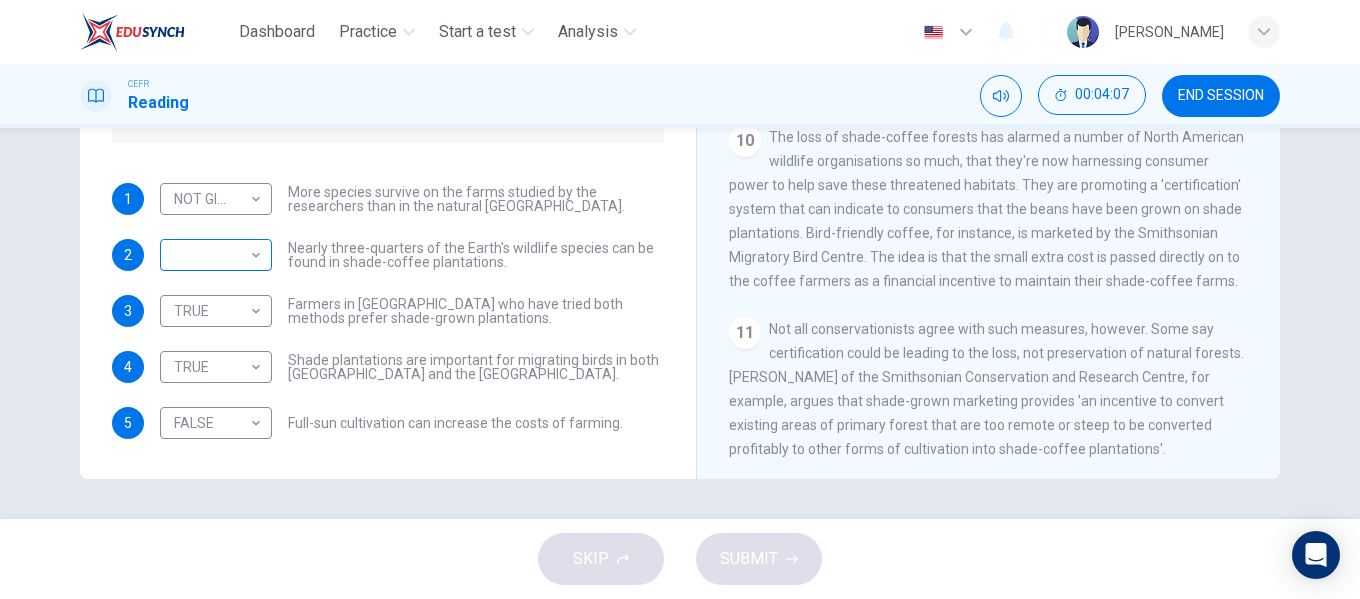 click on "Dashboard Practice Start a test Analysis English en ​ [PERSON_NAME] EMPATI CEFR Reading 00:04:07 END SESSION Questions 1 - 5 Do the following statements agree with the information given in the Reading
Passage?
In the boxes below, write TRUE if the statement is true FALSE if the statement is false NOT GIVEN if the information is not given in the passage 1 NOT GIVEN NOT GIVEN ​ More species survive on the farms studied by the researchers than in the natural [GEOGRAPHIC_DATA] forests. 2 ​ ​ Nearly three-quarters of the Earth's wildlife species can be found in shade-coffee plantations. 3 TRUE TRUE ​ Farmers in [GEOGRAPHIC_DATA] who have tried both methods prefer shade-grown plantations. 4 TRUE TRUE ​ Shade plantations are important for migrating birds in both [GEOGRAPHIC_DATA] and the [GEOGRAPHIC_DATA]. 5 FALSE FALSE ​ Full-sun cultivation can increase the costs of farming. Natural Coffee and Cocoa CLICK TO ZOOM Click to Zoom 1 2 3 4 5 6 7 8 9 10 11 12 SKIP SUBMIT EduSynch - Online Language Proficiency Testing" at bounding box center [680, 299] 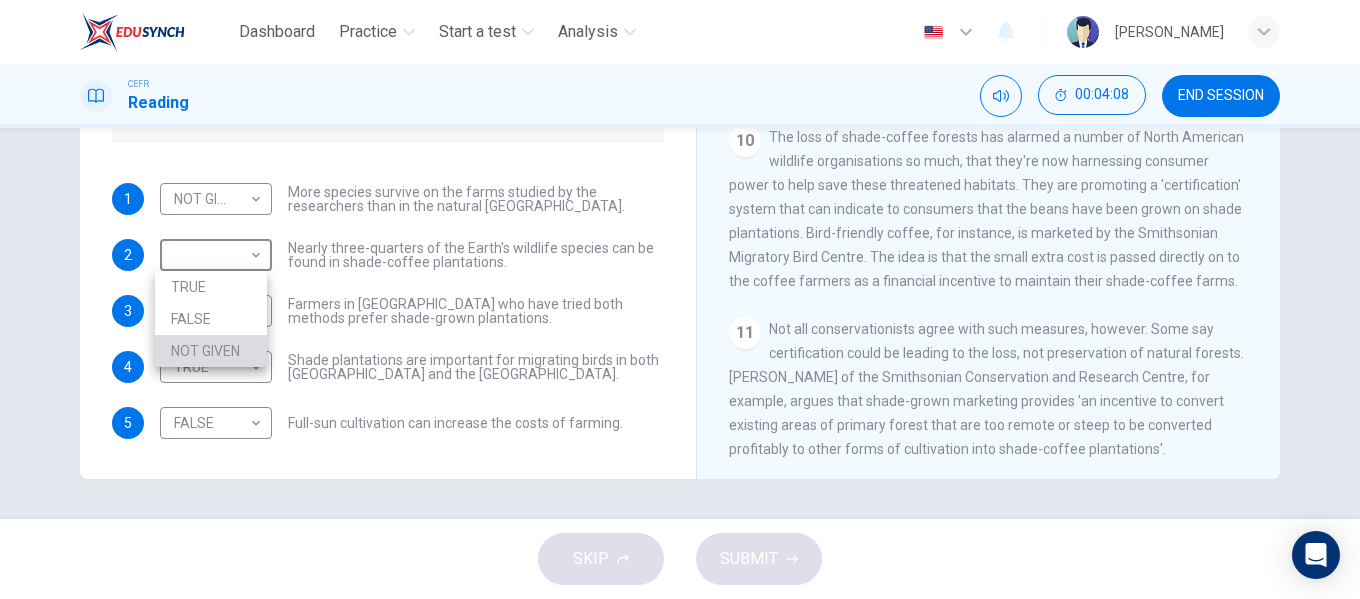 drag, startPoint x: 242, startPoint y: 357, endPoint x: 291, endPoint y: 324, distance: 59.07622 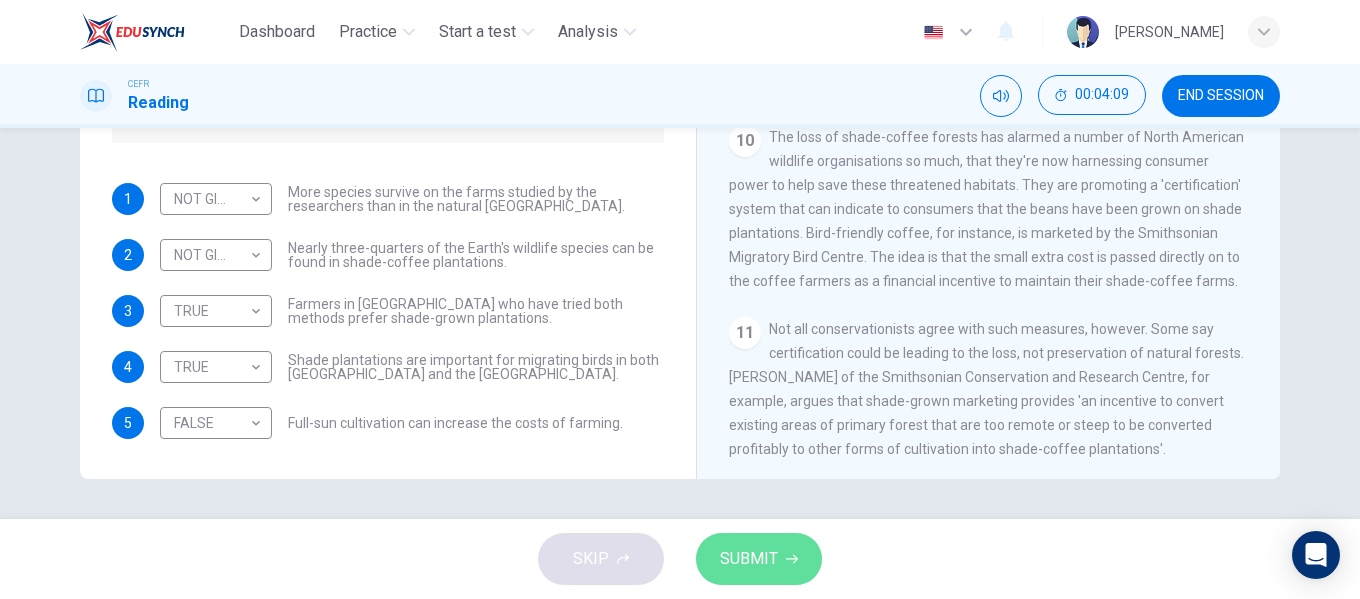 click on "SUBMIT" at bounding box center [759, 559] 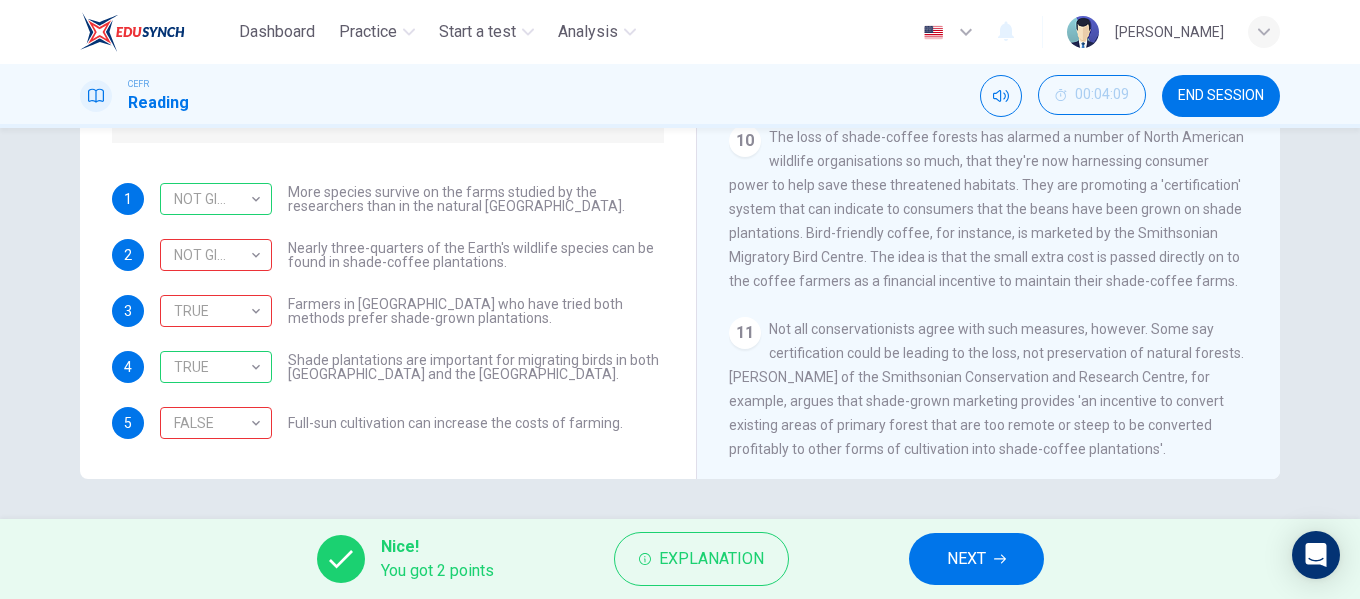 click on "NEXT" at bounding box center (976, 559) 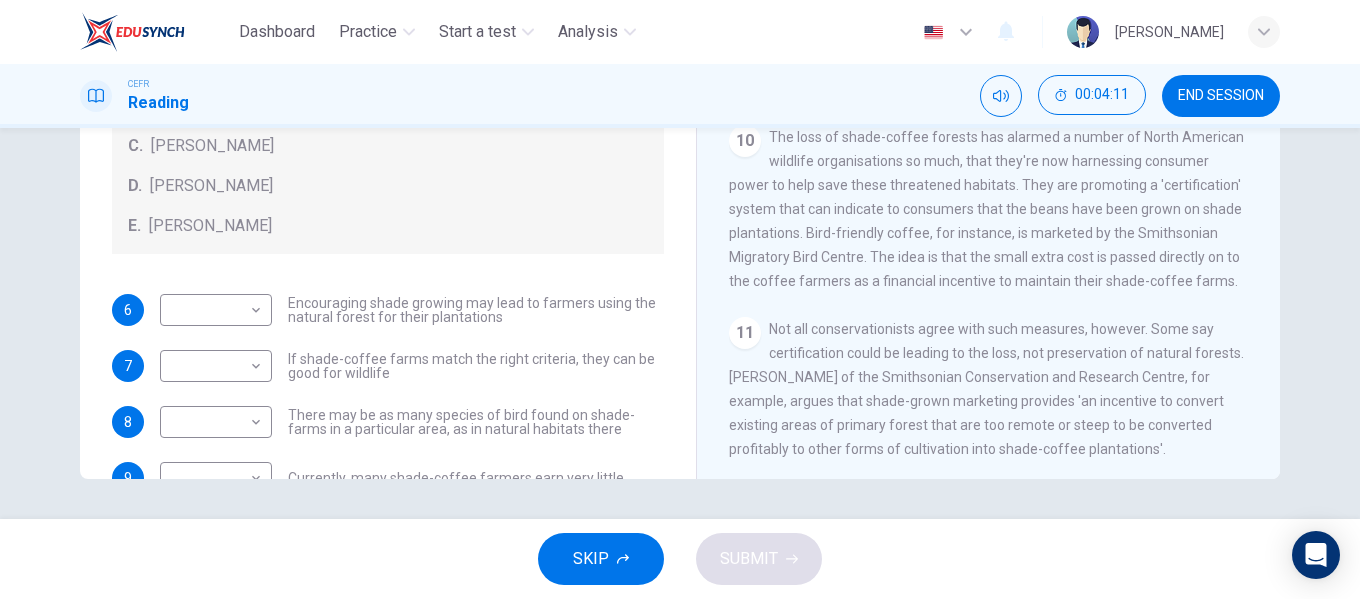 scroll, scrollTop: 121, scrollLeft: 0, axis: vertical 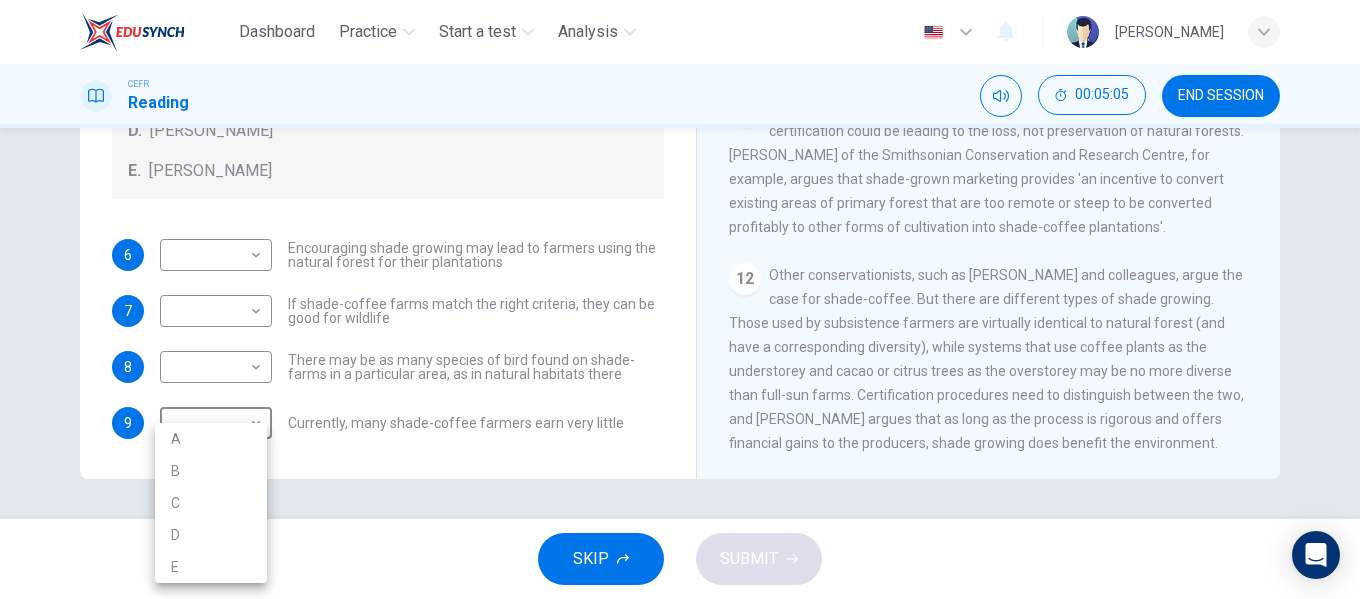 click on "Dashboard Practice Start a test Analysis English en ​ [PERSON_NAME] EMPATI CEFR Reading 00:05:05 END SESSION Questions 6 - 9 Look at the following opinions and the list of people below.
Match each opinion to the person credited with it.
Write the correct letter  A-E  in the boxes below.
NB  You can write any letter  more than once . People A. [PERSON_NAME] [PERSON_NAME] [PERSON_NAME] [PERSON_NAME] [PERSON_NAME] E. [PERSON_NAME] 6 ​ ​ Encouraging shade growing may lead to farmers using the natural forest for their plantations 7 ​ ​ If shade-coffee farms match the right criteria, they can be good for wildlife 8 ​ ​ There may be as many species of bird found on shade-farms in a particular area, as in natural habitats there 9 ​ ​ Currently, many shade-coffee farmers earn very little Natural Coffee and Cocoa CLICK TO ZOOM Click to Zoom 1 What's the connection between your morning coffee, wintering North American birds and the cool shade of a tree? Actually, quite a lot, says [PERSON_NAME]." at bounding box center [680, 299] 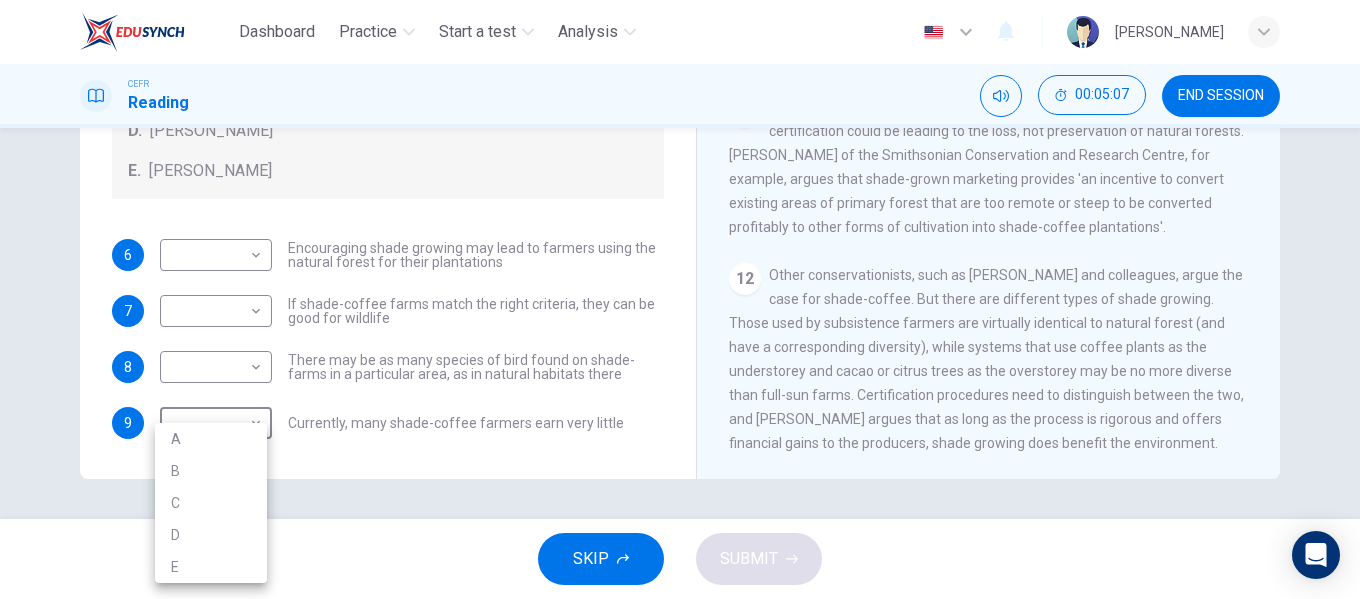 click on "E" at bounding box center [211, 567] 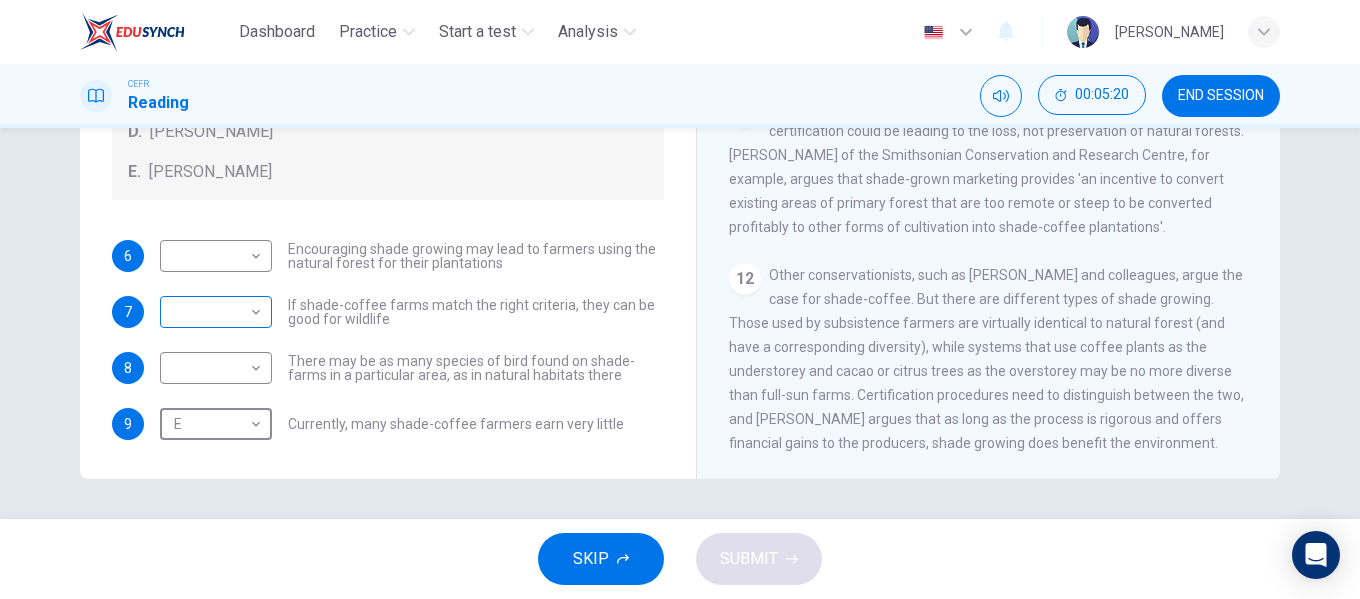 scroll, scrollTop: 121, scrollLeft: 0, axis: vertical 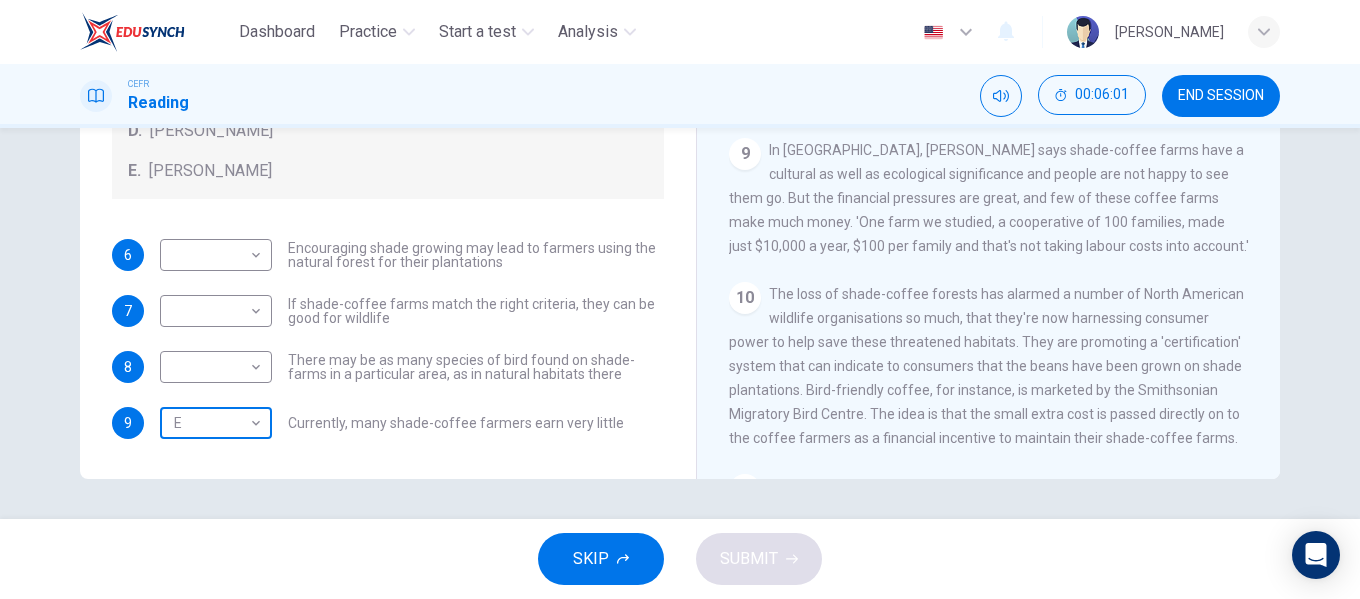 click on "Dashboard Practice Start a test Analysis English en ​ [PERSON_NAME] EMPATI CEFR Reading 00:06:01 END SESSION Questions 6 - 9 Look at the following opinions and the list of people below.
Match each opinion to the person credited with it.
Write the correct letter  A-E  in the boxes below.
NB  You can write any letter  more than once . People A. [PERSON_NAME] [PERSON_NAME] [PERSON_NAME] [PERSON_NAME] [PERSON_NAME] E. [PERSON_NAME] 6 ​ ​ Encouraging shade growing may lead to farmers using the natural forest for their plantations 7 ​ ​ If shade-coffee farms match the right criteria, they can be good for wildlife 8 ​ ​ There may be as many species of bird found on shade-farms in a particular area, as in natural habitats there 9 E E ​ Currently, many shade-coffee farmers earn very little Natural Coffee and Cocoa CLICK TO ZOOM Click to Zoom 1 What's the connection between your morning coffee, wintering North American birds and the cool shade of a tree? Actually, quite a lot, says [PERSON_NAME]." at bounding box center (680, 299) 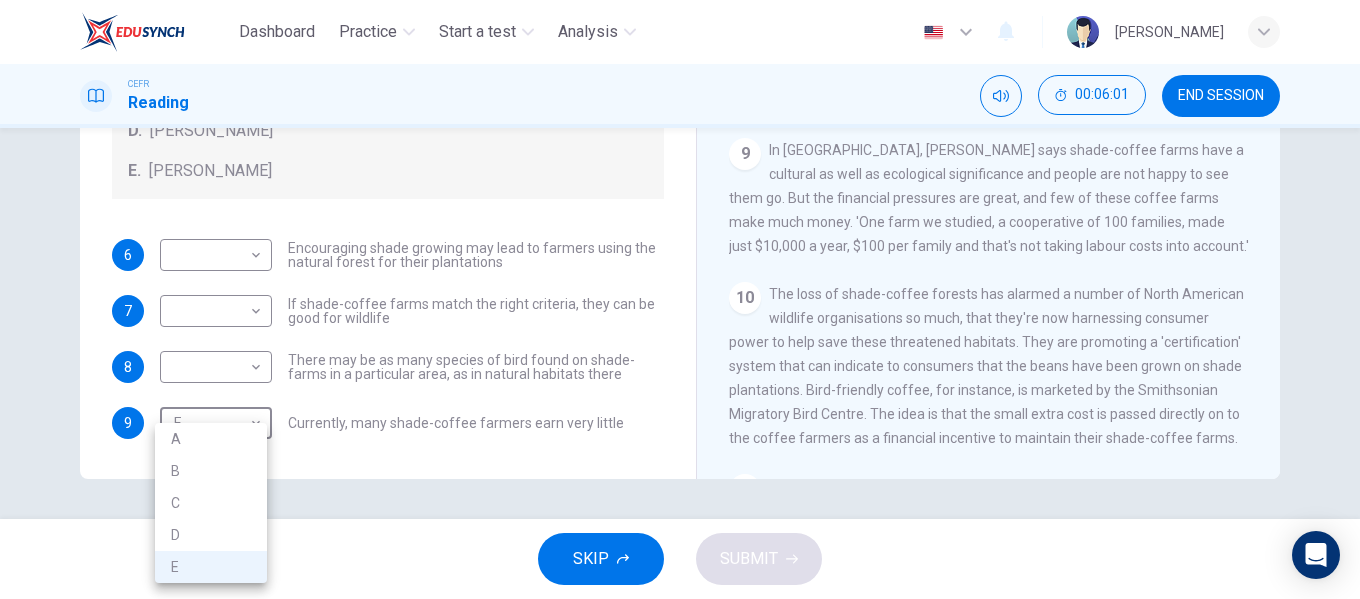 click on "A" at bounding box center [211, 439] 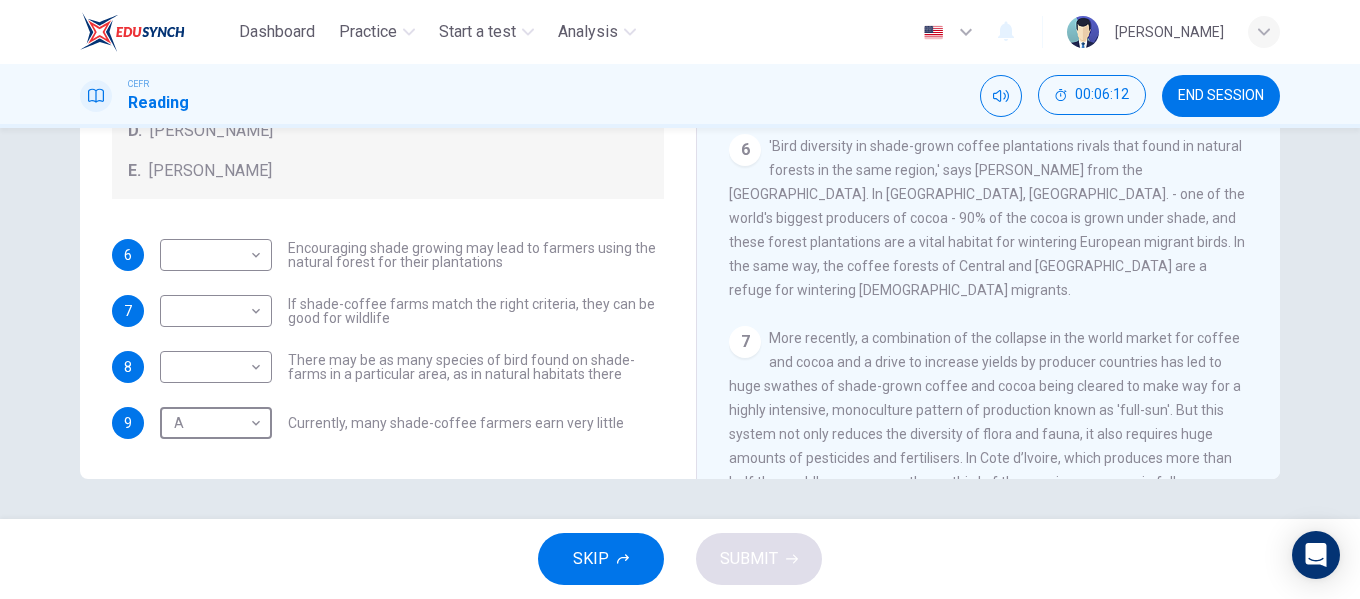 scroll, scrollTop: 947, scrollLeft: 0, axis: vertical 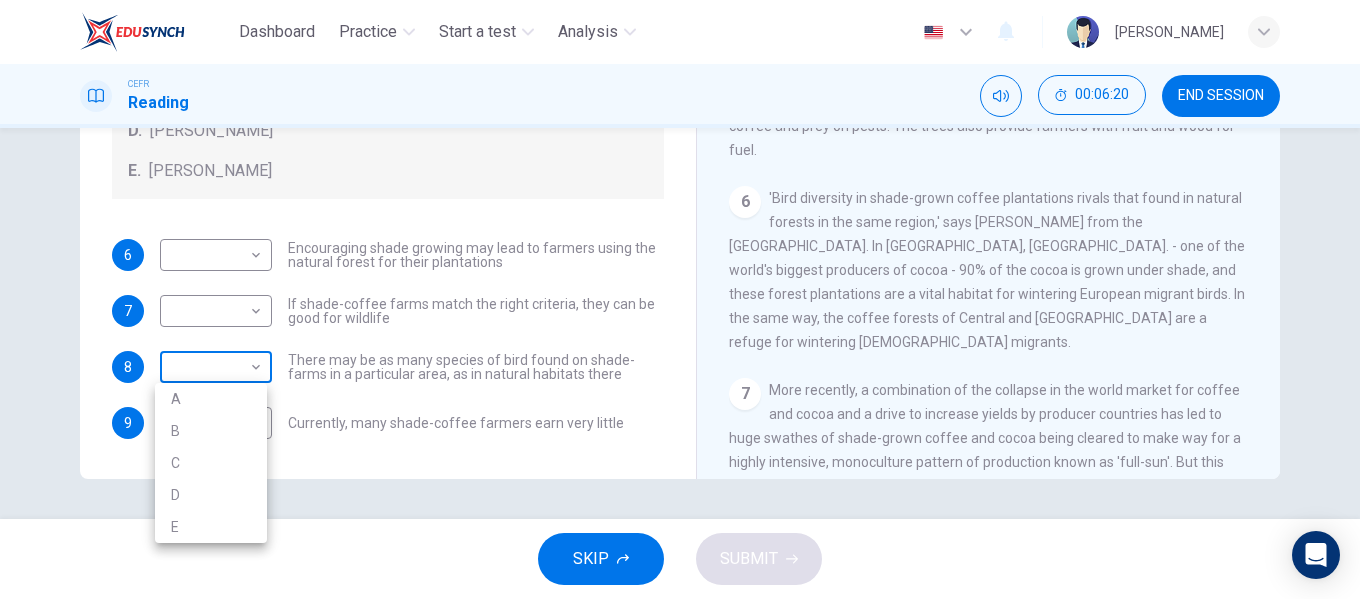 click on "Dashboard Practice Start a test Analysis English en ​ [PERSON_NAME] EMPATI CEFR Reading 00:06:20 END SESSION Questions 6 - 9 Look at the following opinions and the list of people below.
Match each opinion to the person credited with it.
Write the correct letter  A-E  in the boxes below.
NB  You can write any letter  more than once . People A. [PERSON_NAME] [PERSON_NAME] [PERSON_NAME] [PERSON_NAME] [PERSON_NAME] E. [PERSON_NAME] 6 ​ ​ Encouraging shade growing may lead to farmers using the natural forest for their plantations 7 ​ ​ If shade-coffee farms match the right criteria, they can be good for wildlife 8 ​ ​ There may be as many species of bird found on shade-farms in a particular area, as in natural habitats there 9 A A ​ Currently, many shade-coffee farmers earn very little Natural Coffee and Cocoa CLICK TO ZOOM Click to Zoom 1 What's the connection between your morning coffee, wintering North American birds and the cool shade of a tree? Actually, quite a lot, says [PERSON_NAME]." at bounding box center (680, 299) 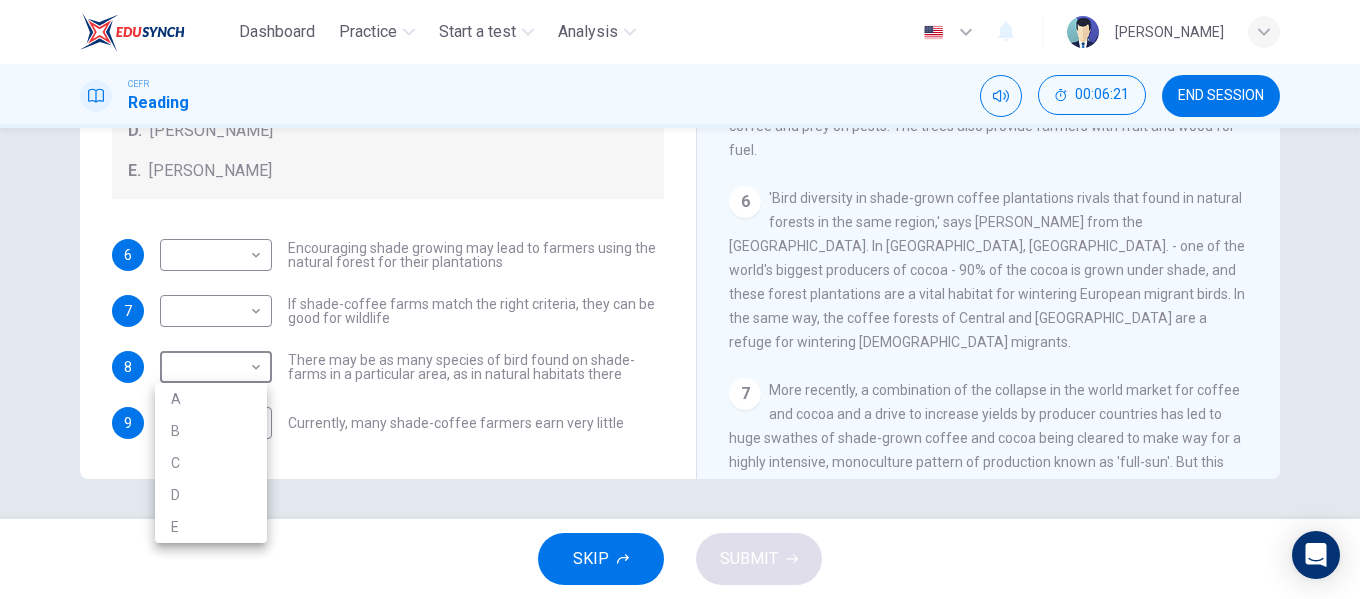 click on "C" at bounding box center [211, 463] 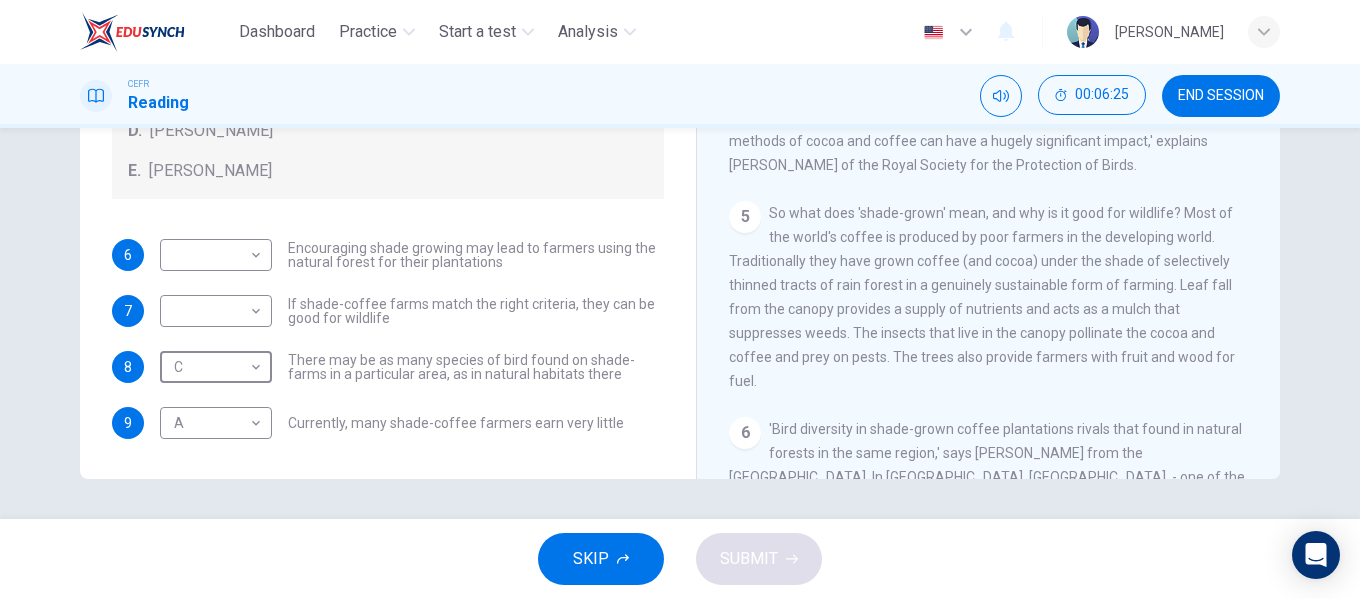scroll, scrollTop: 747, scrollLeft: 0, axis: vertical 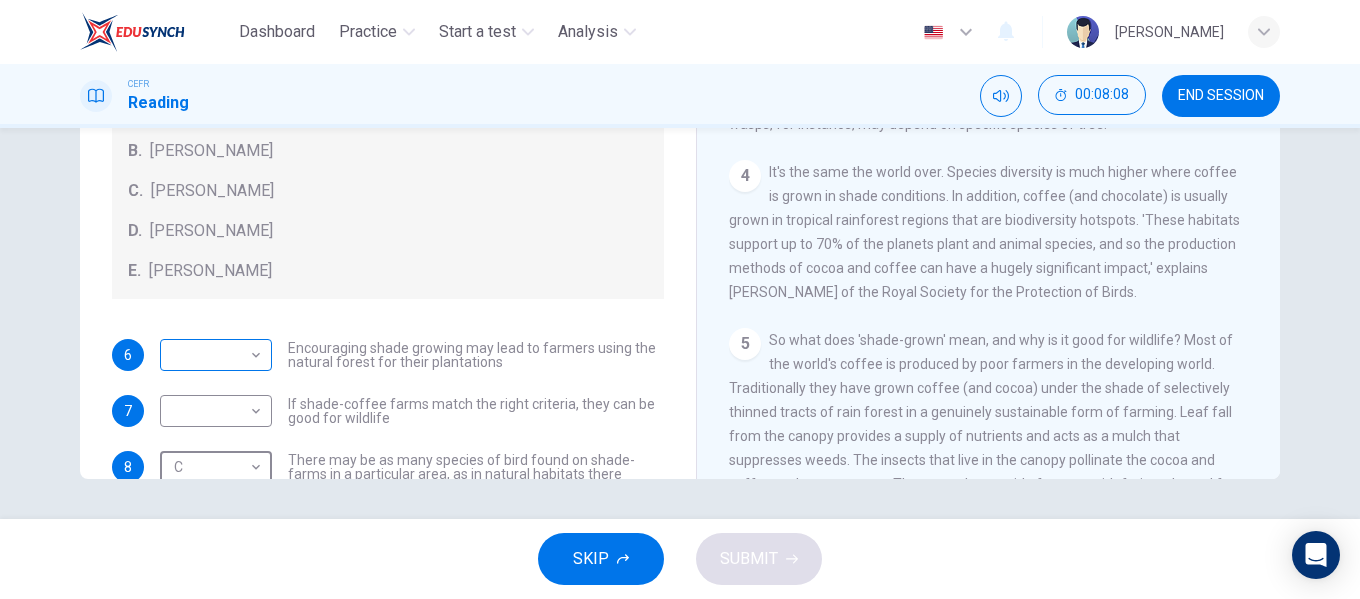 click on "Dashboard Practice Start a test Analysis English en ​ [PERSON_NAME] EMPATI CEFR Reading 00:08:08 END SESSION Questions 6 - 9 Look at the following opinions and the list of people below.
Match each opinion to the person credited with it.
Write the correct letter  A-E  in the boxes below.
NB  You can write any letter  more than once . People A. [PERSON_NAME] [PERSON_NAME] [PERSON_NAME] [PERSON_NAME] [PERSON_NAME] E. [PERSON_NAME] 6 ​ ​ Encouraging shade growing may lead to farmers using the natural forest for their plantations 7 ​ ​ If shade-coffee farms match the right criteria, they can be good for wildlife 8 C C ​ There may be as many species of bird found on shade-farms in a particular area, as in natural habitats there 9 A A ​ Currently, many shade-coffee farmers earn very little Natural Coffee and Cocoa CLICK TO ZOOM Click to Zoom 1 What's the connection between your morning coffee, wintering North American birds and the cool shade of a tree? Actually, quite a lot, says [PERSON_NAME]." at bounding box center [680, 299] 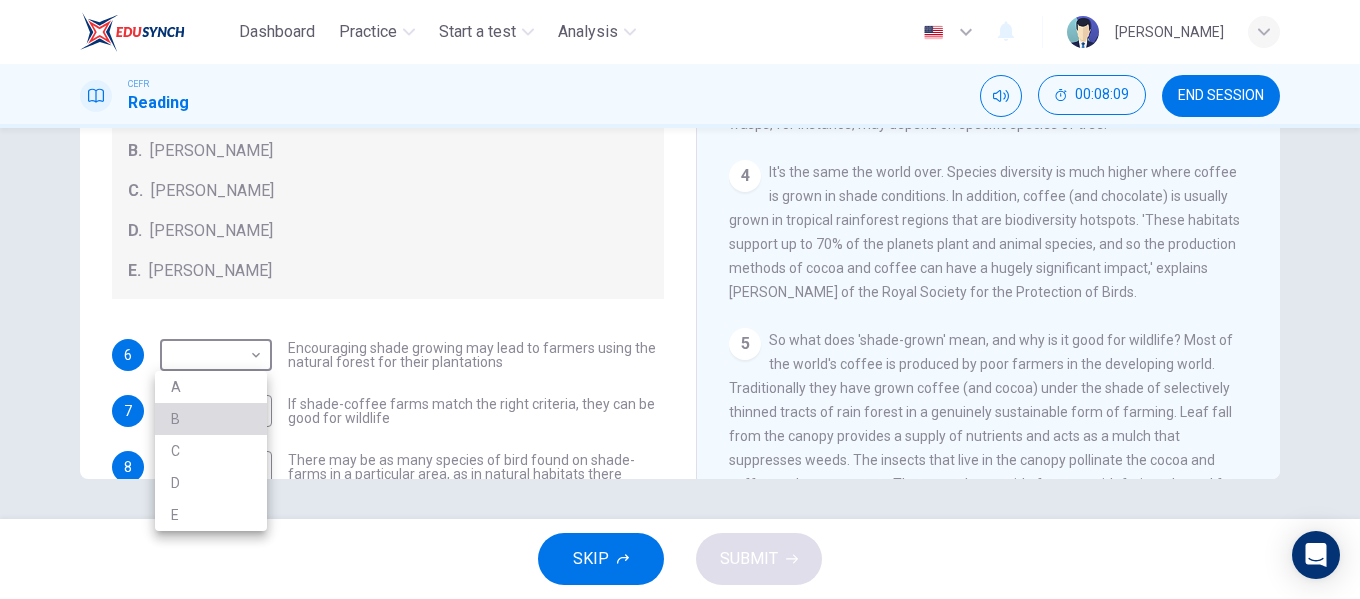 click on "B" at bounding box center (211, 419) 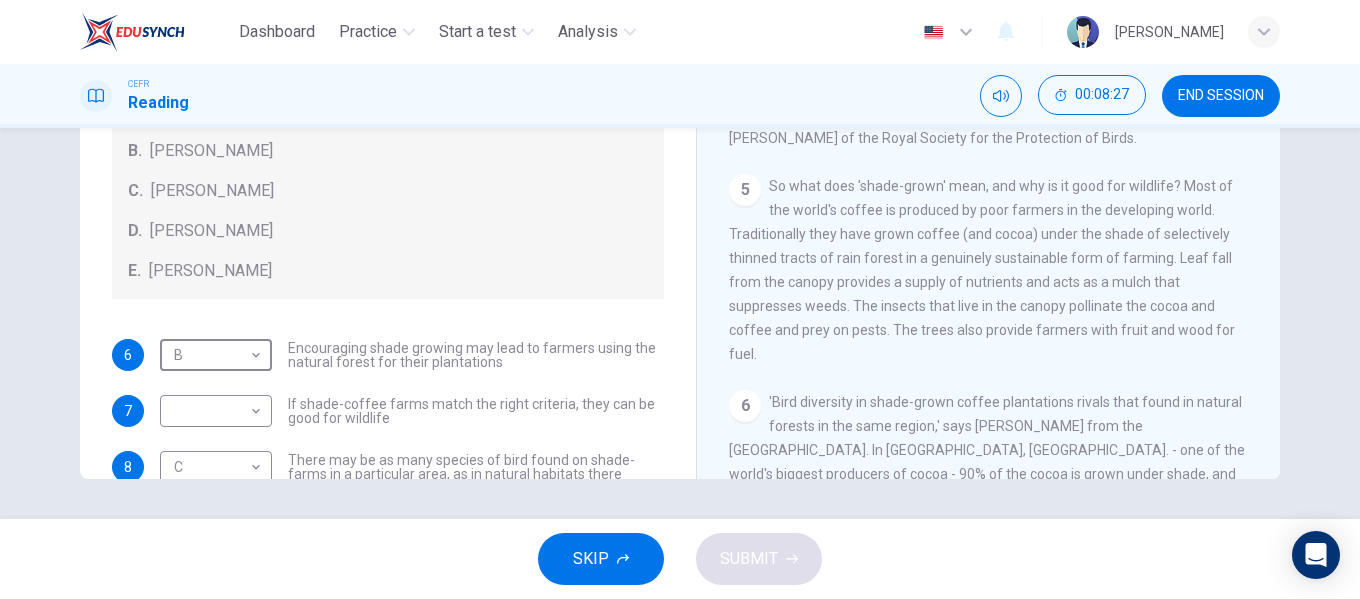 scroll, scrollTop: 789, scrollLeft: 0, axis: vertical 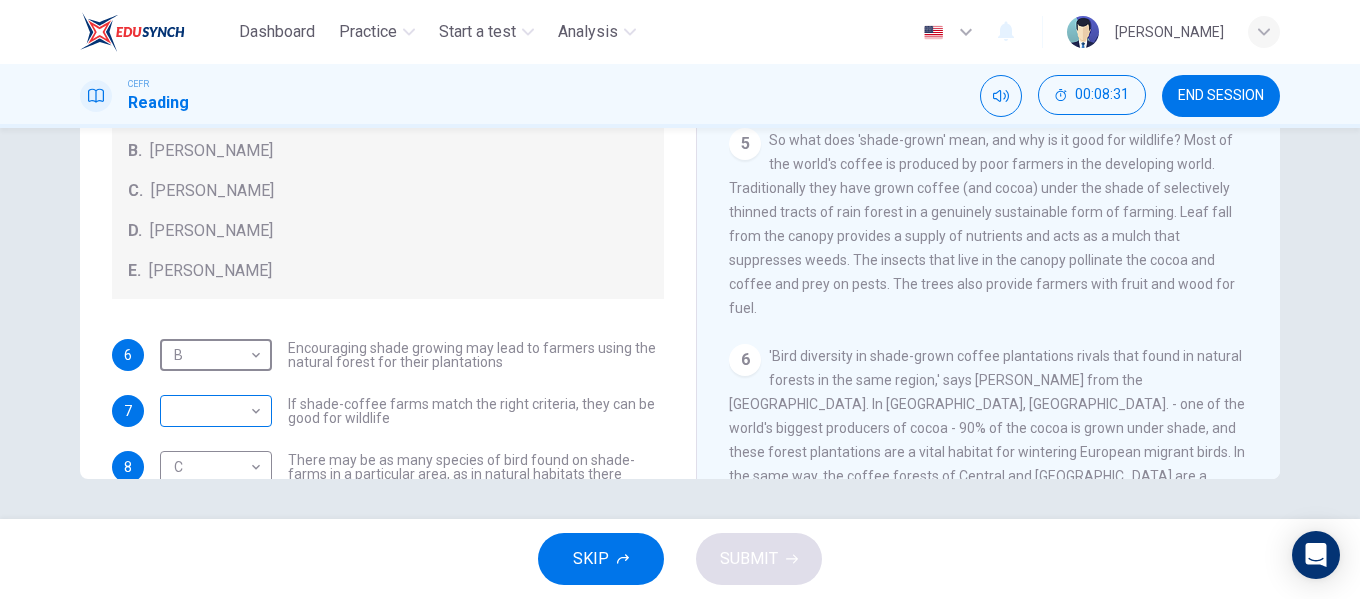 click on "Dashboard Practice Start a test Analysis English en ​ [PERSON_NAME] EMPATI CEFR Reading 00:08:31 END SESSION Questions 6 - 9 Look at the following opinions and the list of people below.
Match each opinion to the person credited with it.
Write the correct letter  A-E  in the boxes below.
NB  You can write any letter  more than once . People A. [PERSON_NAME] [PERSON_NAME] [PERSON_NAME] [PERSON_NAME] [PERSON_NAME] E. [PERSON_NAME] 6 B B ​ Encouraging shade growing may lead to farmers using the natural forest for their plantations 7 ​ ​ If shade-coffee farms match the right criteria, they can be good for wildlife 8 C C ​ There may be as many species of bird found on shade-farms in a particular area, as in natural habitats there 9 A A ​ Currently, many shade-coffee farmers earn very little Natural Coffee and Cocoa CLICK TO ZOOM Click to Zoom 1 What's the connection between your morning coffee, wintering North American birds and the cool shade of a tree? Actually, quite a lot, says [PERSON_NAME]." at bounding box center (680, 299) 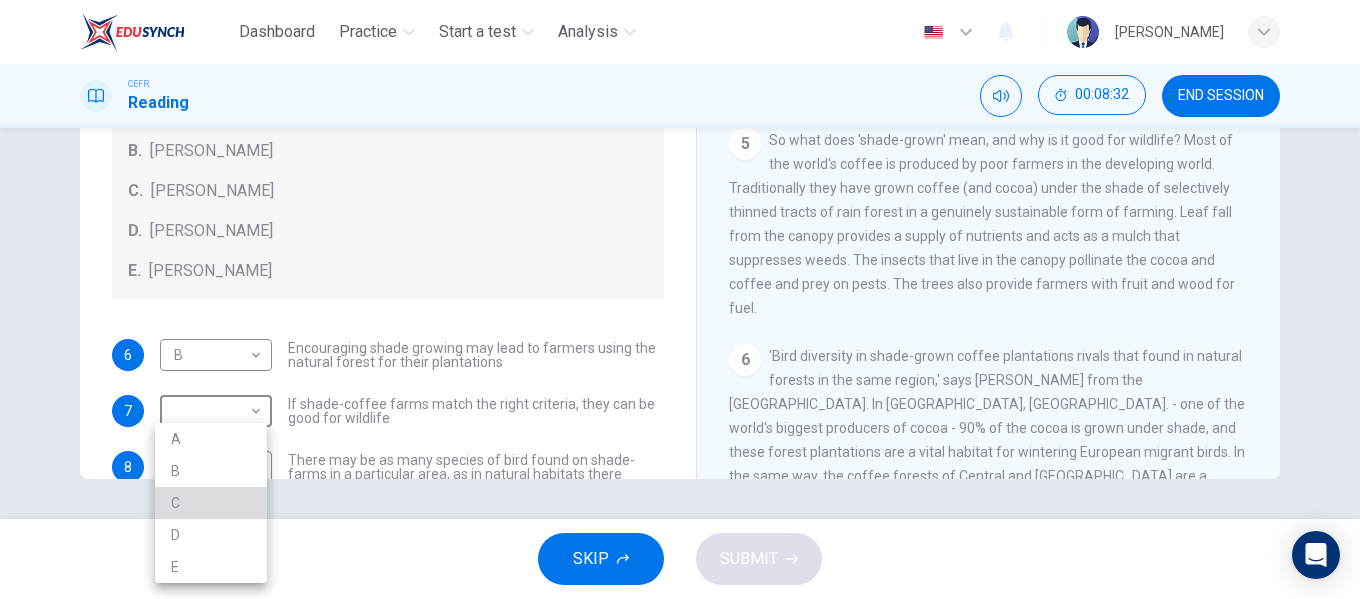 click on "C" at bounding box center [211, 503] 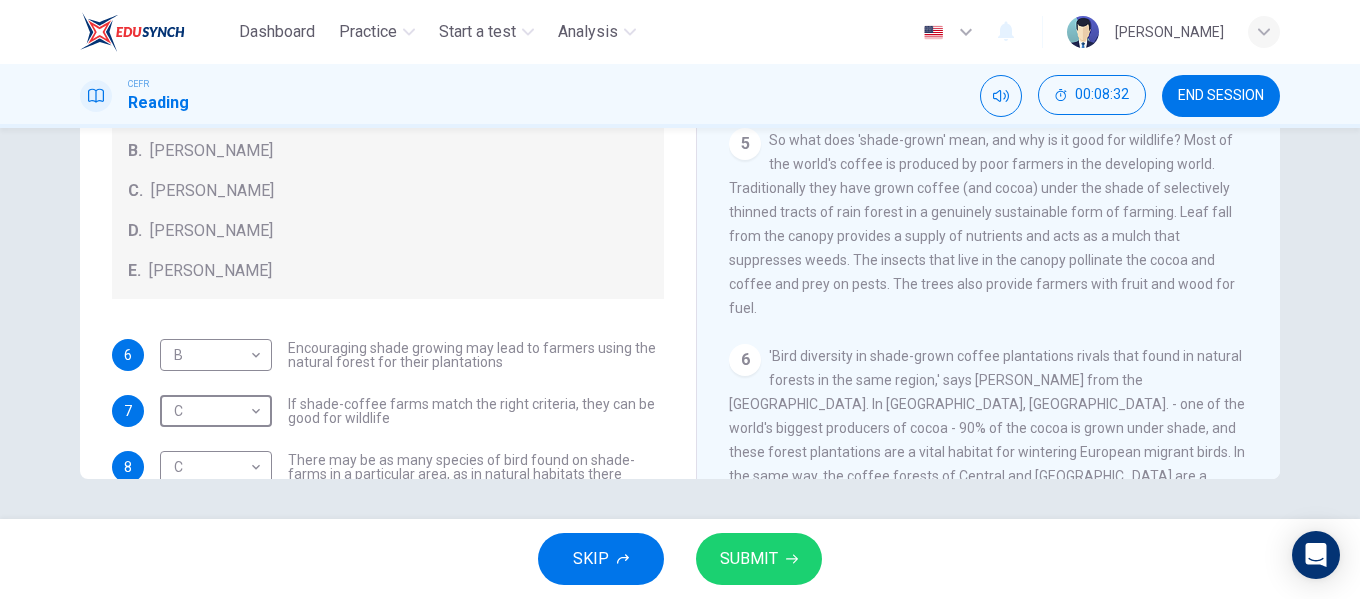 click on "SUBMIT" at bounding box center [759, 559] 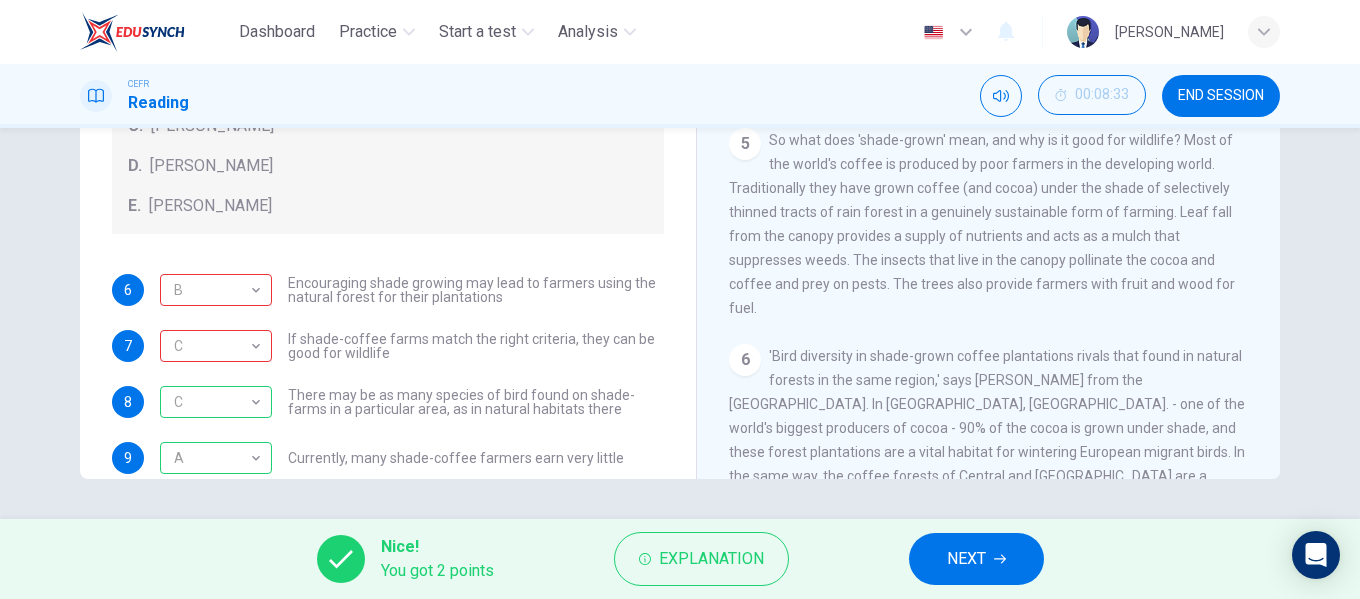 scroll, scrollTop: 121, scrollLeft: 0, axis: vertical 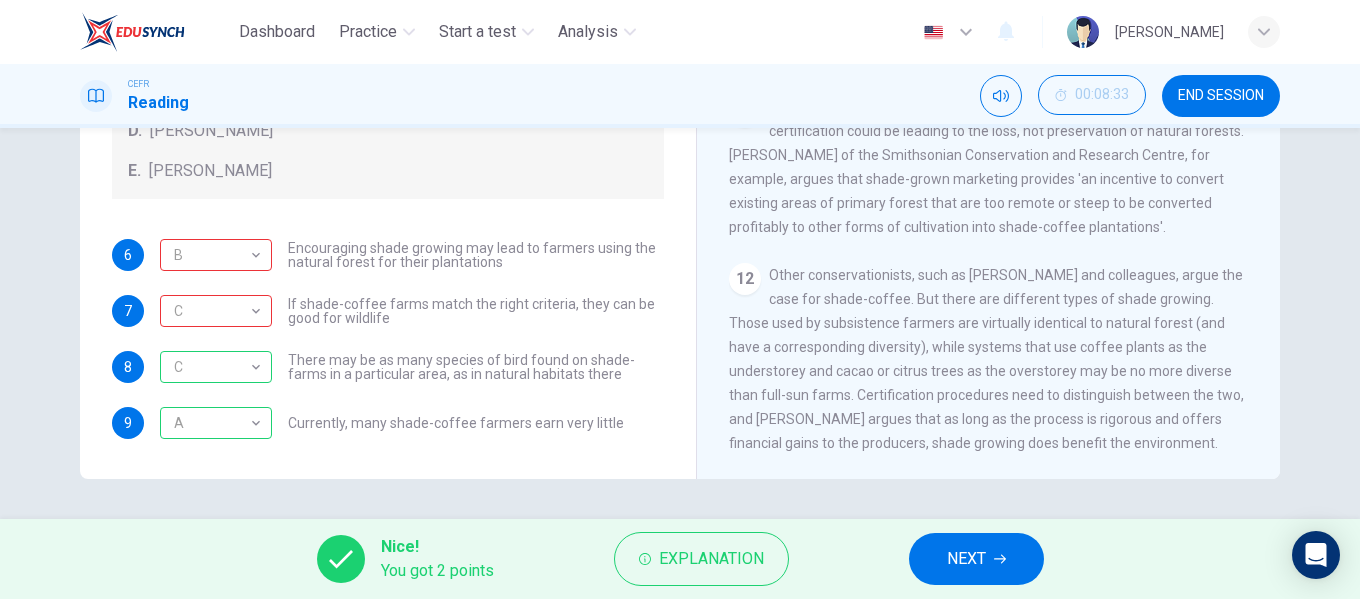 click on "NEXT" at bounding box center (976, 559) 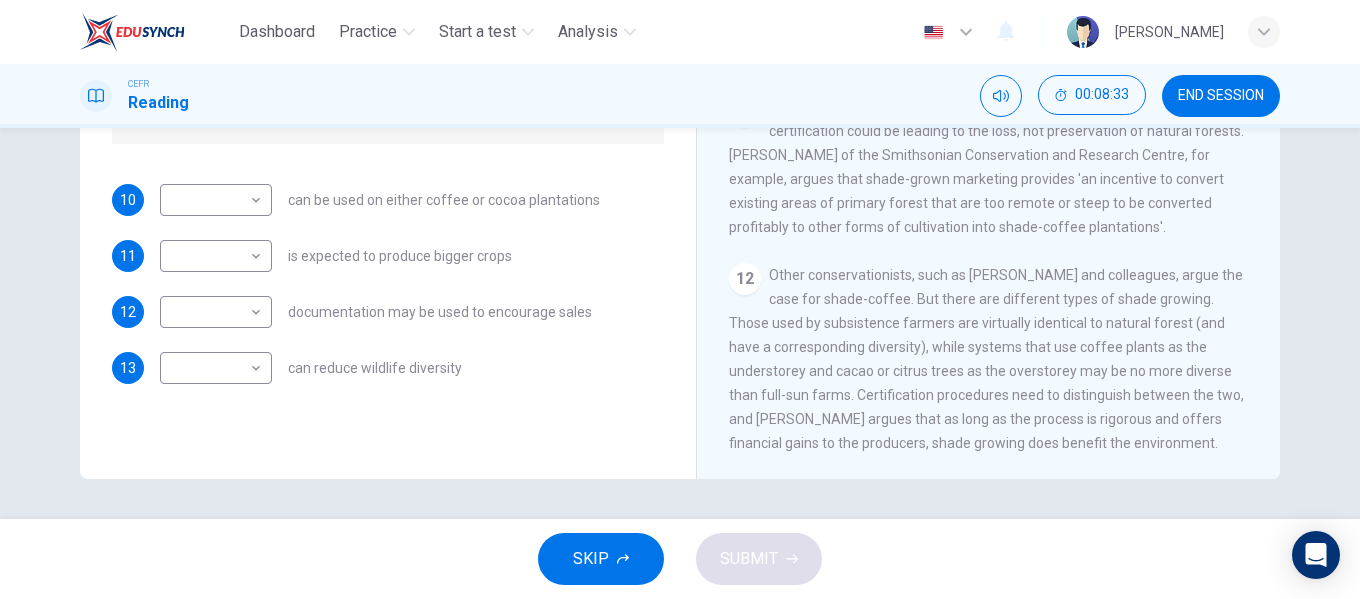 scroll, scrollTop: 0, scrollLeft: 0, axis: both 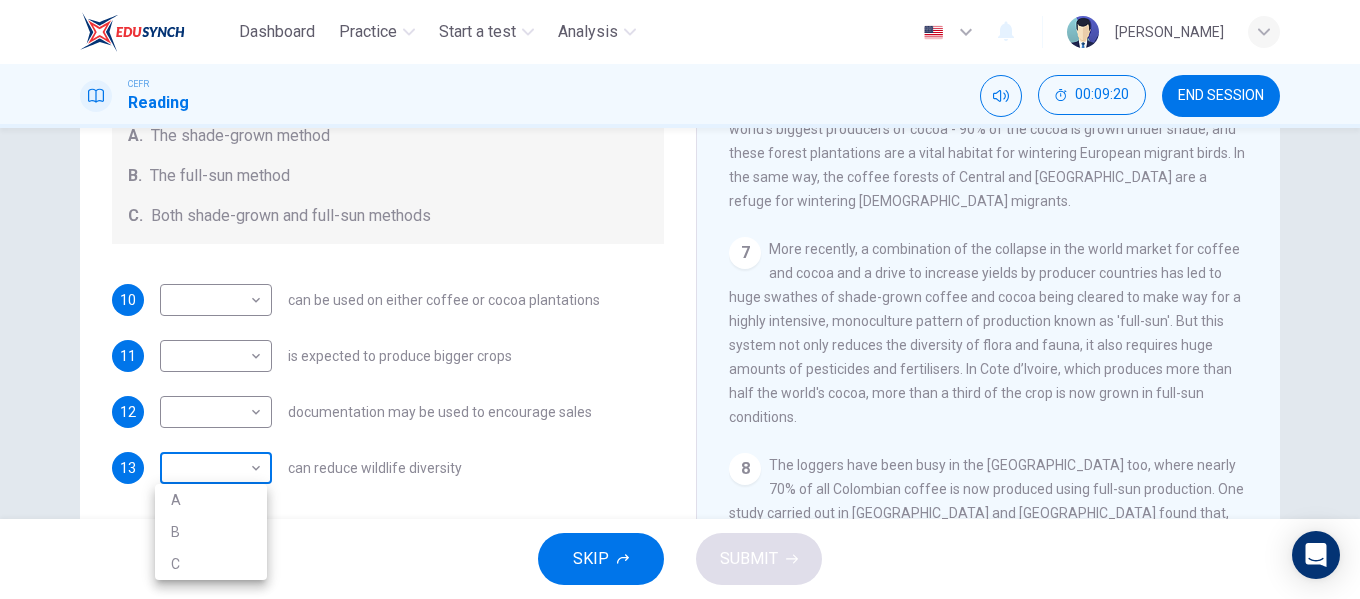 click on "Dashboard Practice Start a test Analysis English en ​ [PERSON_NAME] EMPATI CEFR Reading 00:09:20 END SESSION Questions 10 - 13 Classify the features described below as applying to growing coffee.
Write the correct letter  A-C  in the boxes below. A. The shade-grown method B. The full-sun method C. Both shade-grown and full-sun methods 10 ​ ​ can be used on either coffee or cocoa plantations 11 ​ ​ is expected to produce bigger crops 12 ​ ​ documentation may be used to encourage sales 13 ​ ​ can reduce wildlife diversity Natural Coffee and Cocoa CLICK TO ZOOM Click to Zoom 1 What's the connection between your morning coffee, wintering North American birds and the cool shade of a tree? Actually, quite a lot, says [PERSON_NAME]. 2 3 4 5 6 7 8 9 10 11 12 SKIP SUBMIT EduSynch - Online Language Proficiency Testing
×" at bounding box center (680, 299) 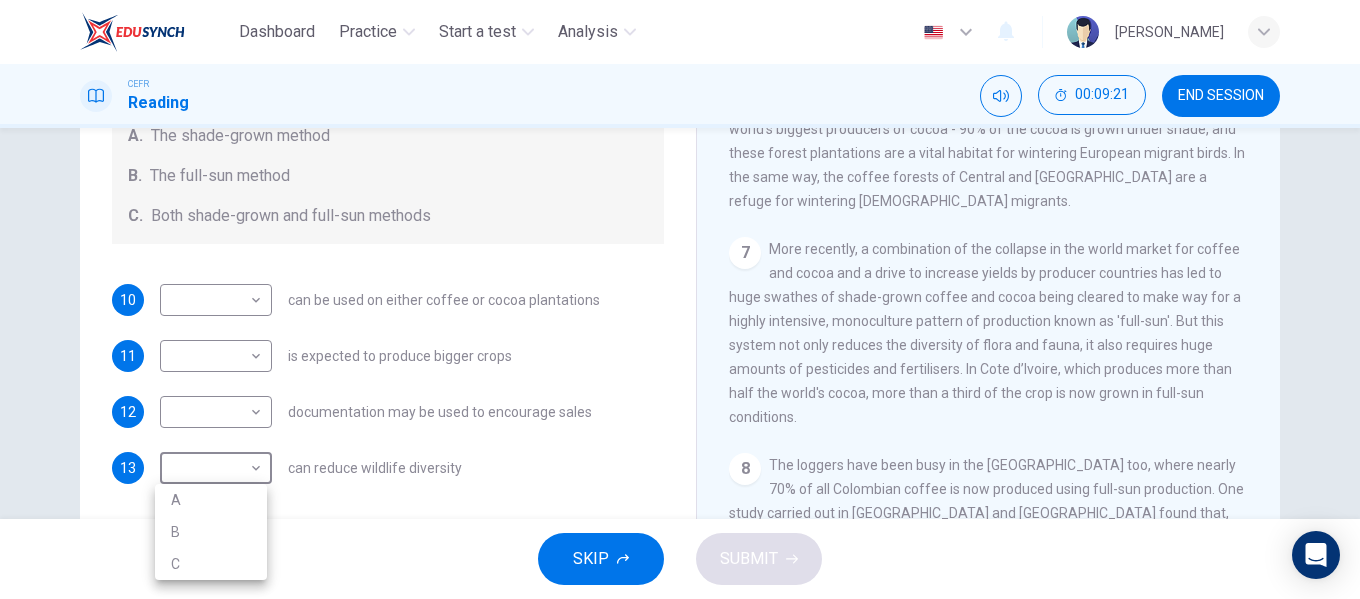 click on "B" at bounding box center [211, 532] 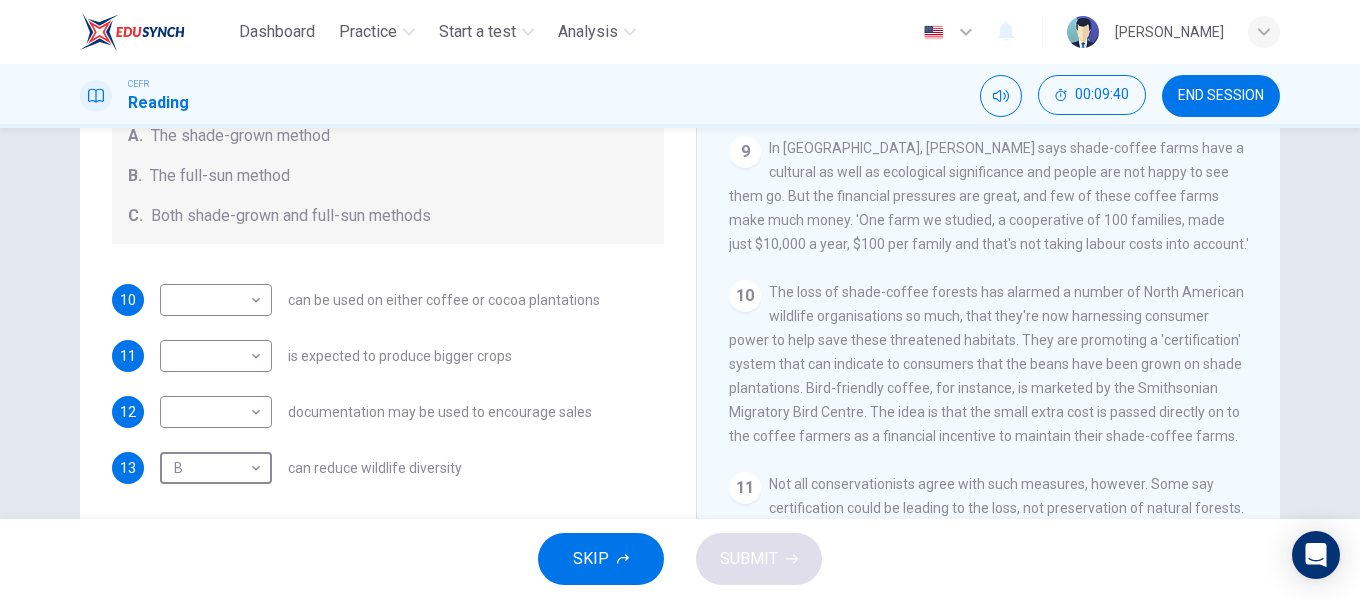 scroll, scrollTop: 1653, scrollLeft: 0, axis: vertical 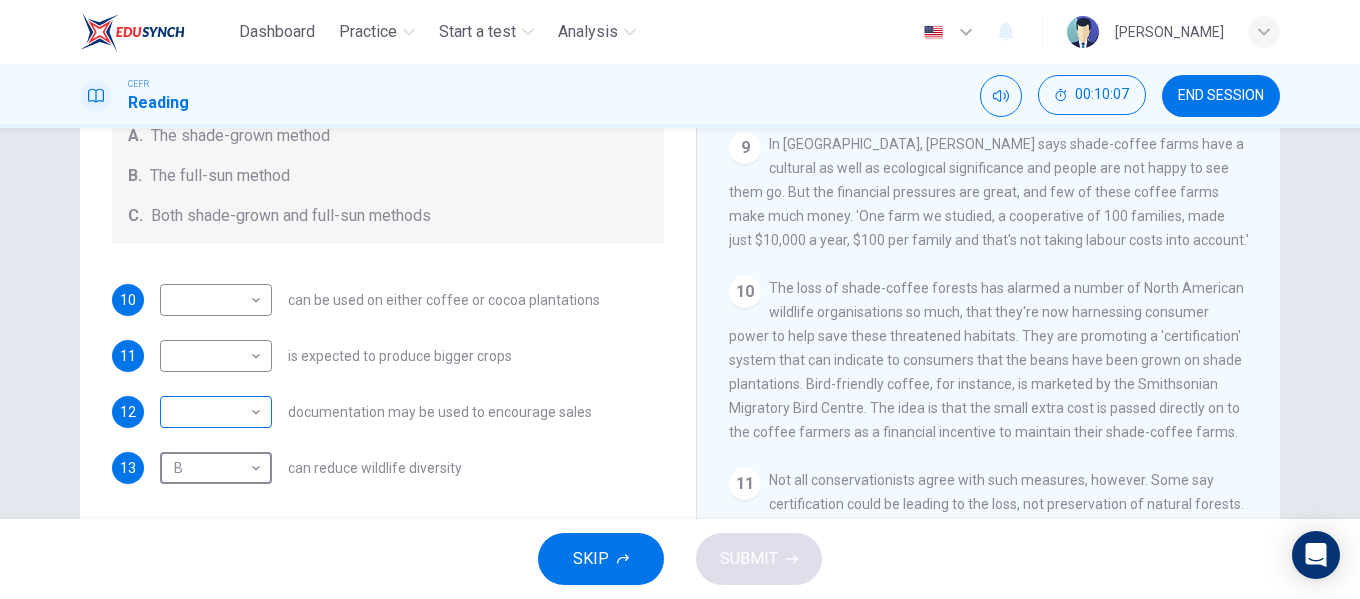 click on "Dashboard Practice Start a test Analysis English en ​ [PERSON_NAME] EMPATI CEFR Reading 00:10:07 END SESSION Questions 10 - 13 Classify the features described below as applying to growing coffee.
Write the correct letter  A-C  in the boxes below. A. The shade-grown method B. The full-sun method C. Both shade-grown and full-sun methods 10 ​ ​ can be used on either coffee or cocoa plantations 11 ​ ​ is expected to produce bigger crops 12 ​ ​ documentation may be used to encourage sales 13 B B ​ can reduce wildlife diversity Natural Coffee and Cocoa CLICK TO ZOOM Click to Zoom 1 What's the connection between your morning coffee, wintering North American birds and the cool shade of a tree? Actually, quite a lot, says [PERSON_NAME]. 2 3 4 5 6 7 8 9 10 11 12 SKIP SUBMIT EduSynch - Online Language Proficiency Testing
×" at bounding box center (680, 299) 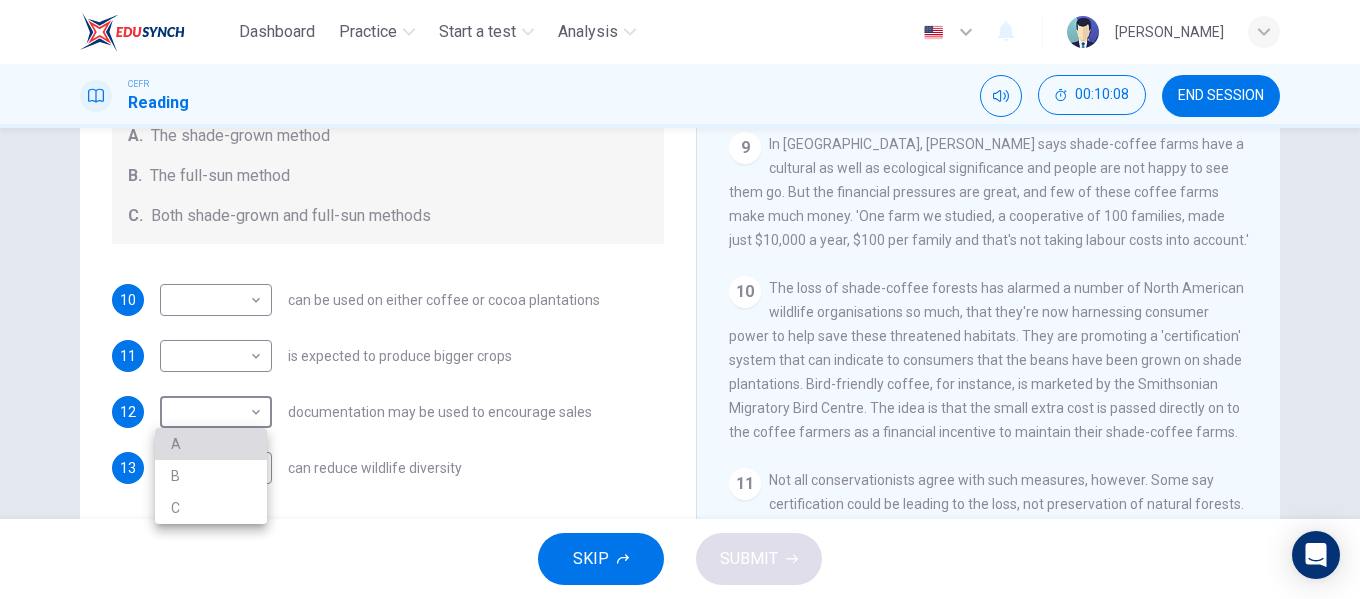 click on "A" at bounding box center [211, 444] 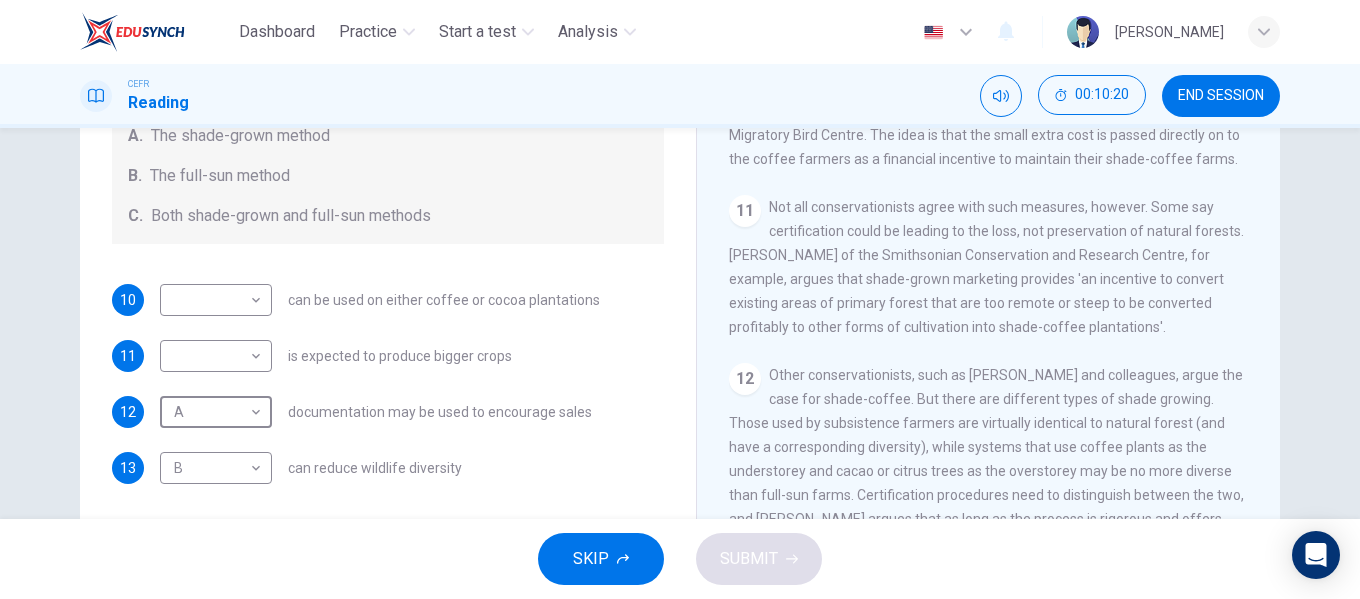 scroll, scrollTop: 1977, scrollLeft: 0, axis: vertical 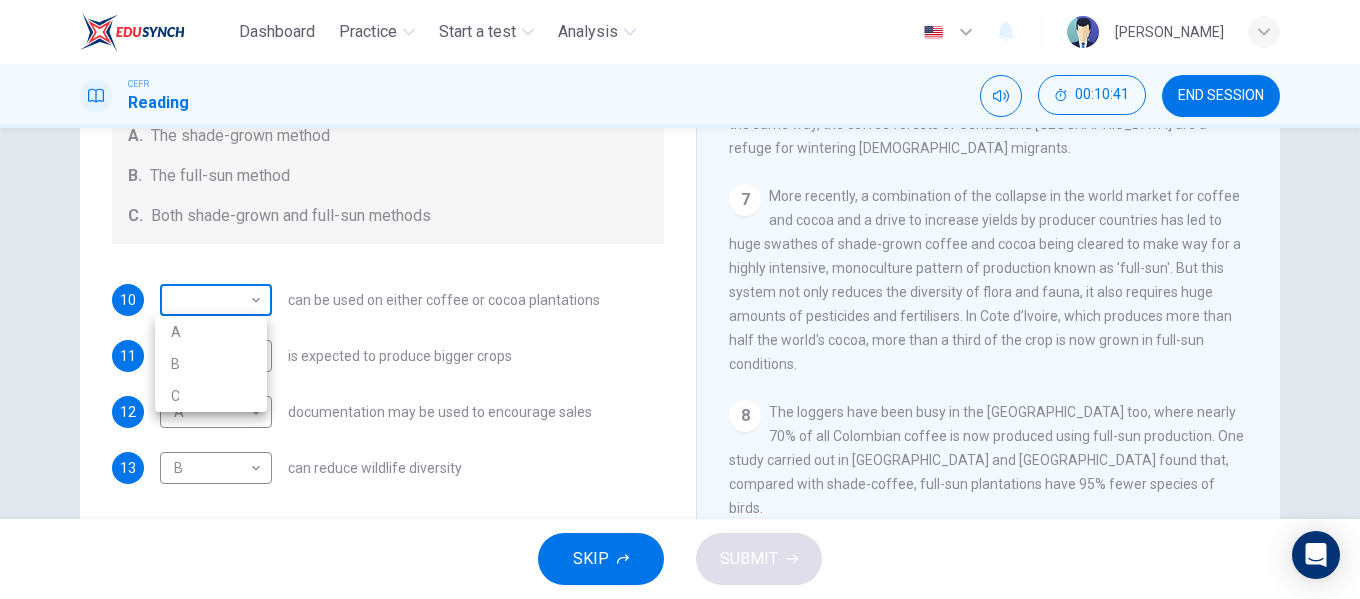 click on "Dashboard Practice Start a test Analysis English en ​ [PERSON_NAME] EMPATI CEFR Reading 00:10:41 END SESSION Questions 10 - 13 Classify the features described below as applying to growing coffee.
Write the correct letter  A-C  in the boxes below. A. The shade-grown method B. The full-sun method C. Both shade-grown and full-sun methods 10 ​ ​ can be used on either coffee or cocoa plantations 11 ​ ​ is expected to produce bigger crops 12 A A ​ documentation may be used to encourage sales 13 B B ​ can reduce wildlife diversity Natural Coffee and Cocoa CLICK TO ZOOM Click to Zoom 1 What's the connection between your morning coffee, wintering North American birds and the cool shade of a tree? Actually, quite a lot, says [PERSON_NAME]. 2 3 4 5 6 7 8 9 10 11 12 SKIP SUBMIT EduSynch - Online Language Proficiency Testing
×" at bounding box center (680, 299) 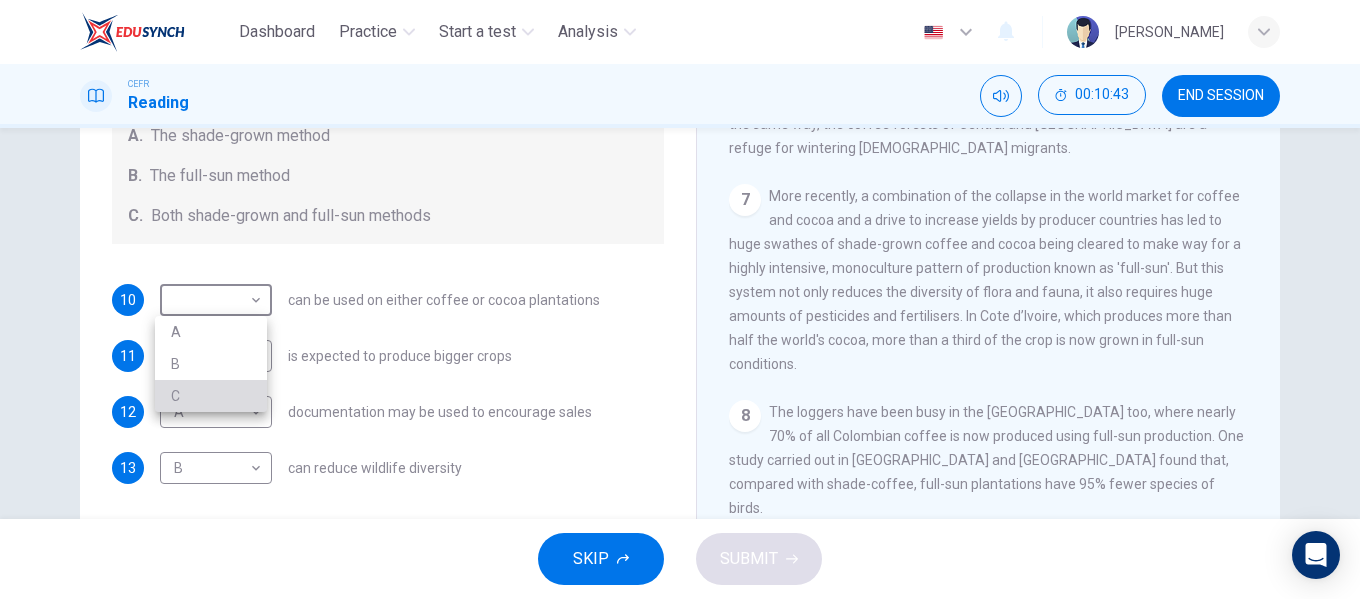 click on "C" at bounding box center [211, 396] 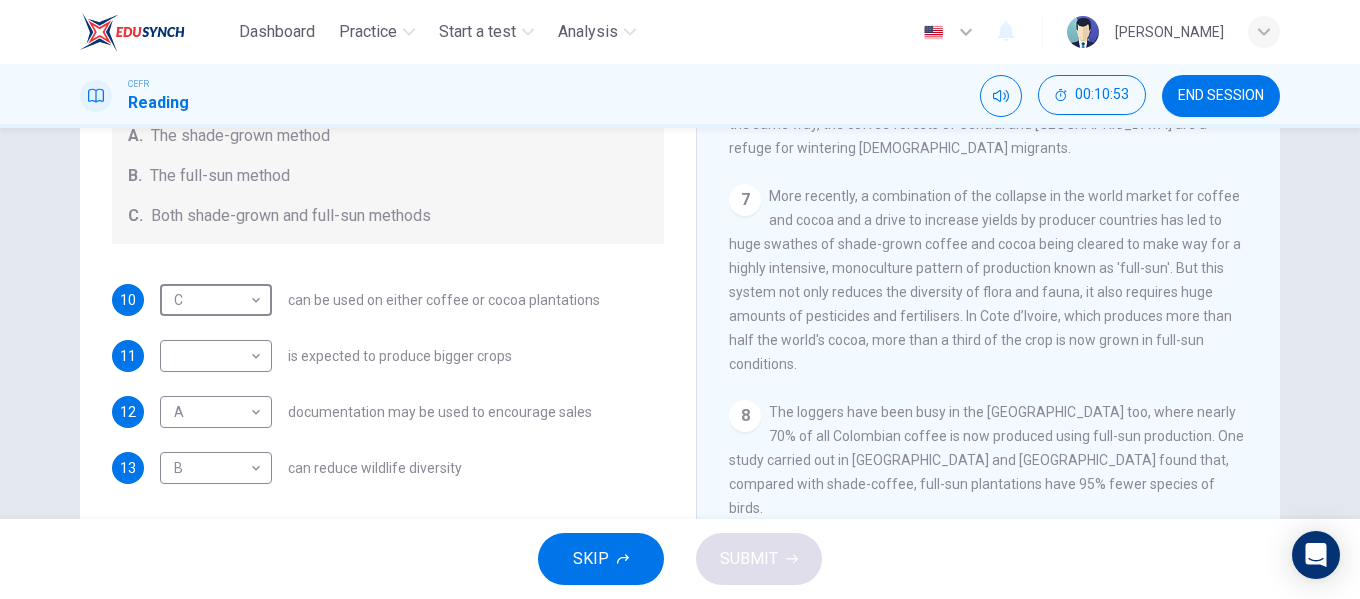 scroll, scrollTop: 1141, scrollLeft: 0, axis: vertical 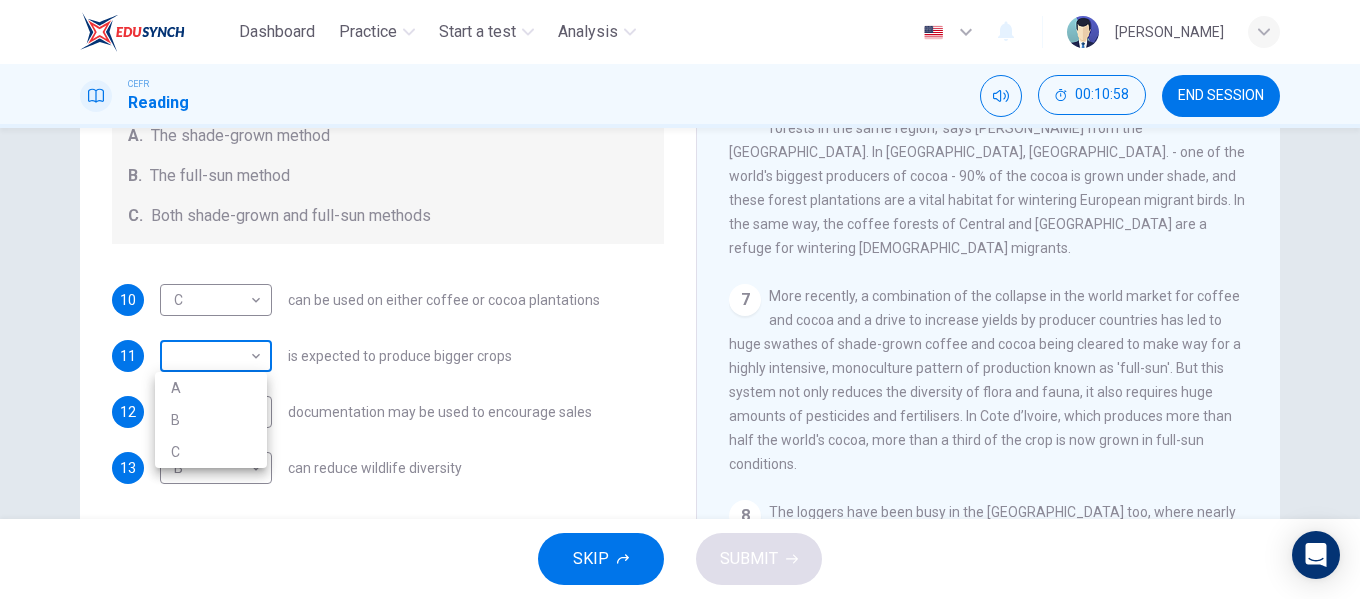 click on "Dashboard Practice Start a test Analysis English en ​ [PERSON_NAME] EMPATI CEFR Reading 00:10:58 END SESSION Questions 10 - 13 Classify the features described below as applying to growing coffee.
Write the correct letter  A-C  in the boxes below. A. The shade-grown method B. The full-sun method C. Both shade-grown and full-sun methods 10 C C ​ can be used on either coffee or cocoa plantations 11 ​ ​ is expected to produce bigger crops 12 A A ​ documentation may be used to encourage sales 13 B B ​ can reduce wildlife diversity Natural Coffee and Cocoa CLICK TO ZOOM Click to Zoom 1 What's the connection between your morning coffee, wintering North American birds and the cool shade of a tree? Actually, quite a lot, says [PERSON_NAME]. 2 3 4 5 6 7 8 9 10 11 12 SKIP SUBMIT EduSynch - Online Language Proficiency Testing
×" at bounding box center [680, 299] 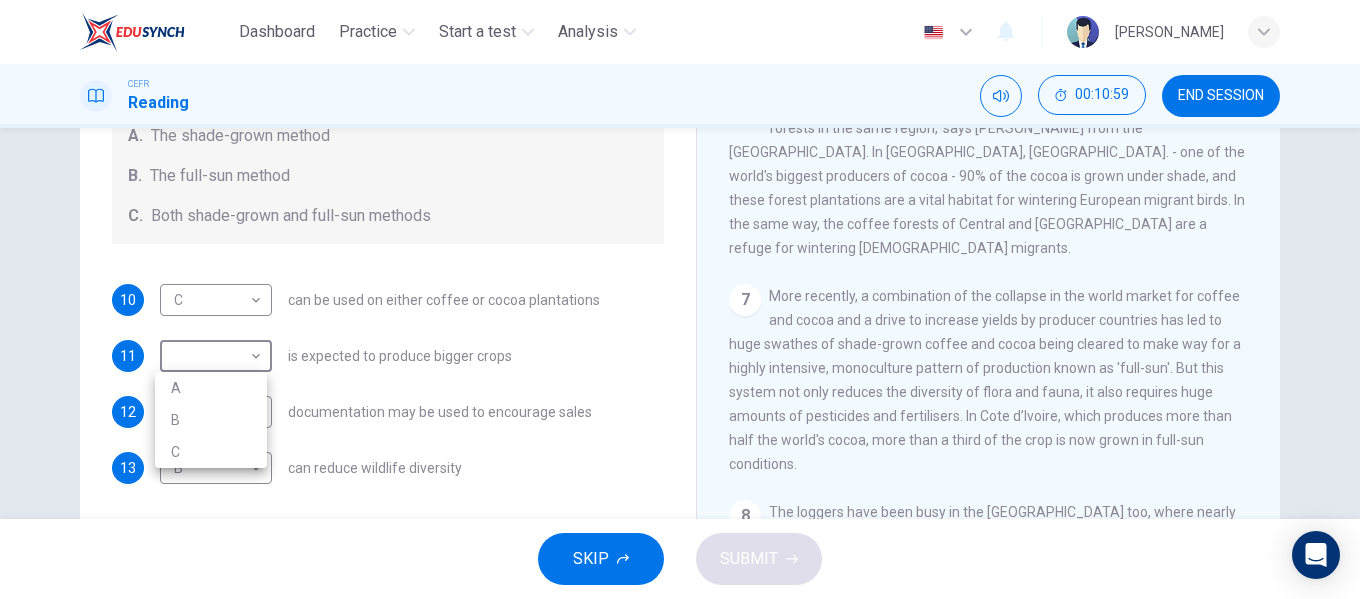 click on "C" at bounding box center [211, 452] 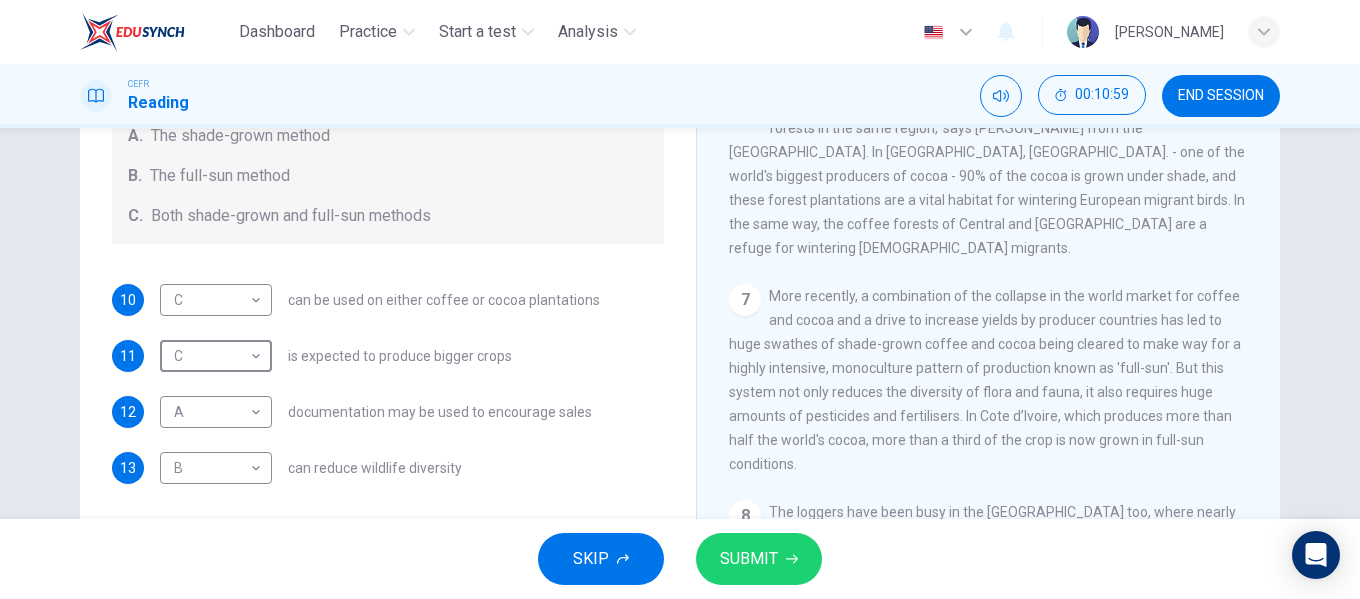 click on "SUBMIT" at bounding box center [749, 559] 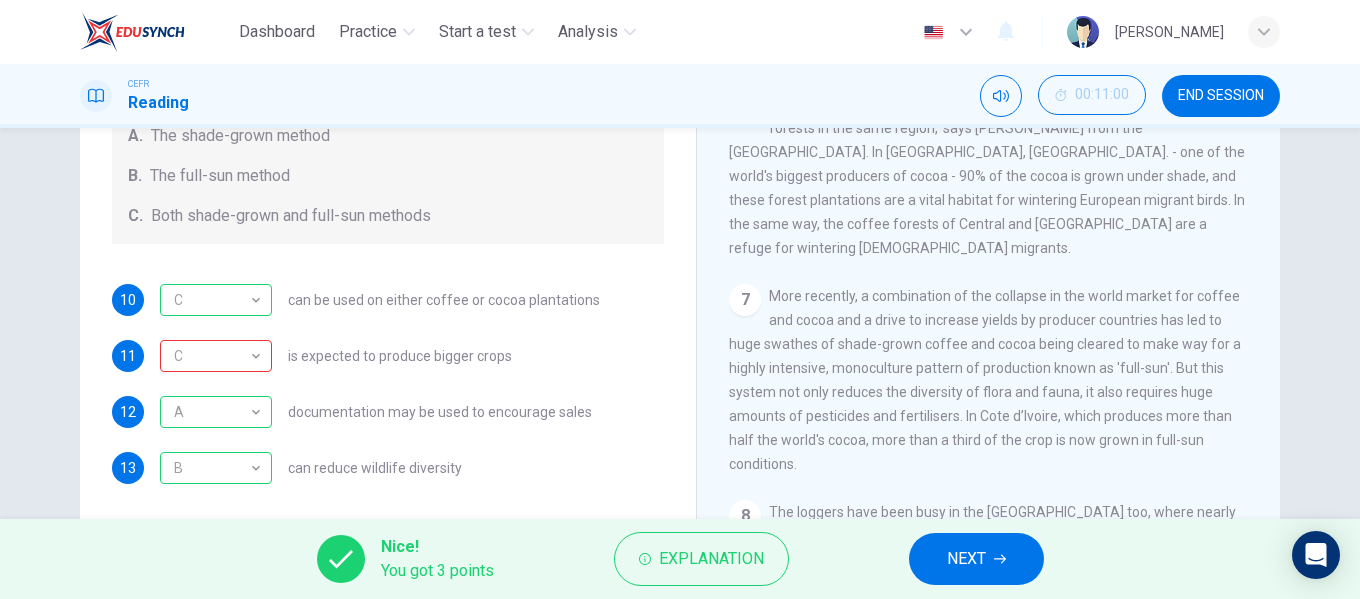 click on "NEXT" at bounding box center [976, 559] 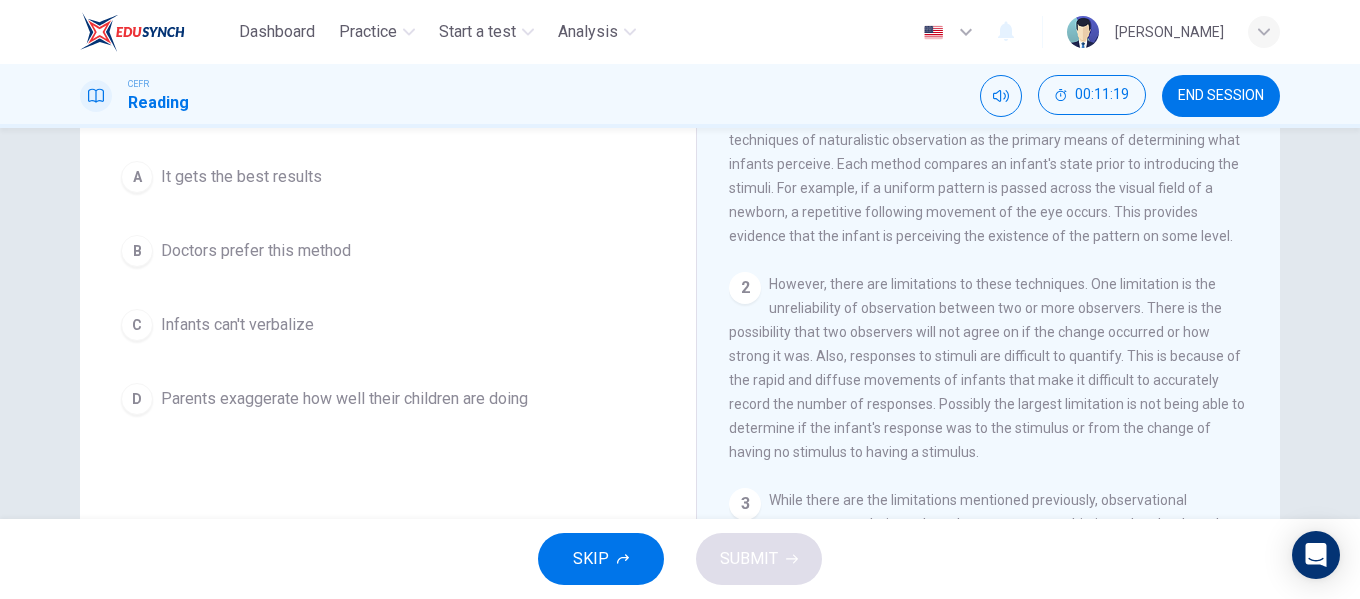 scroll, scrollTop: 100, scrollLeft: 0, axis: vertical 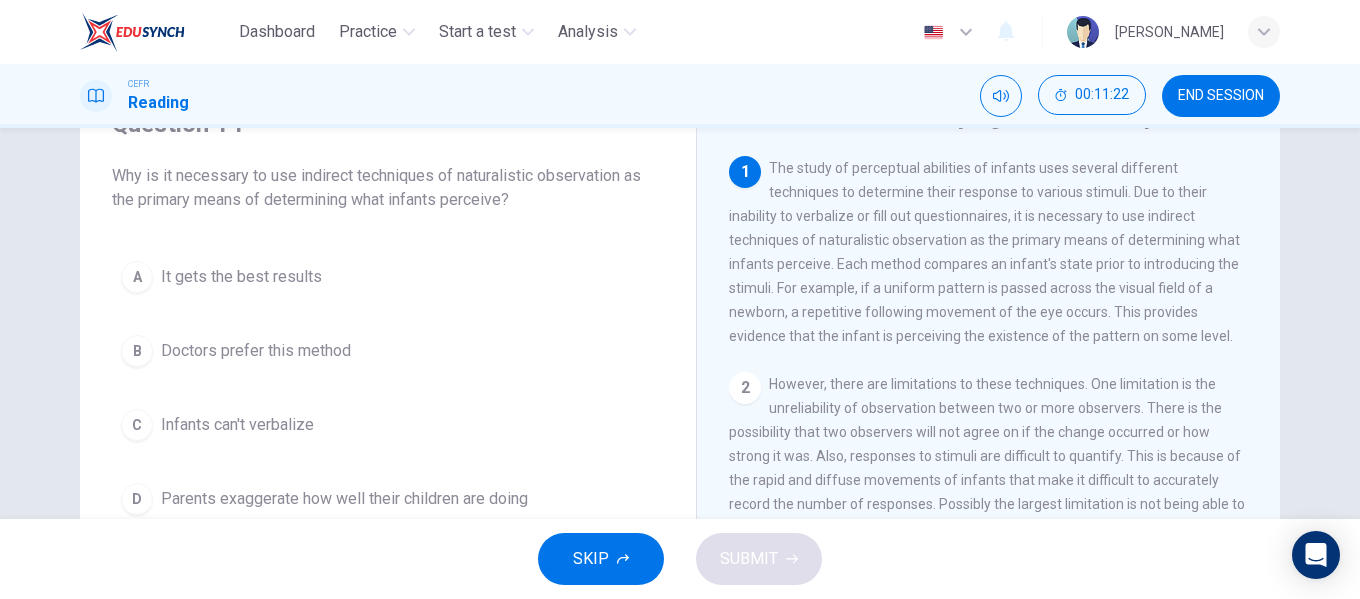 click on "C Infants can't verbalize" at bounding box center [388, 425] 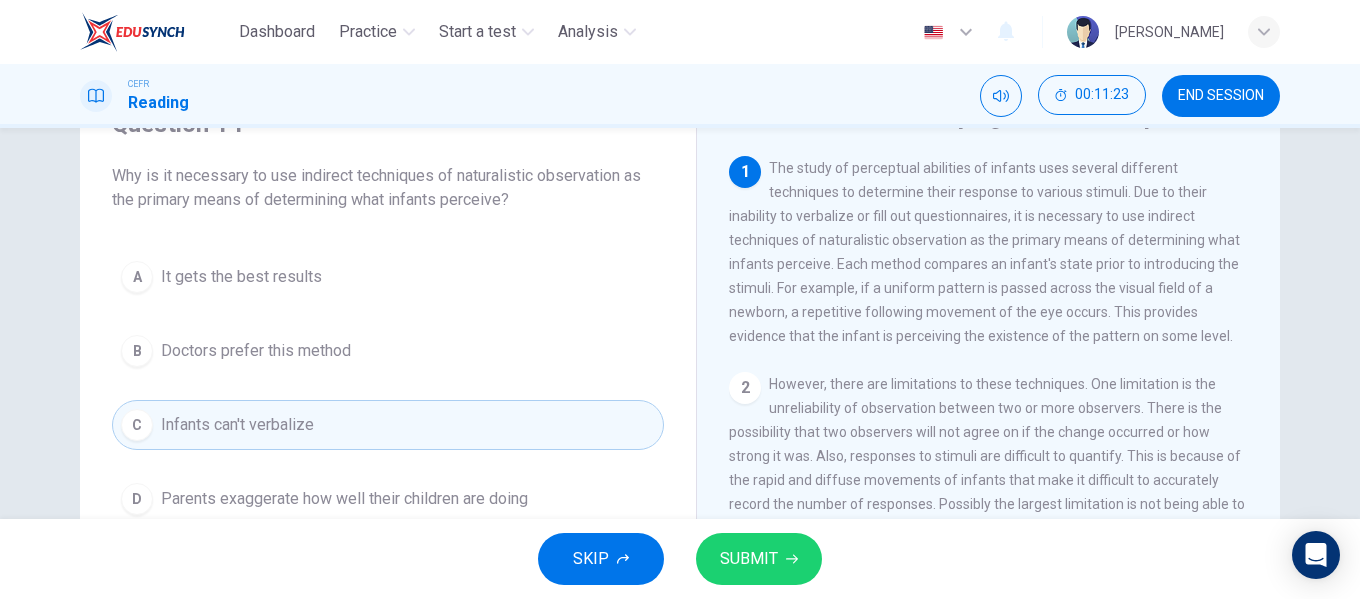 click on "SUBMIT" at bounding box center [749, 559] 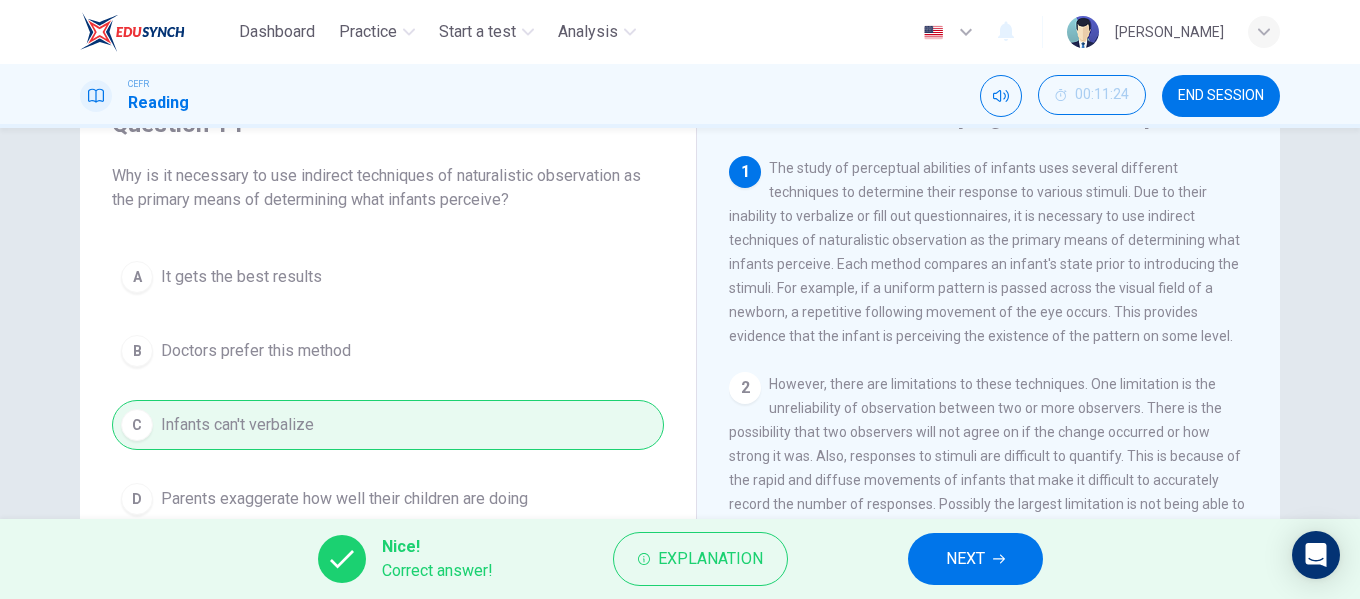 click on "NEXT" at bounding box center (975, 559) 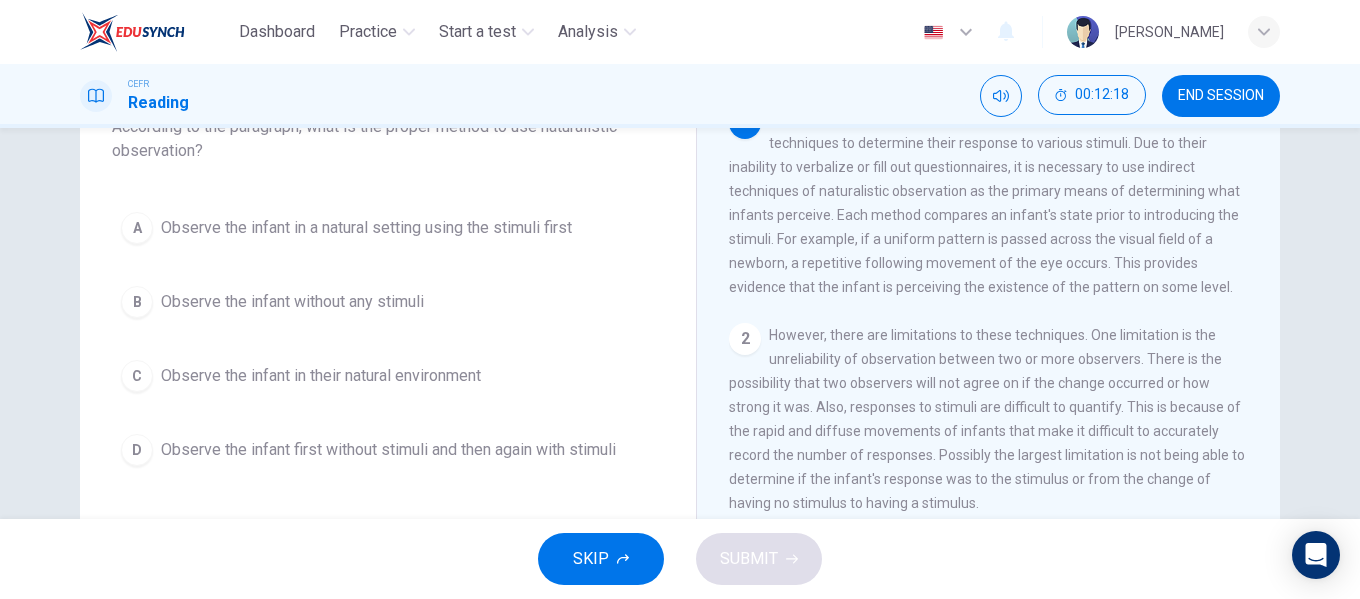 scroll, scrollTop: 100, scrollLeft: 0, axis: vertical 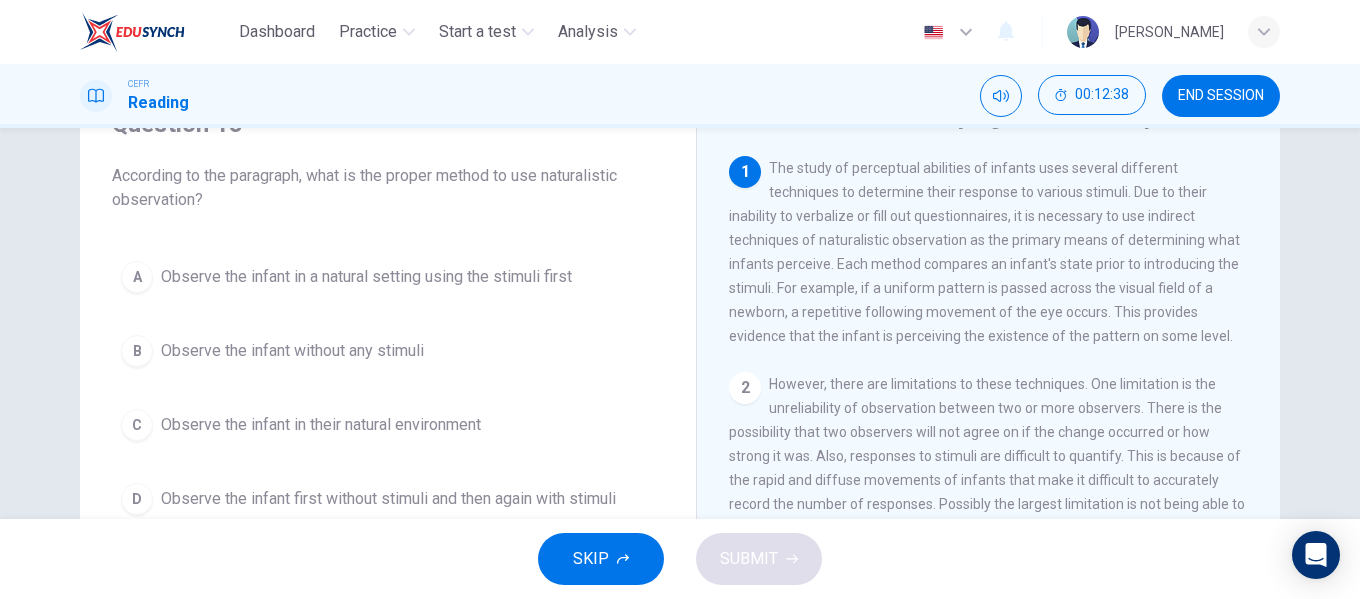 click on "Observe the infant in a natural setting using the stimuli first" at bounding box center (366, 277) 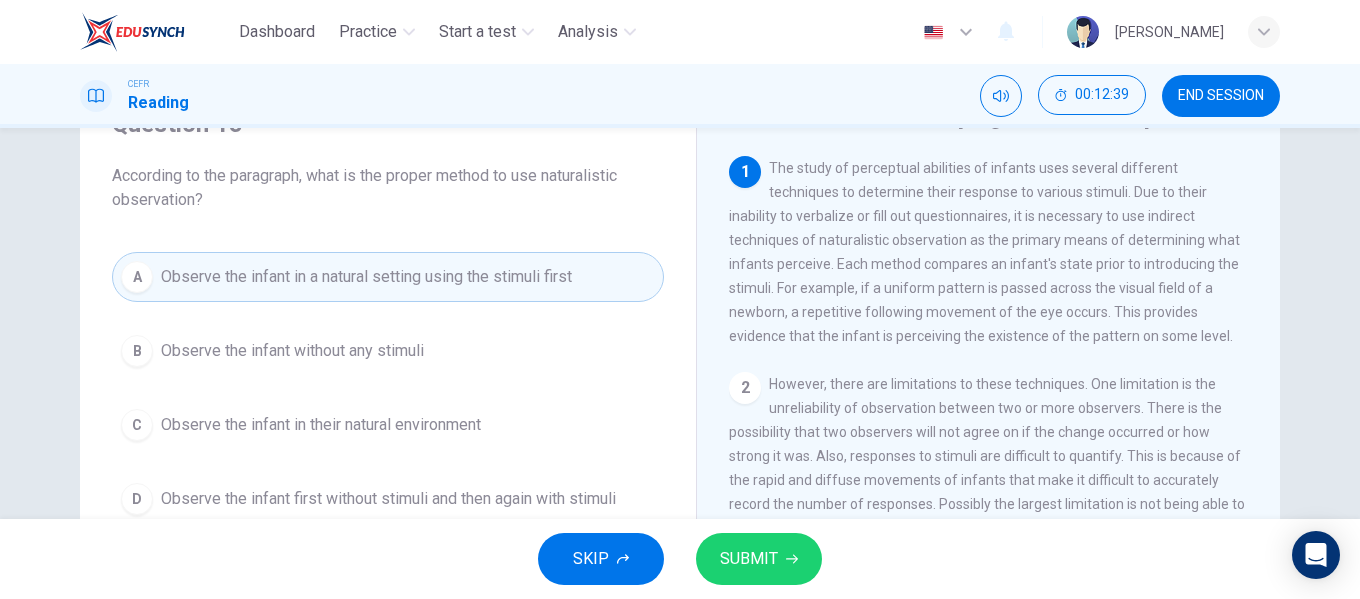 click on "SUBMIT" at bounding box center [749, 559] 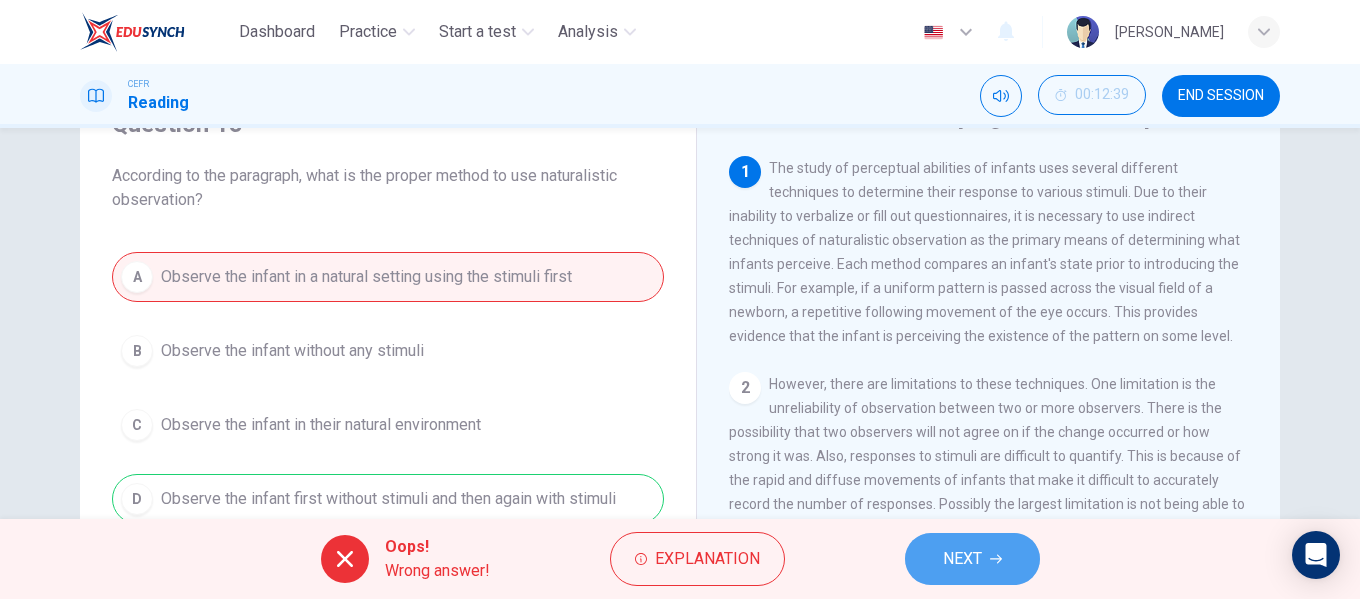 click on "NEXT" at bounding box center [962, 559] 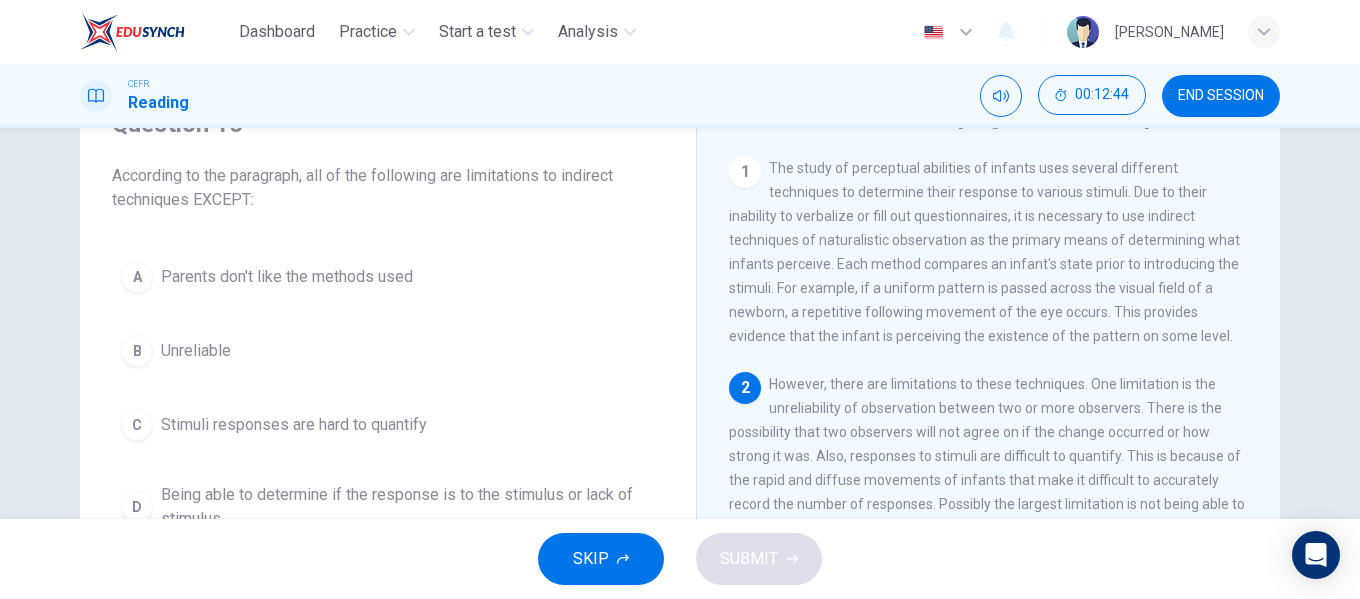 scroll, scrollTop: 200, scrollLeft: 0, axis: vertical 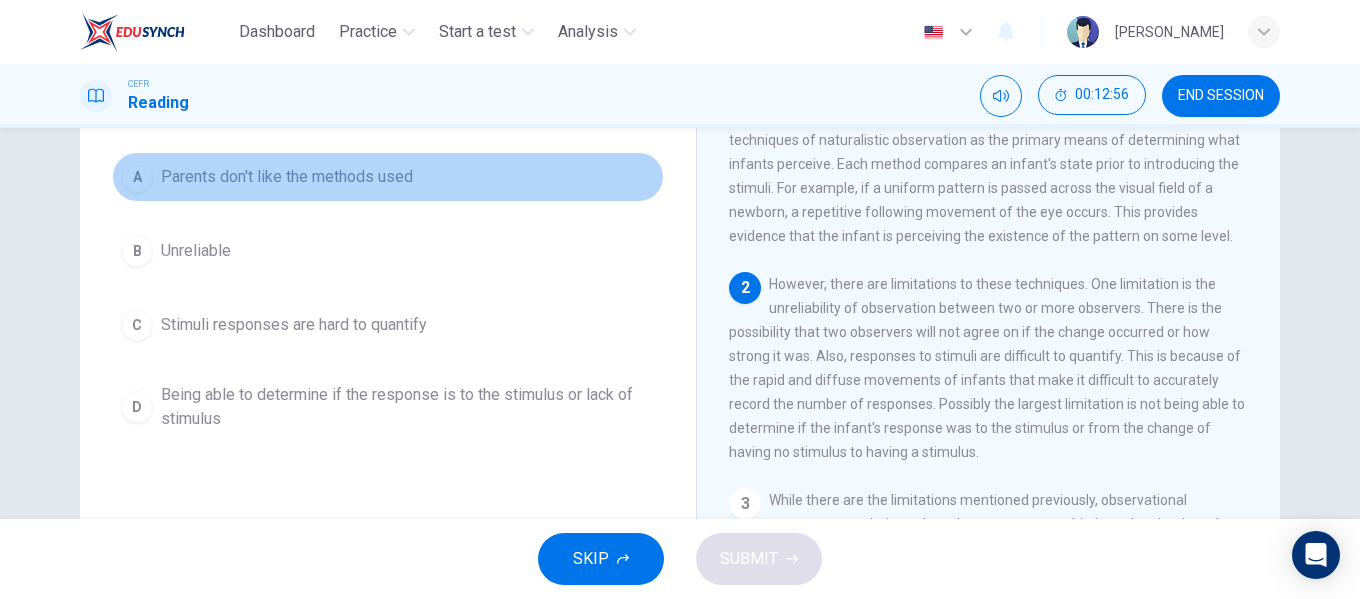 click on "Parents don't like the methods used" at bounding box center (287, 177) 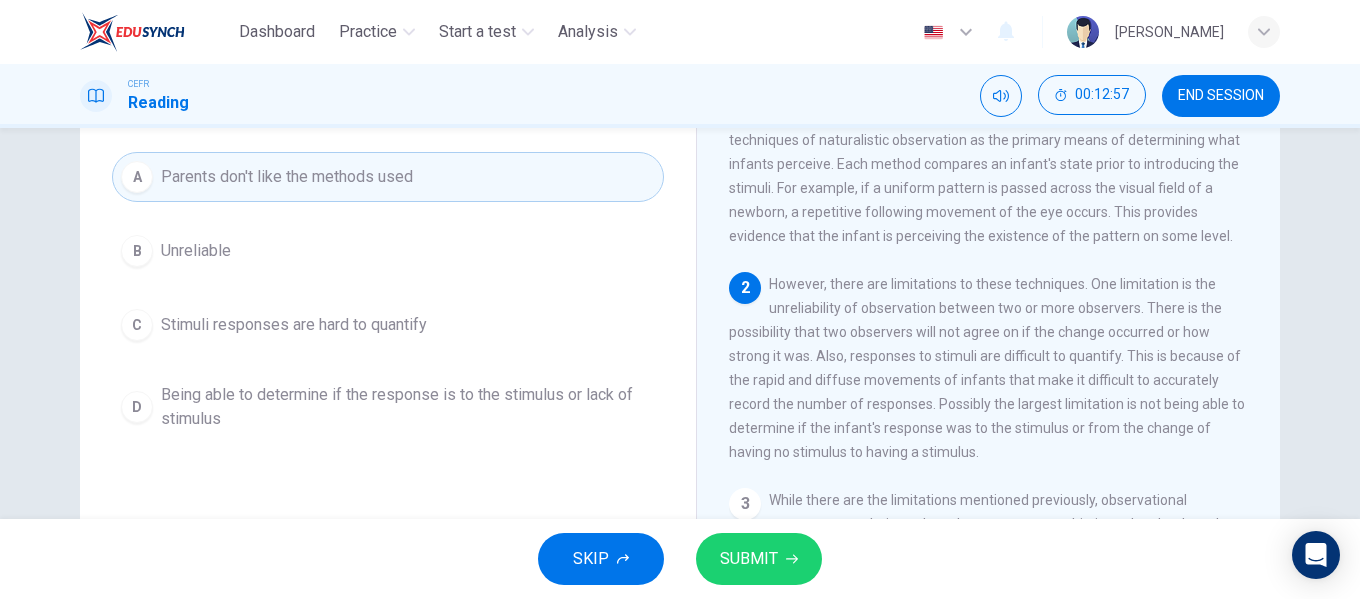 click on "SUBMIT" at bounding box center [749, 559] 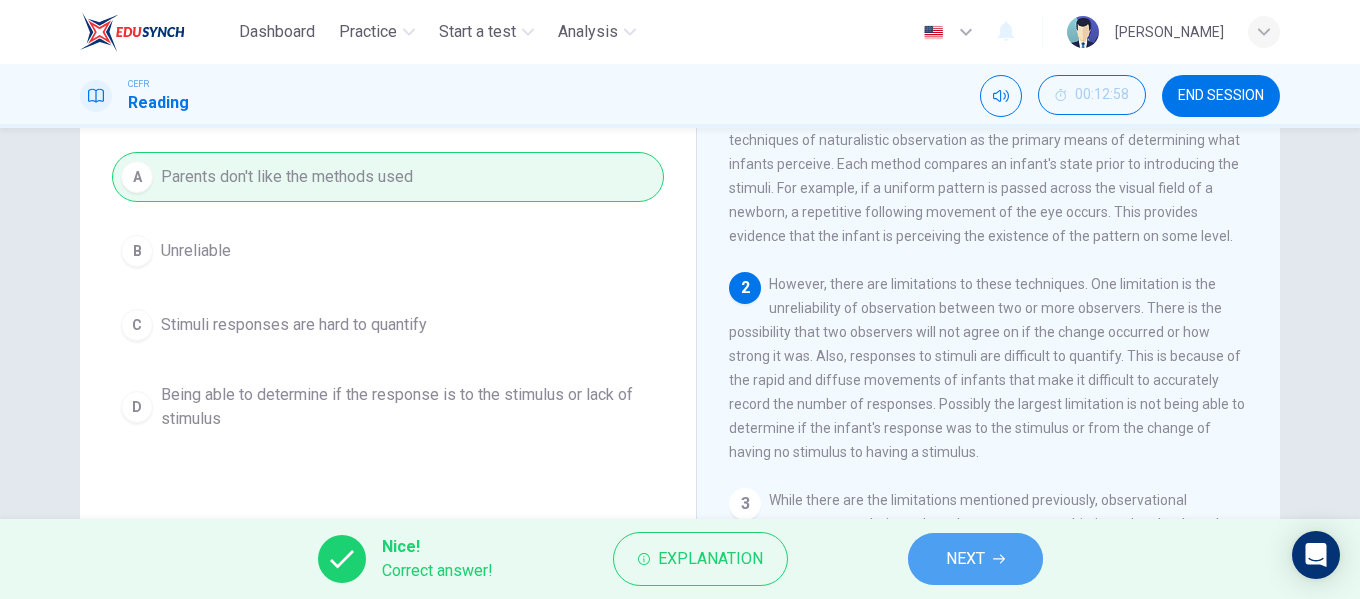 click on "NEXT" at bounding box center [965, 559] 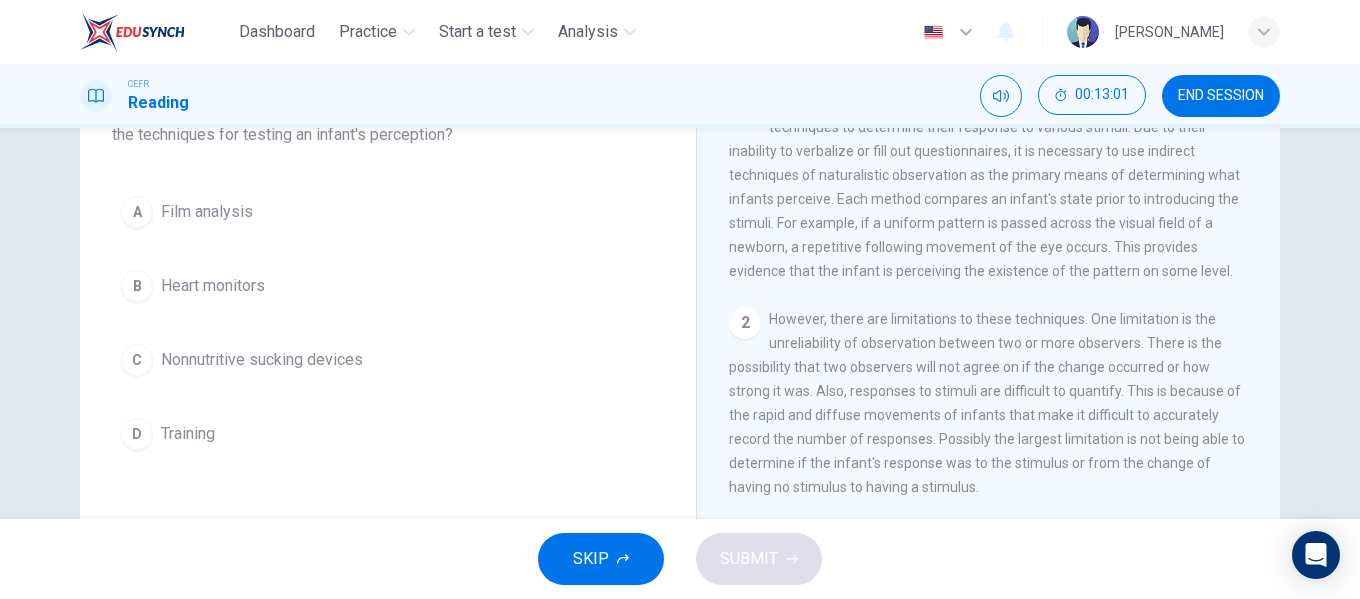 scroll, scrollTop: 200, scrollLeft: 0, axis: vertical 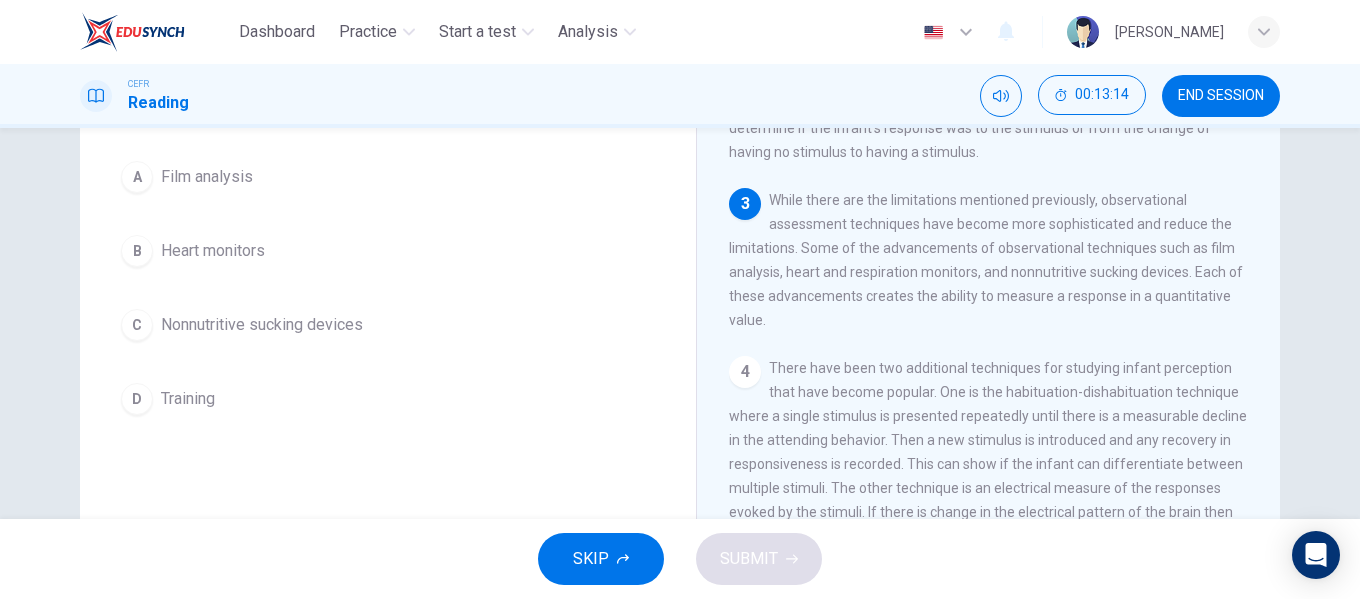 click on "Training" at bounding box center [188, 399] 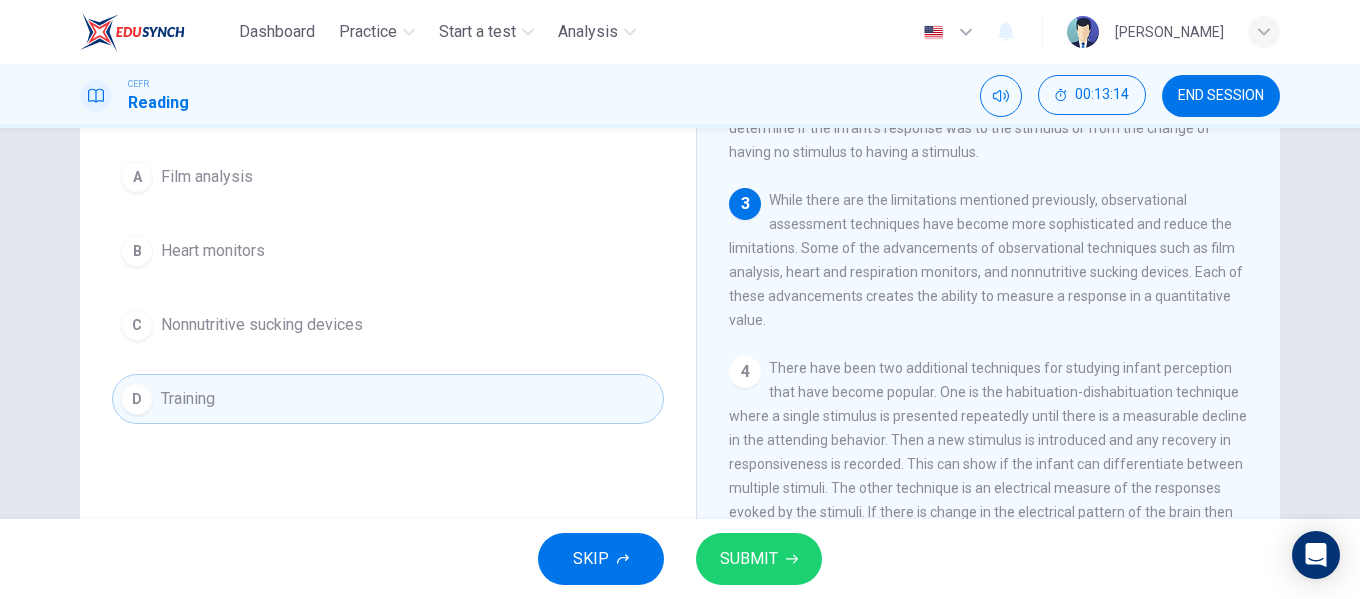 click on "SUBMIT" at bounding box center (749, 559) 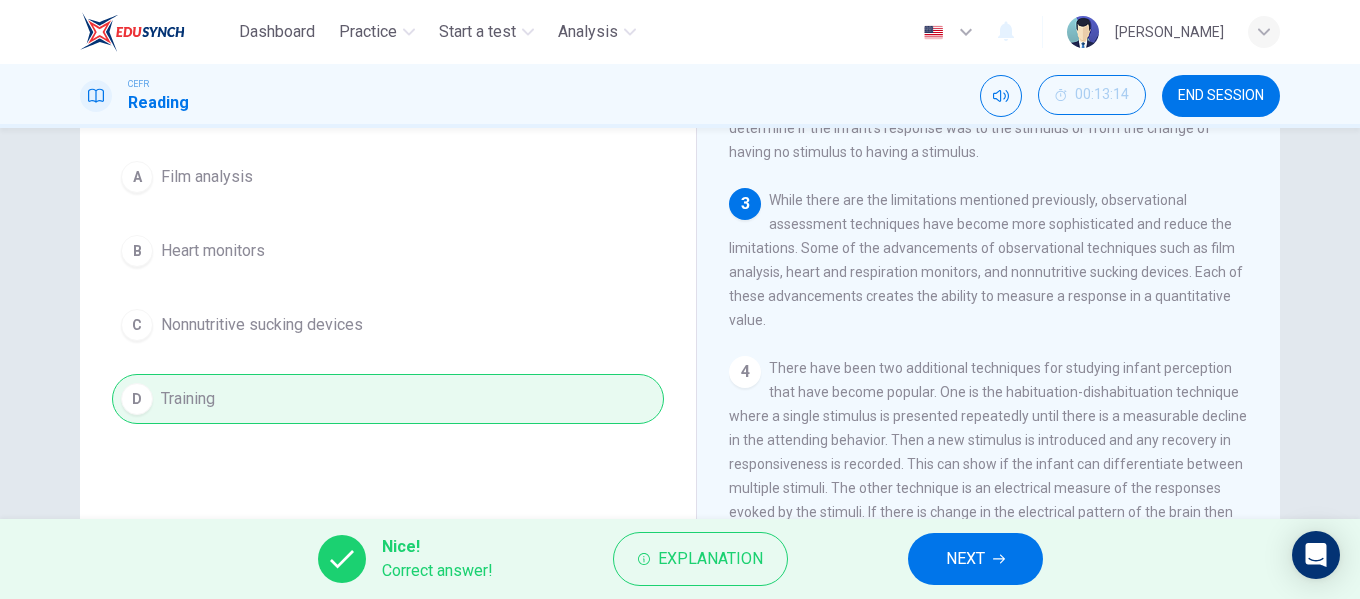 click 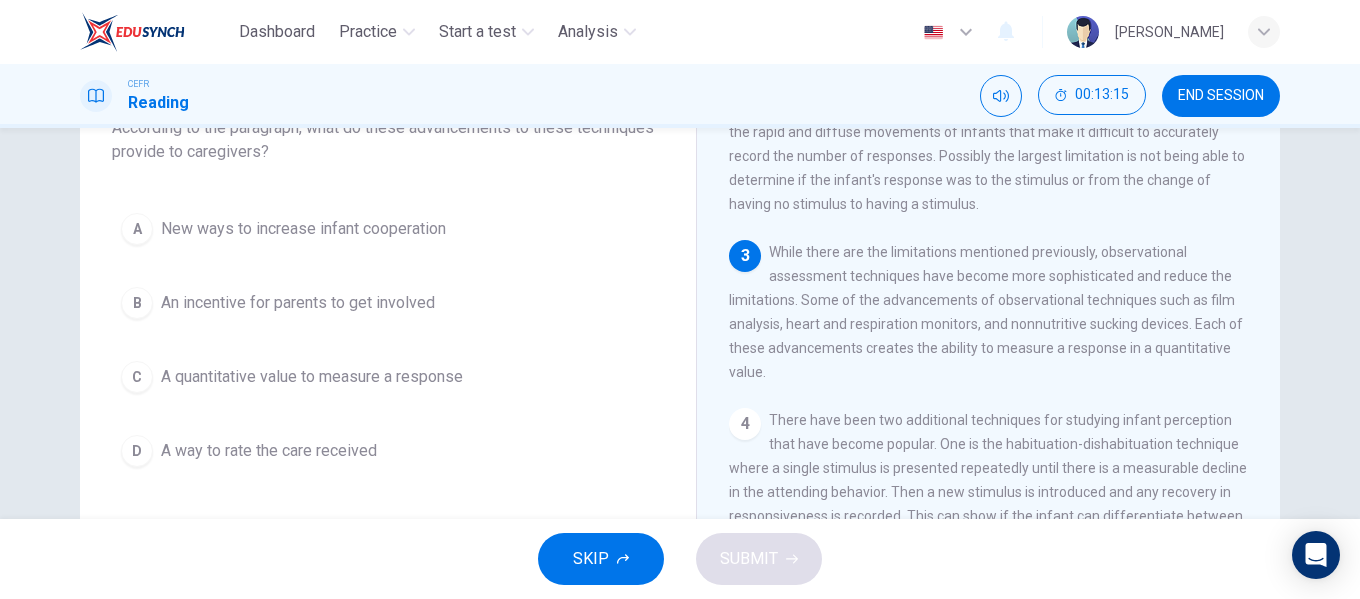 scroll, scrollTop: 100, scrollLeft: 0, axis: vertical 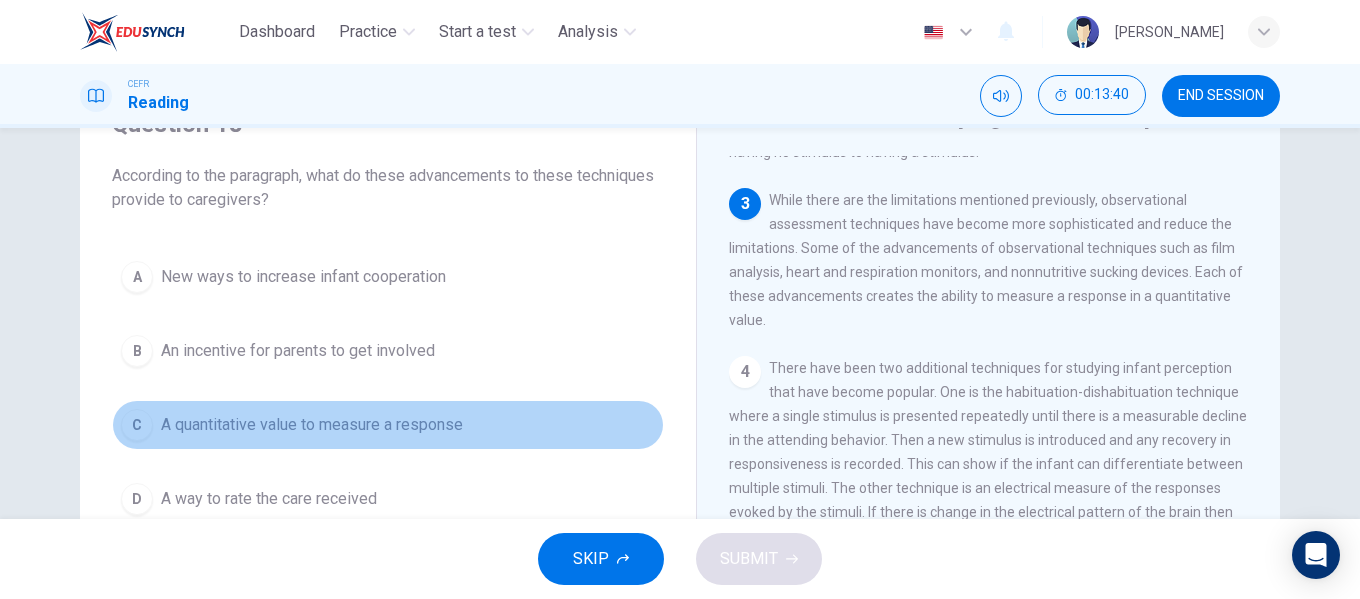 click on "A quantitative value to measure a response" at bounding box center (312, 425) 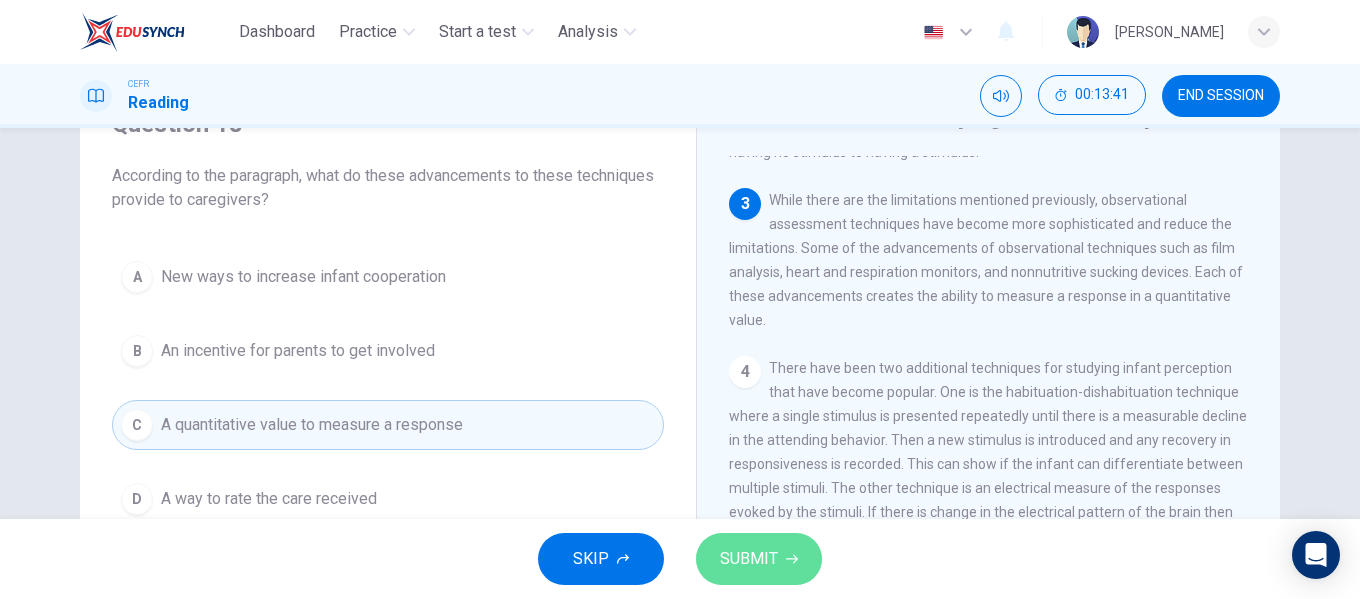click on "SUBMIT" at bounding box center (749, 559) 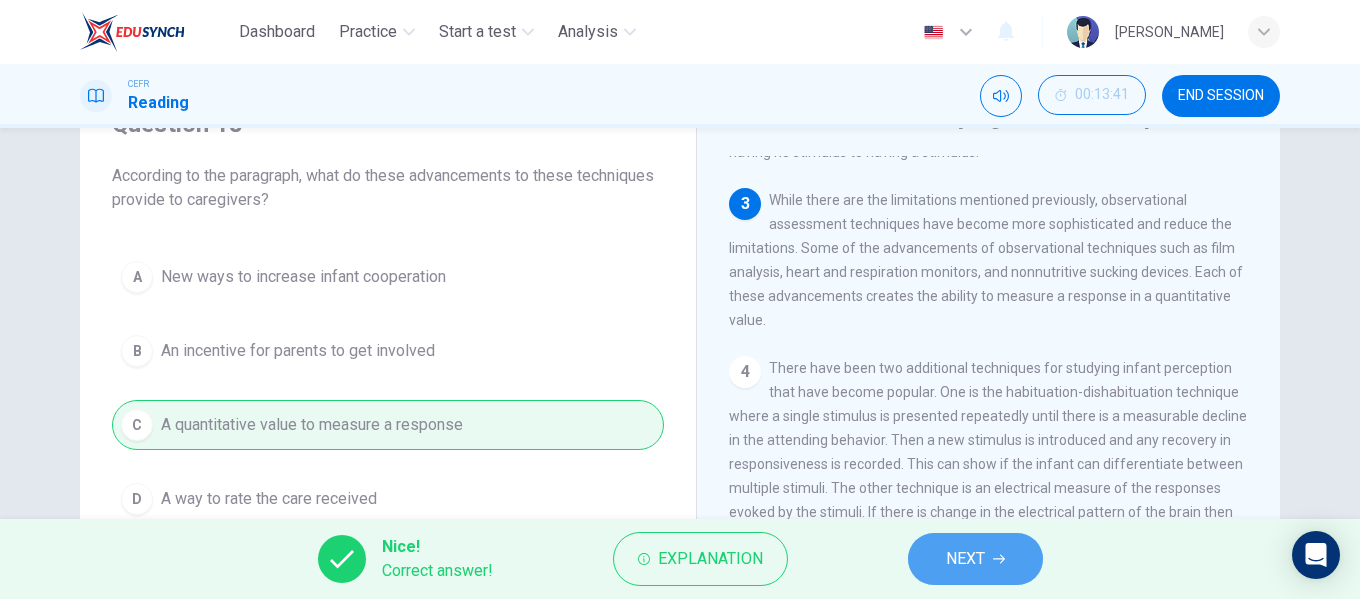 click on "NEXT" at bounding box center (975, 559) 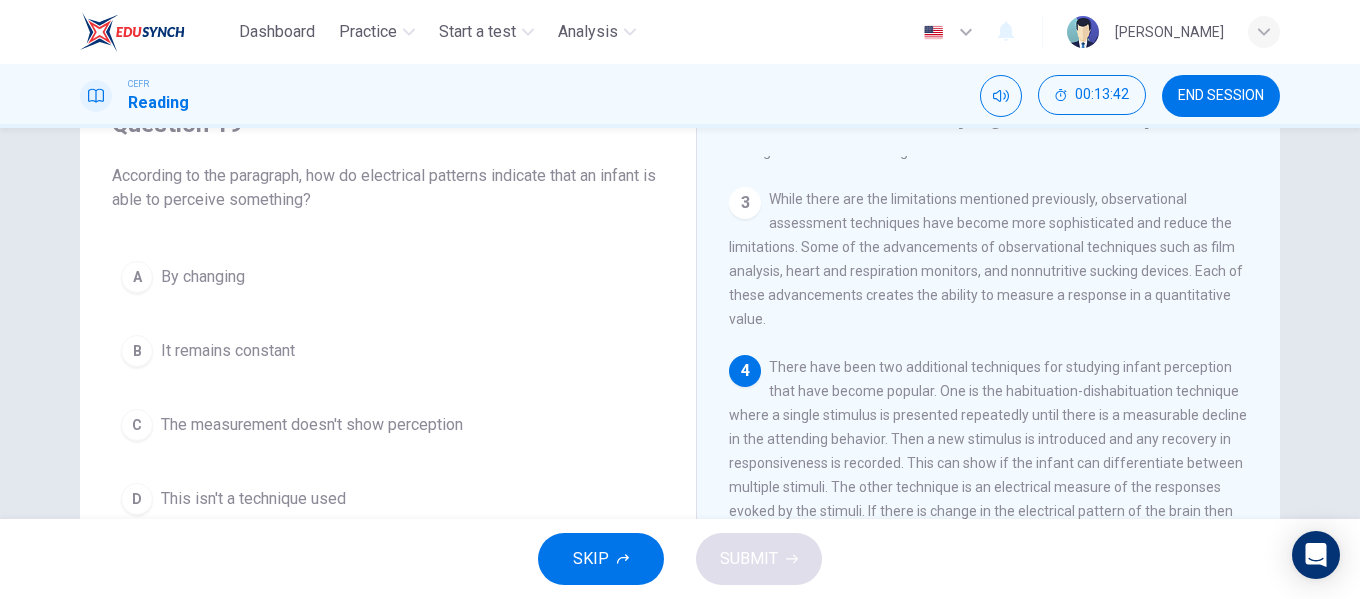 scroll, scrollTop: 438, scrollLeft: 0, axis: vertical 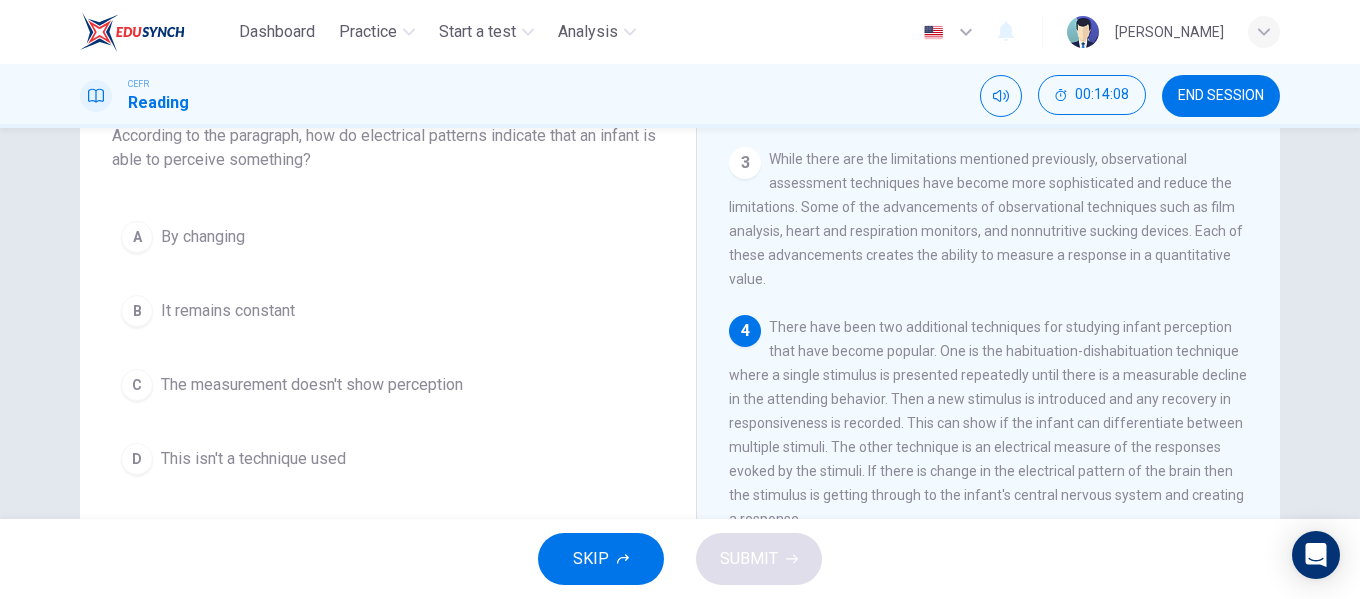 click on "A By changing" at bounding box center [388, 237] 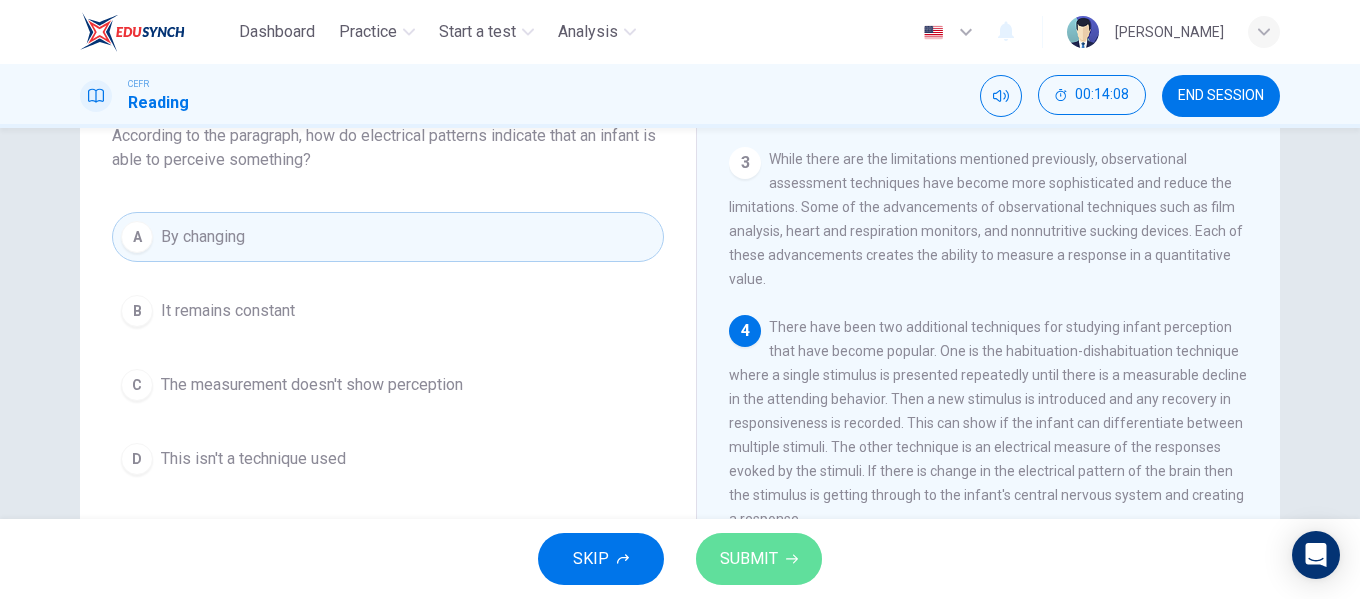 click on "SUBMIT" at bounding box center (749, 559) 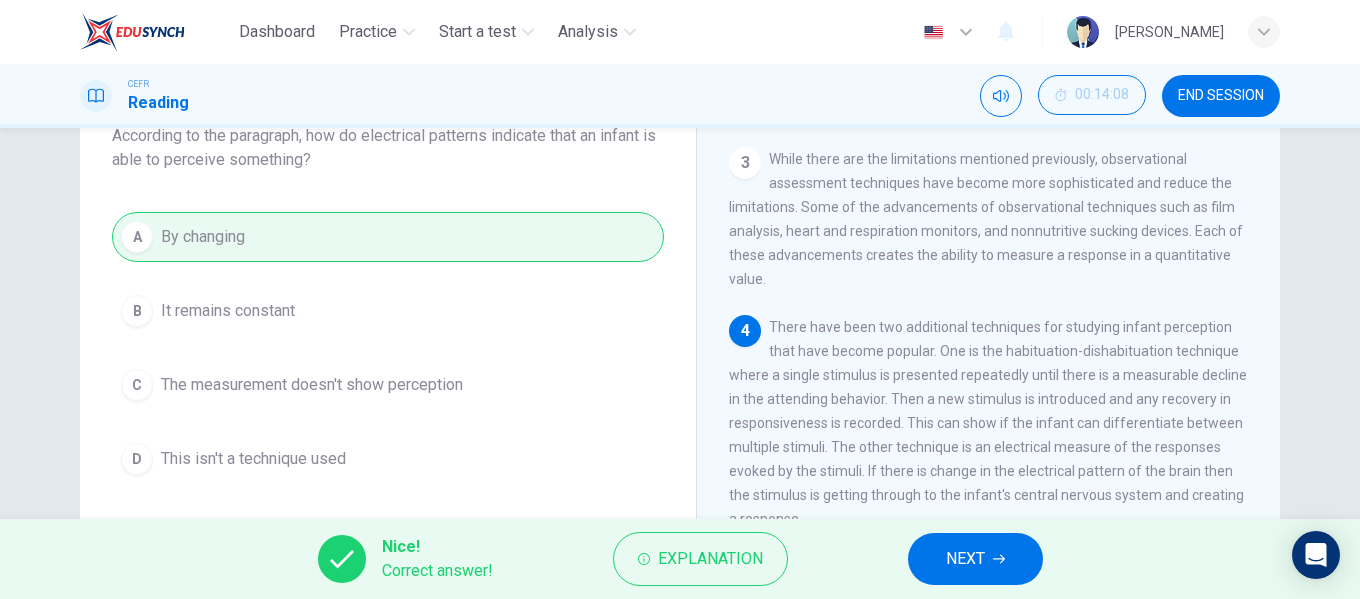 click on "NEXT" at bounding box center [975, 559] 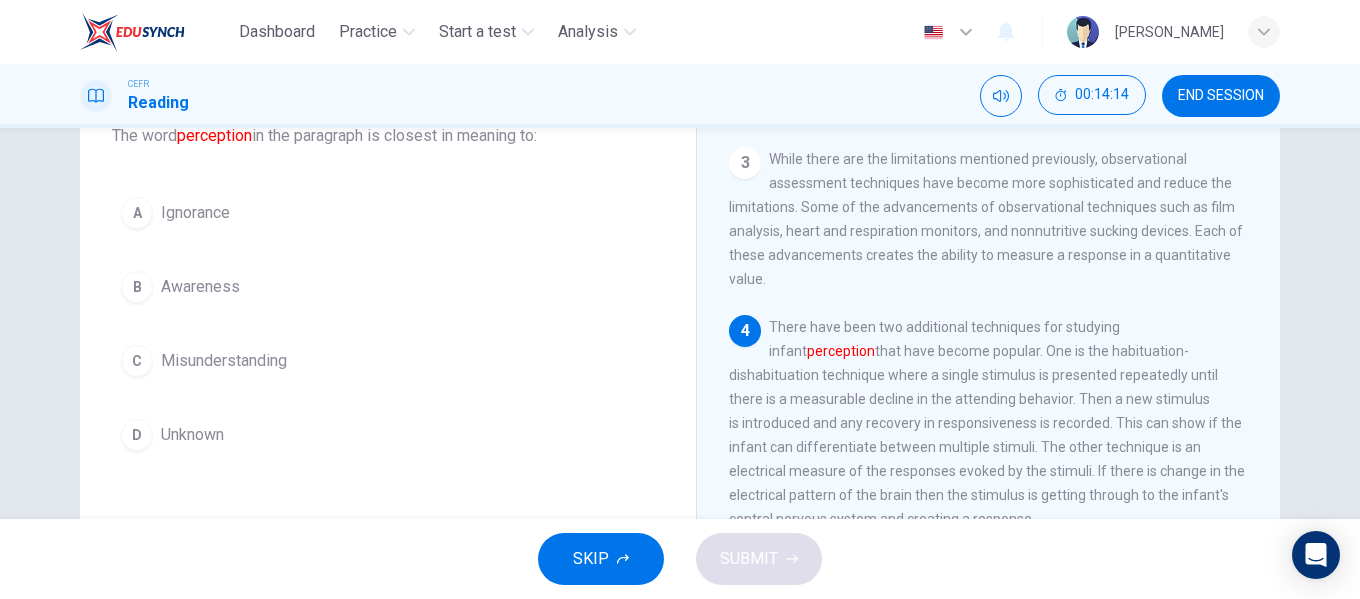 click on "B Awareness" at bounding box center [388, 287] 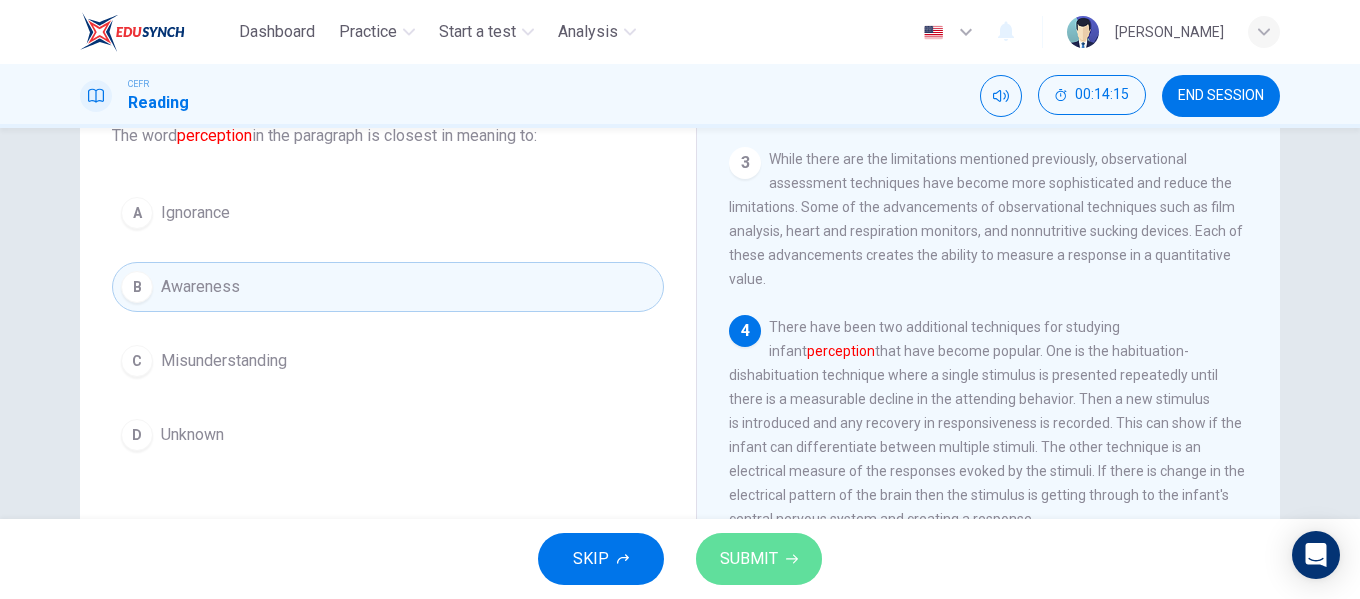 click on "SUBMIT" at bounding box center [759, 559] 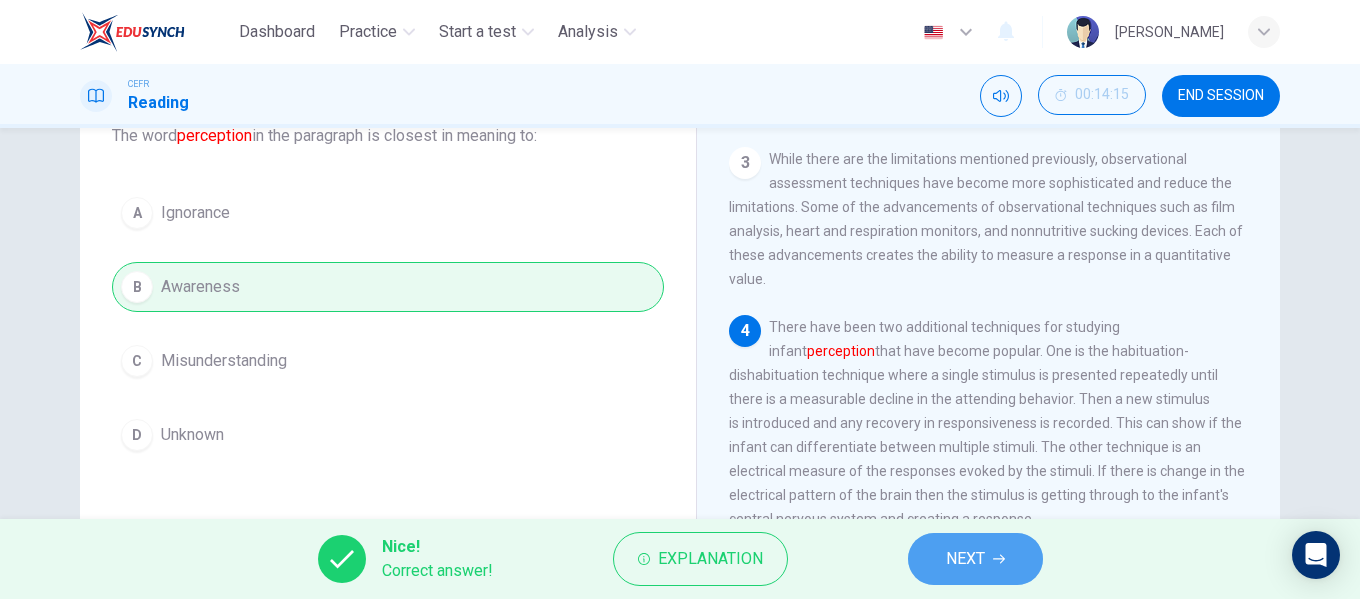 click on "NEXT" at bounding box center (965, 559) 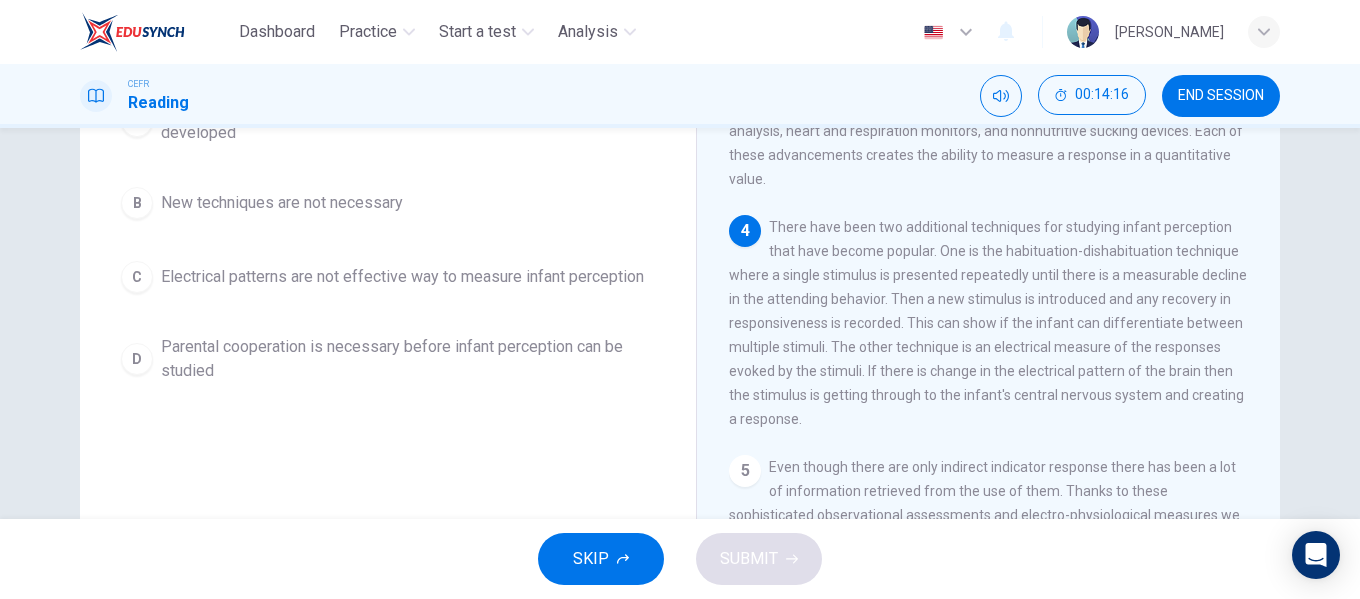 scroll, scrollTop: 140, scrollLeft: 0, axis: vertical 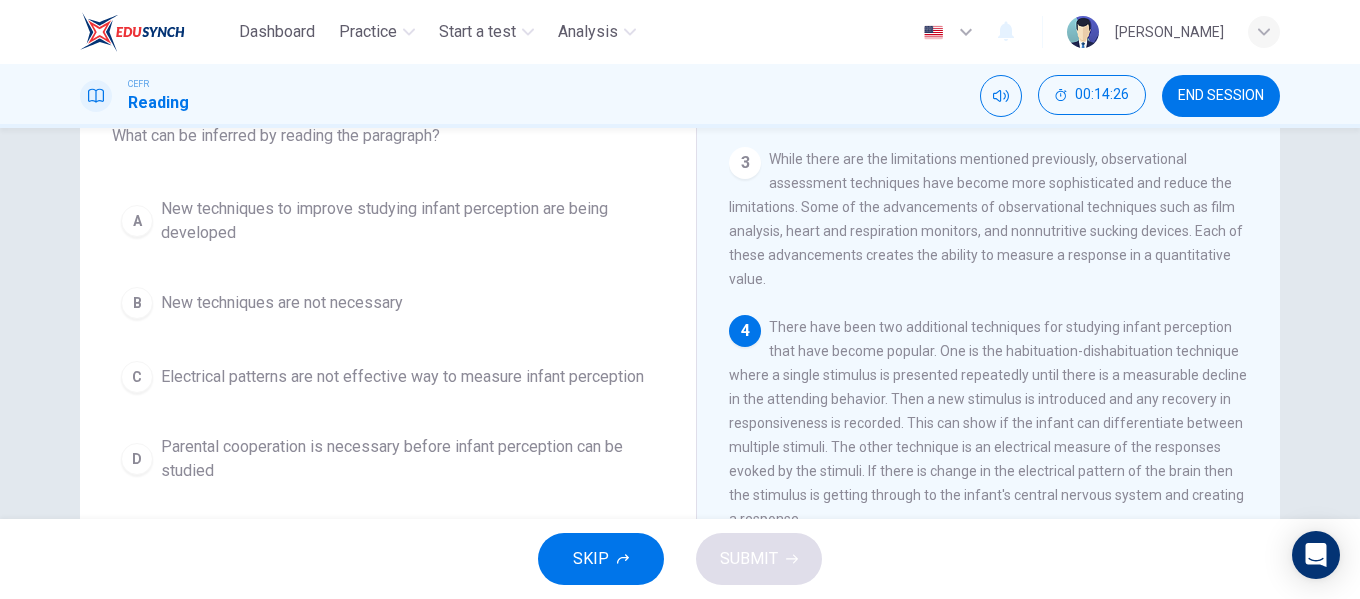 click on "New techniques to improve studying infant perception are being developed" at bounding box center (408, 221) 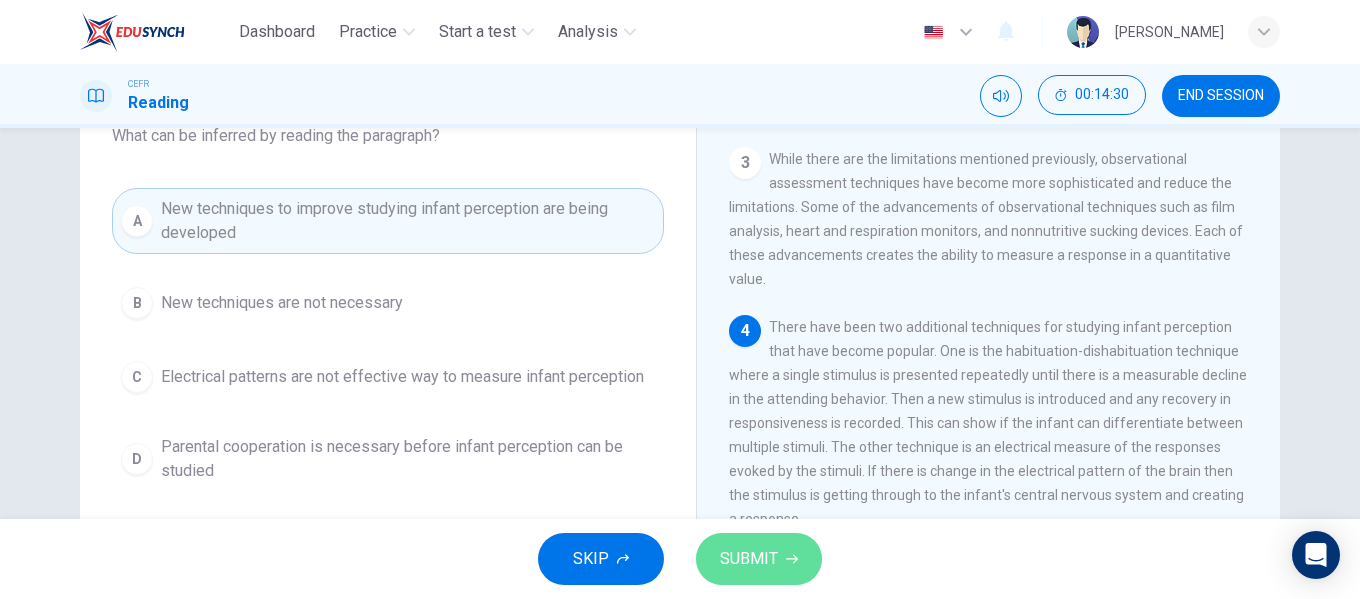 click on "SUBMIT" at bounding box center (749, 559) 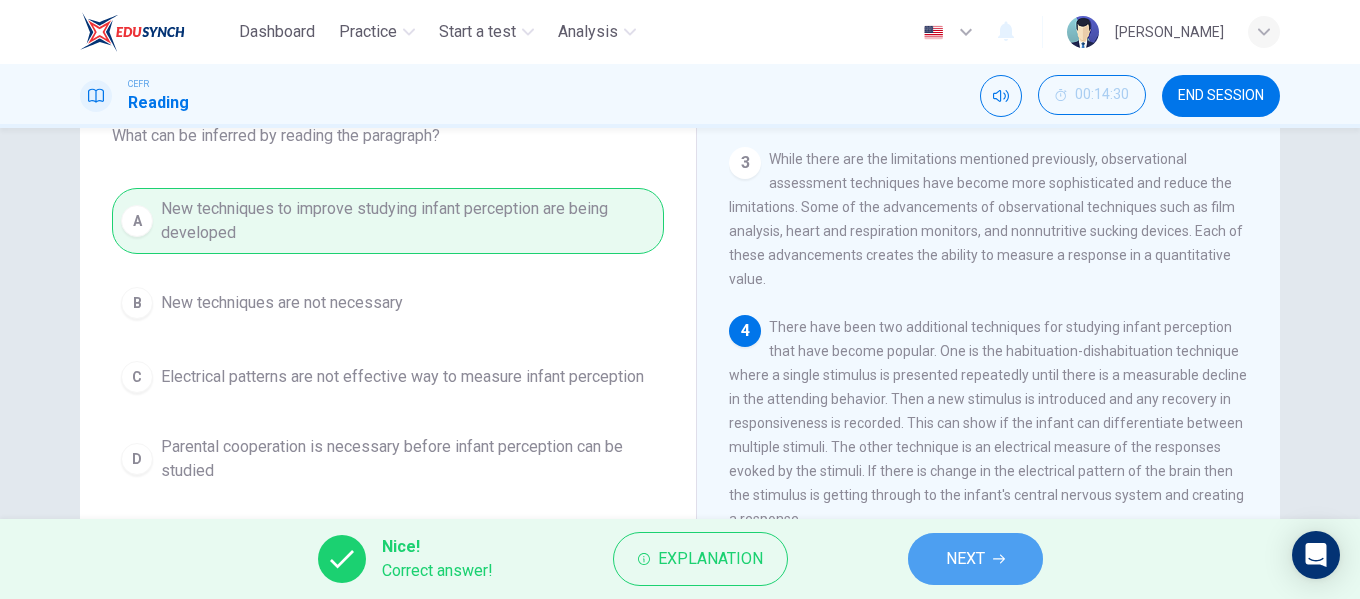 click on "NEXT" at bounding box center [975, 559] 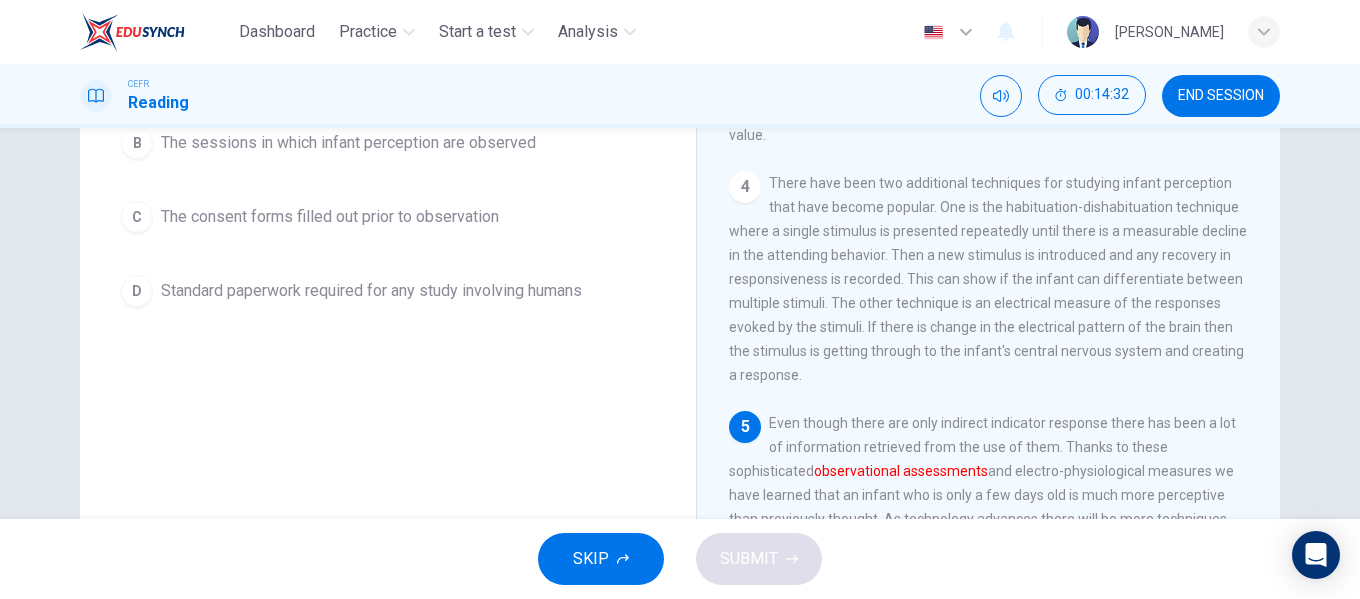 scroll, scrollTop: 384, scrollLeft: 0, axis: vertical 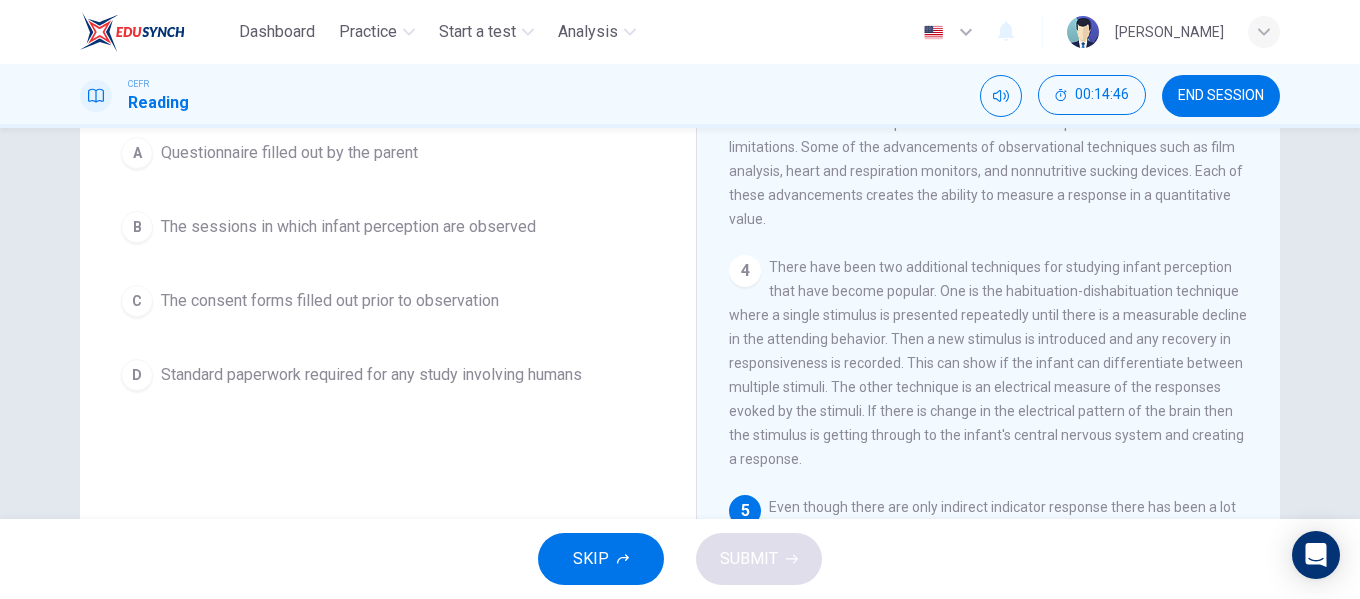 click on "B The sessions in which infant perception are observed" at bounding box center (388, 227) 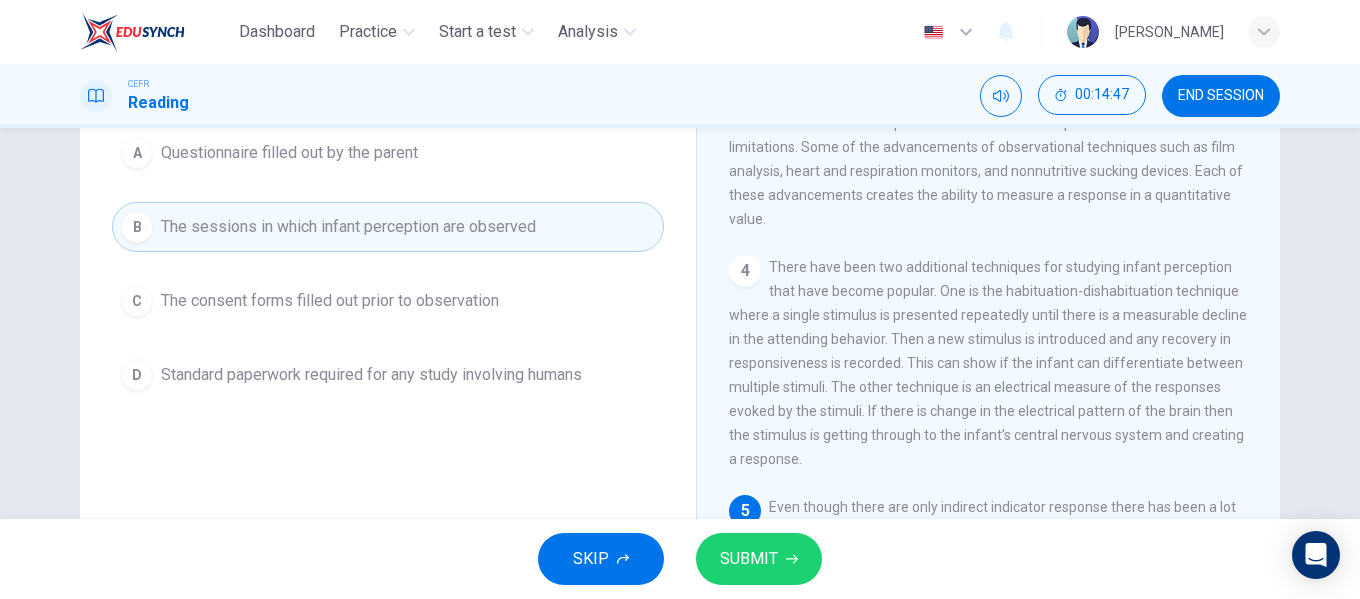 click on "5 Even though there are only indirect indicator response there has been a lot of information retrieved from the use of them. Thanks to these sophisticated  observational assessments  and electro-physiological measures we have learned that an infant who is only a few days old is much more perceptive than previously thought. As technology advances there will be more techniques established that will lead to more knowledge about the perception of infants." at bounding box center (989, 567) 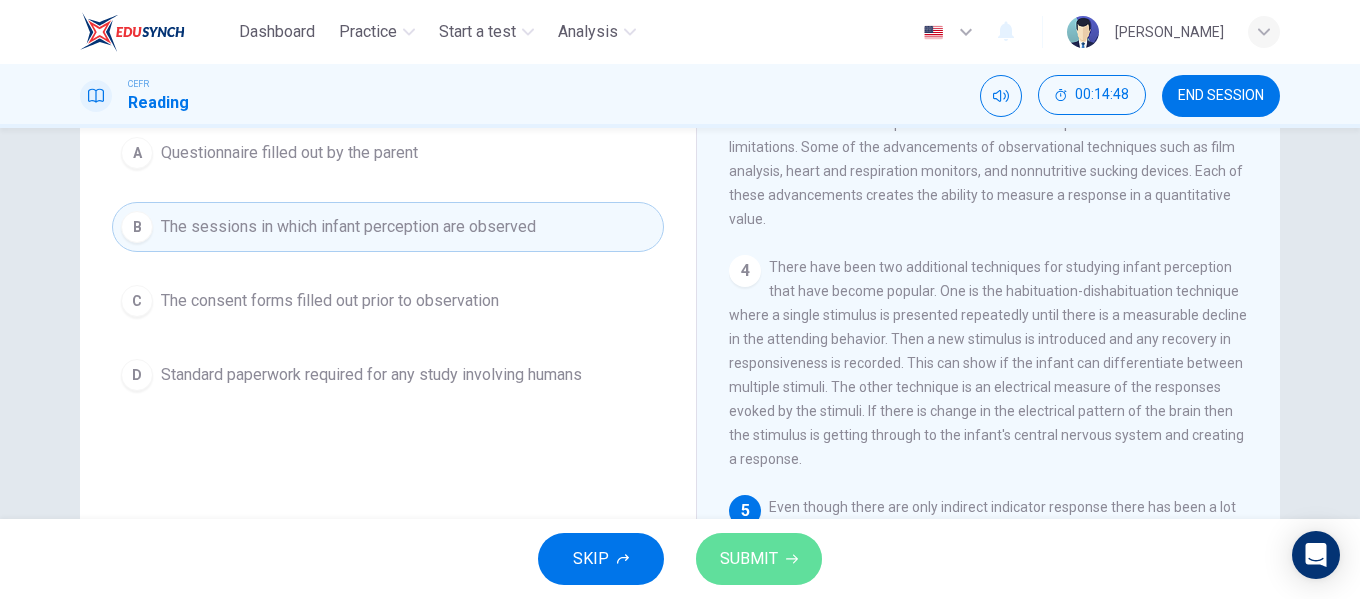 click on "SUBMIT" at bounding box center [749, 559] 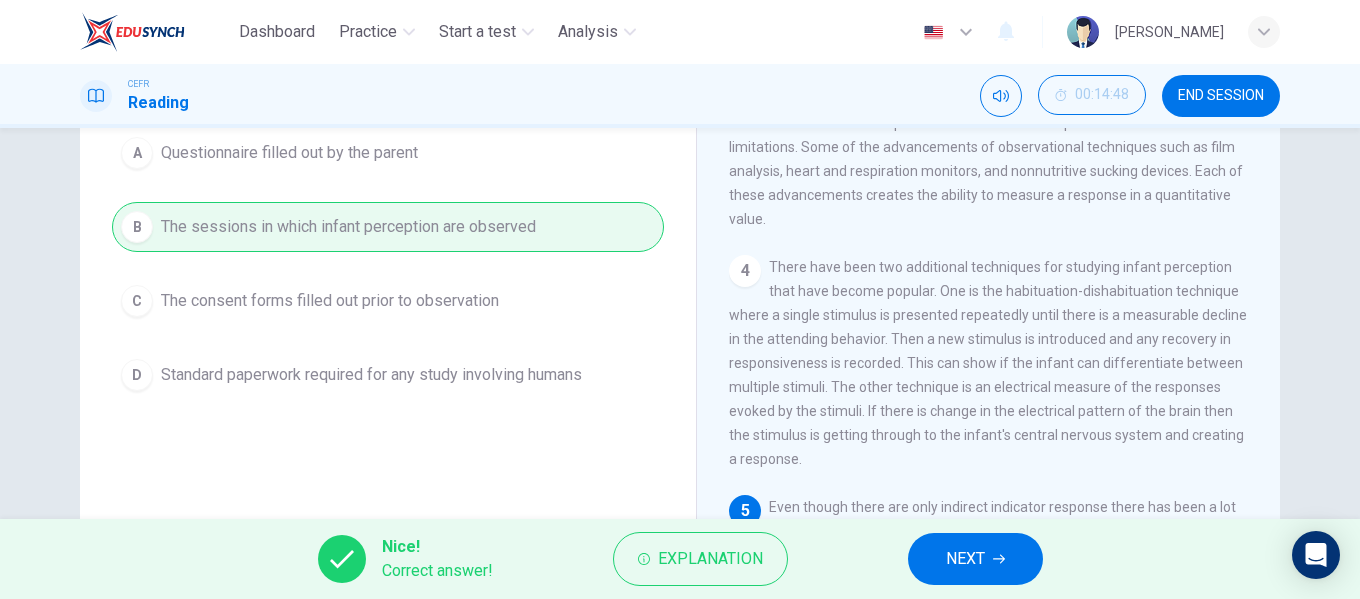 click on "NEXT" at bounding box center (975, 559) 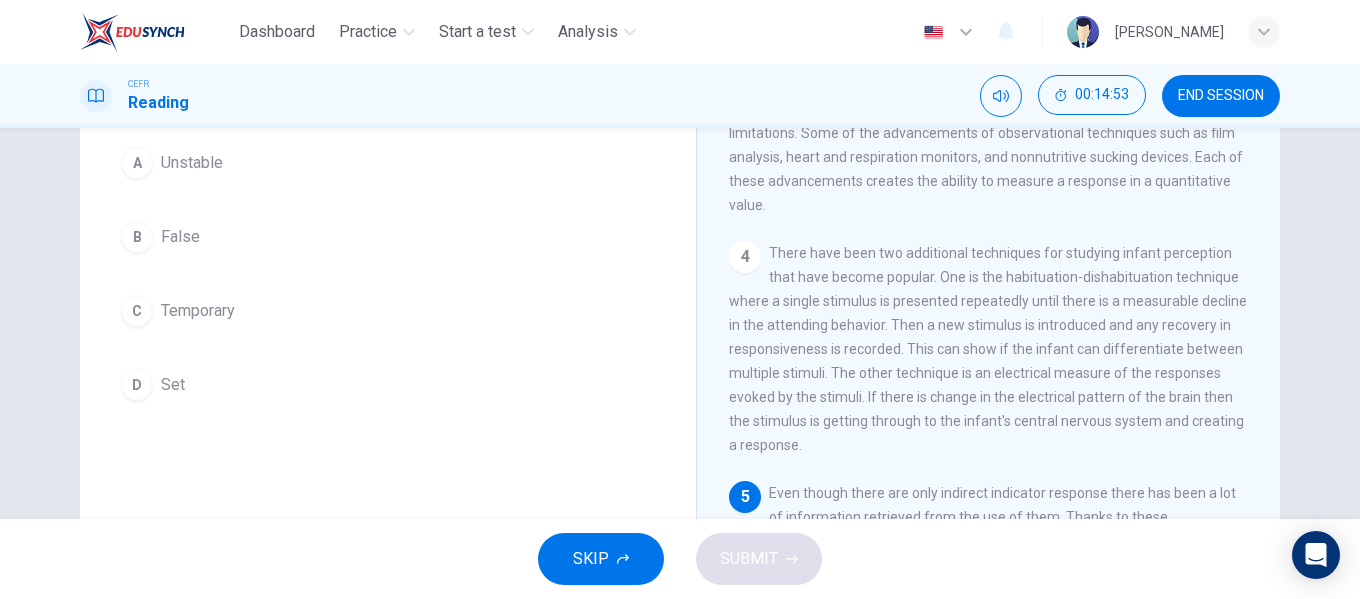 scroll, scrollTop: 184, scrollLeft: 0, axis: vertical 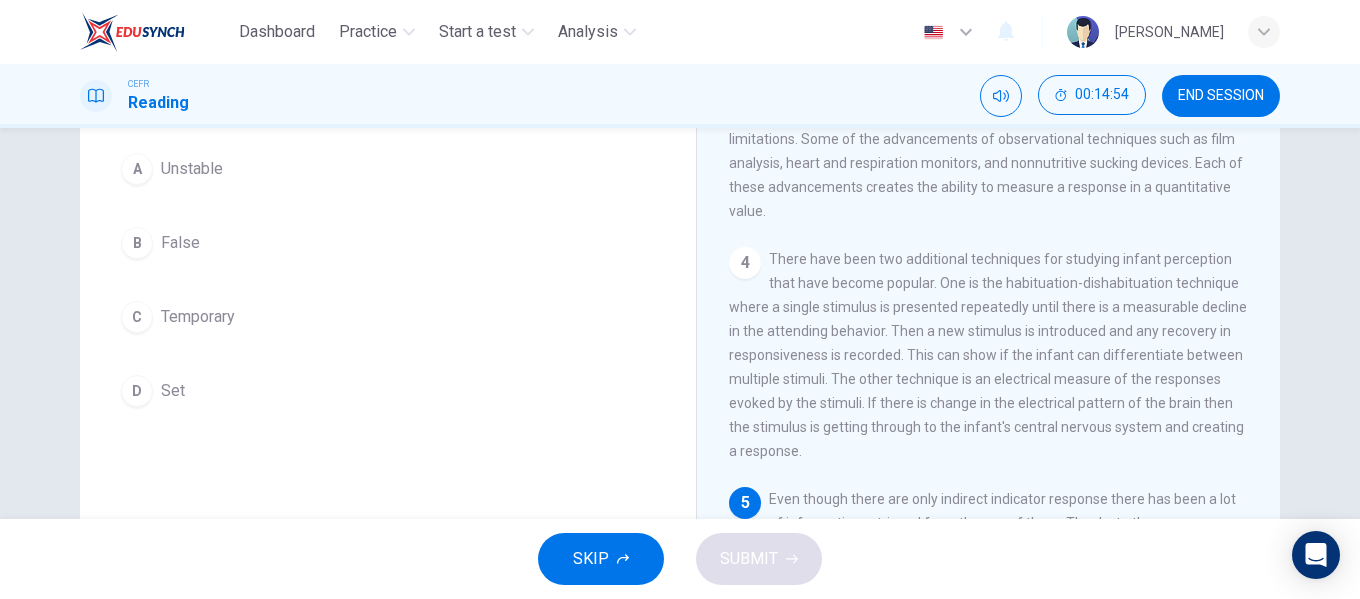 click on "D Set" at bounding box center [388, 391] 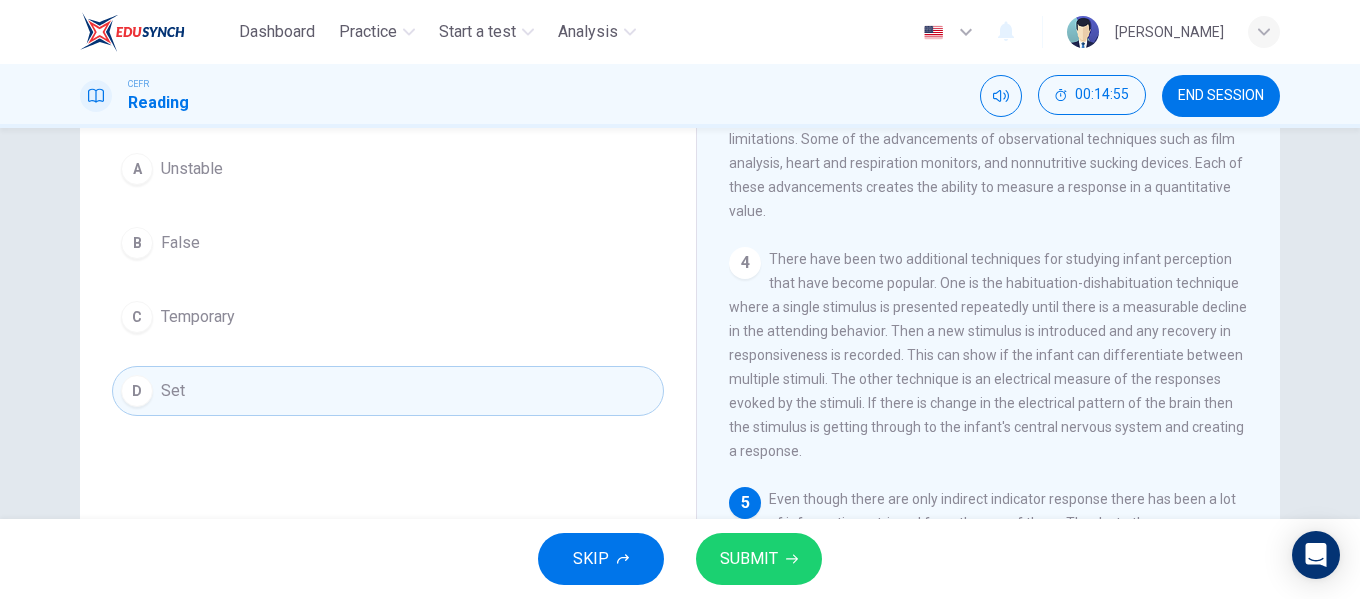 click on "SUBMIT" at bounding box center (759, 559) 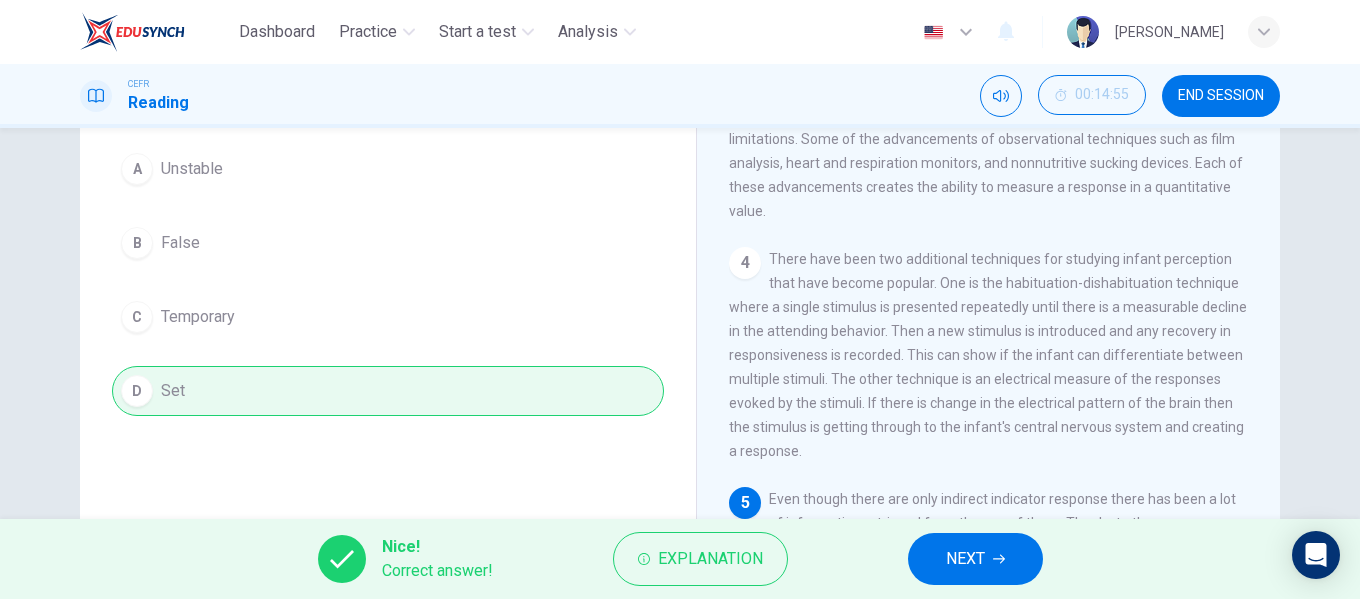 click on "NEXT" at bounding box center [975, 559] 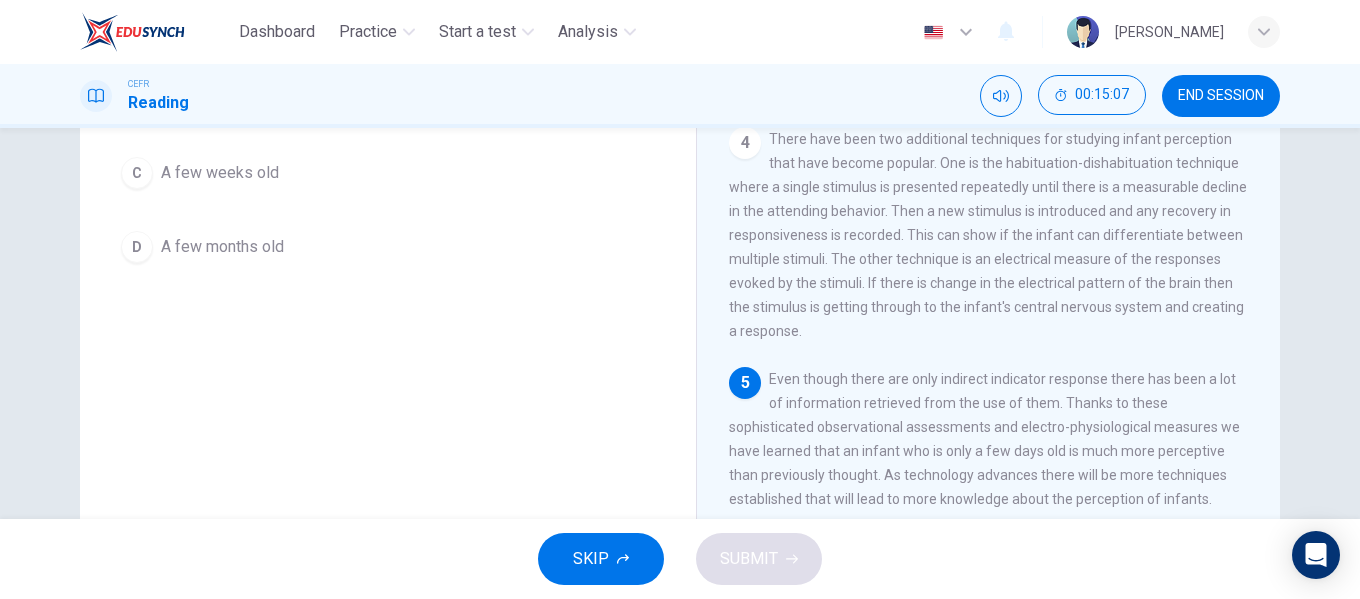 scroll, scrollTop: 184, scrollLeft: 0, axis: vertical 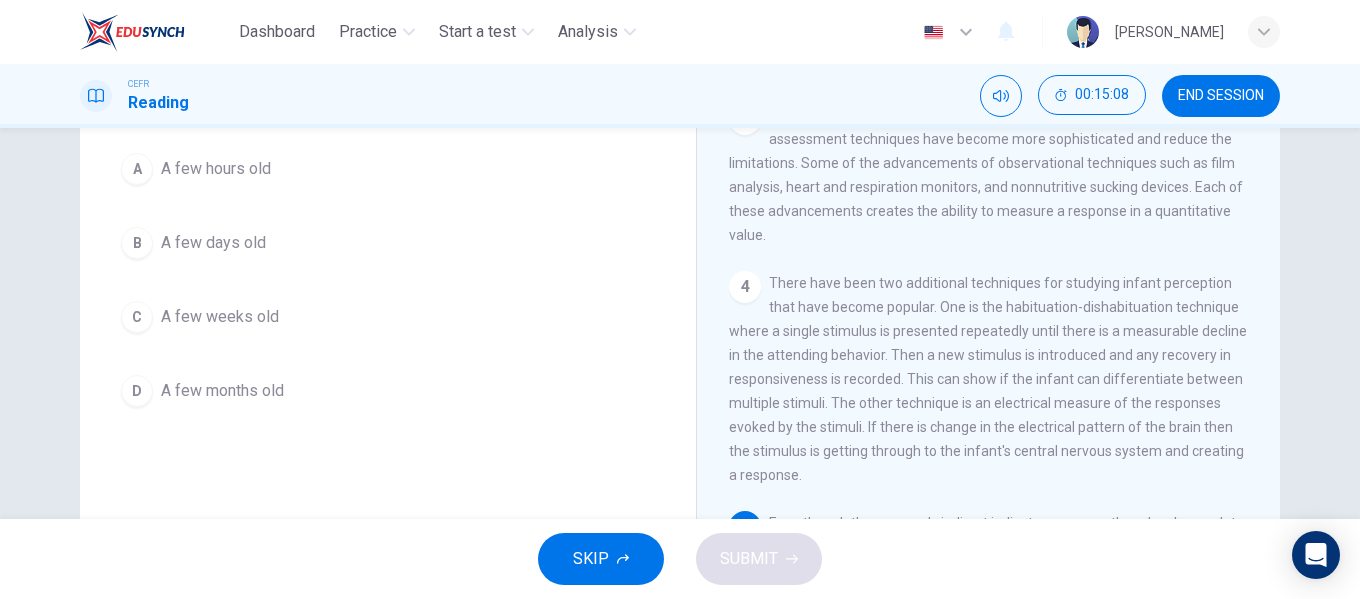 click on "A few days old" at bounding box center (213, 243) 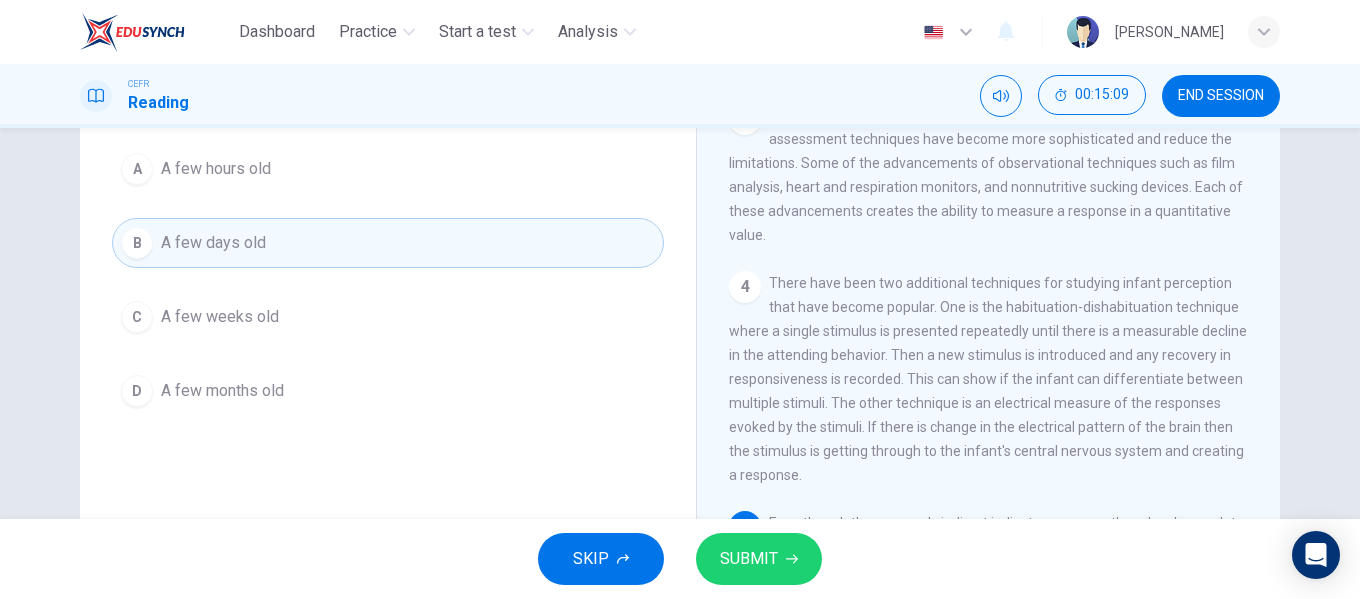 click on "SUBMIT" at bounding box center (749, 559) 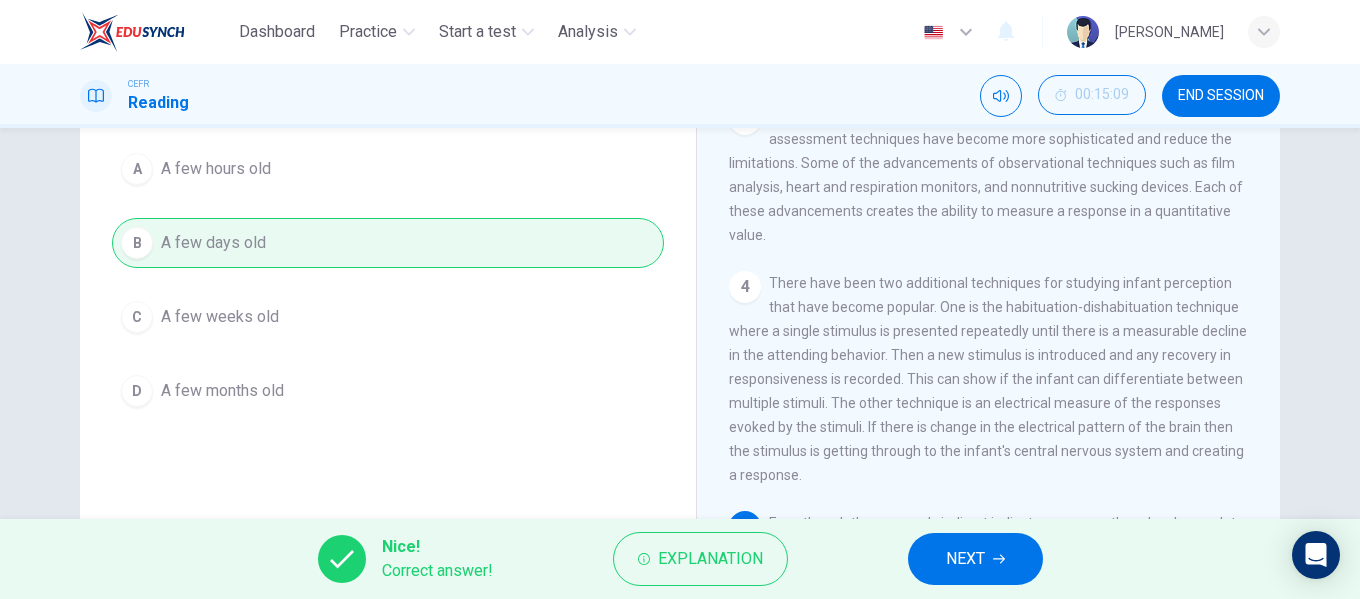 click on "NEXT" at bounding box center [965, 559] 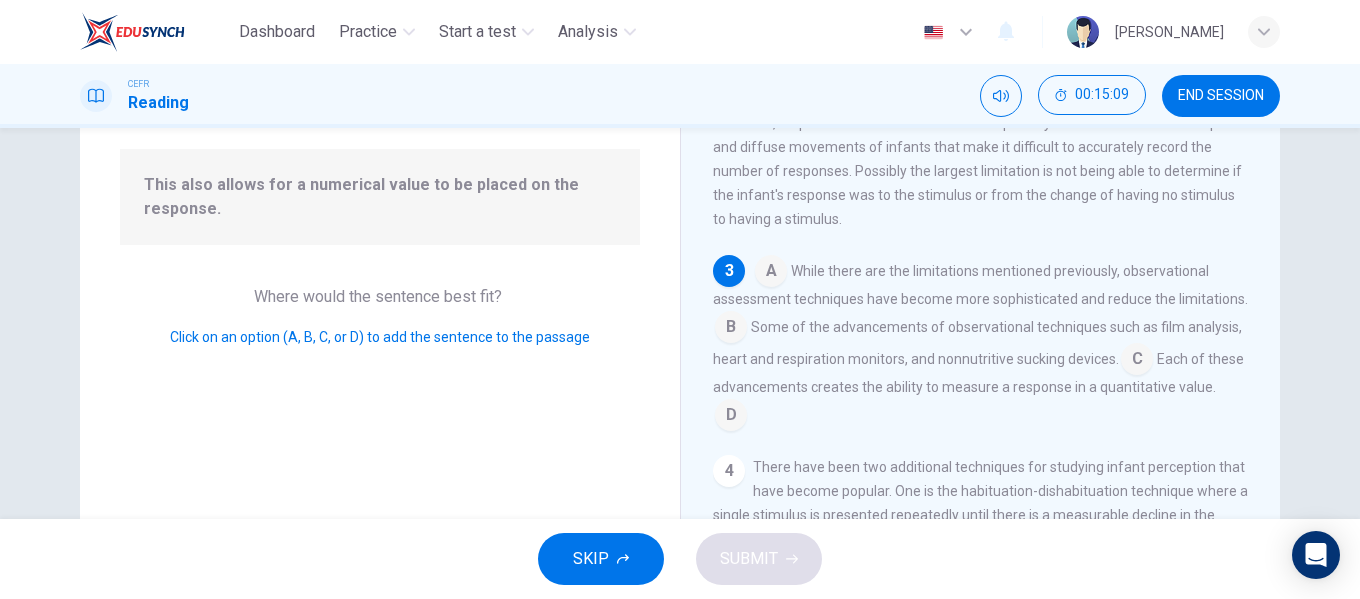 scroll, scrollTop: 250, scrollLeft: 0, axis: vertical 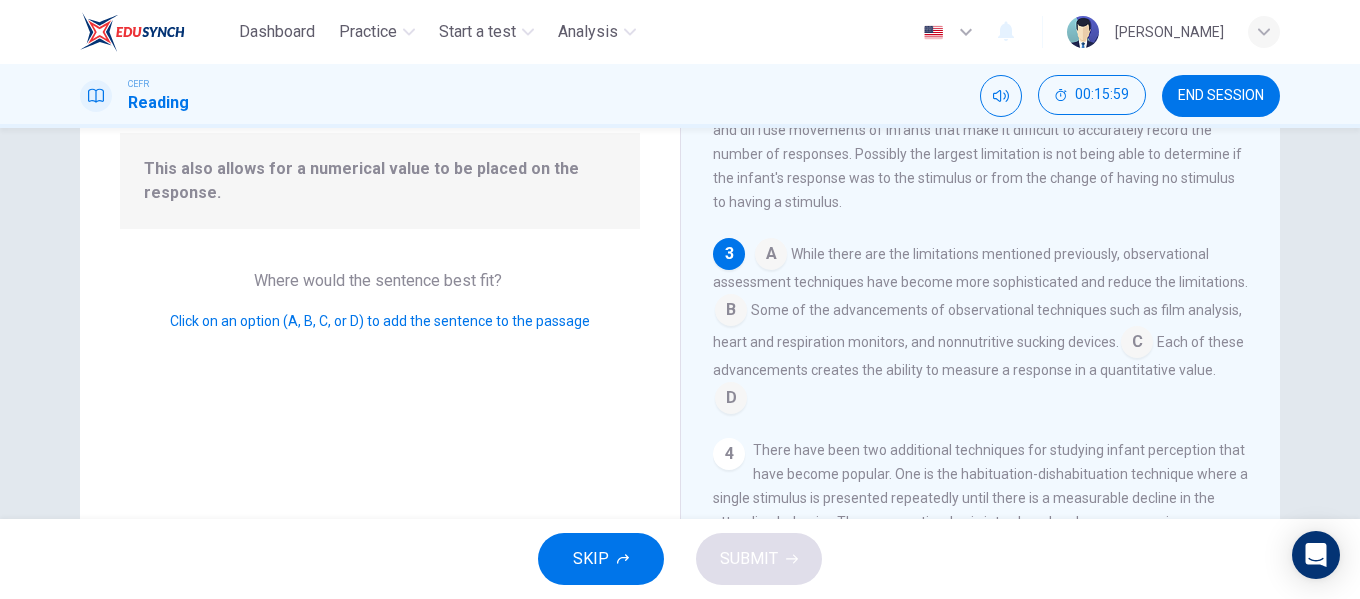 click at bounding box center [731, 400] 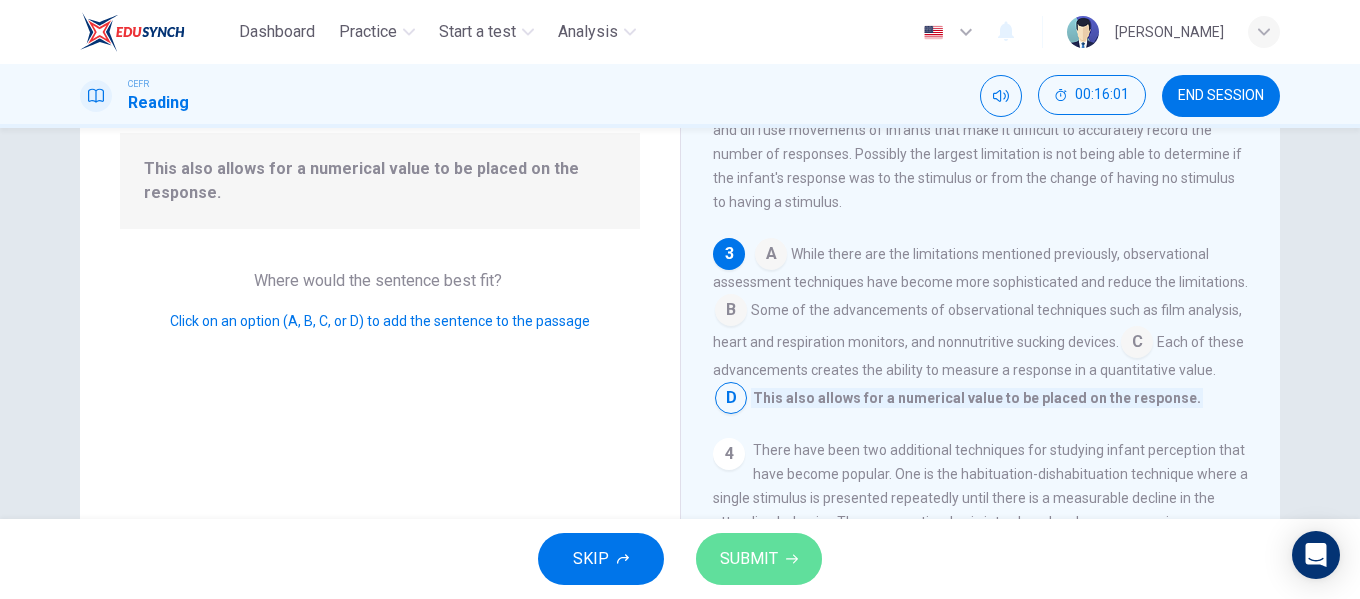 click on "SUBMIT" at bounding box center (759, 559) 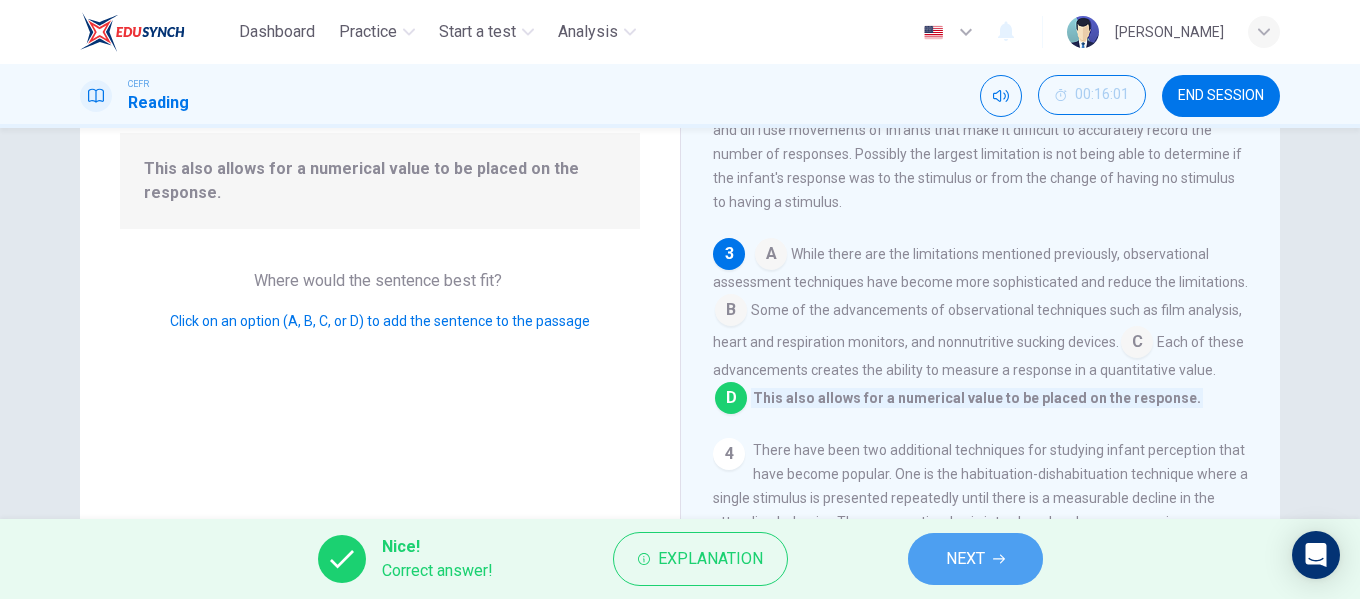 click on "NEXT" at bounding box center (975, 559) 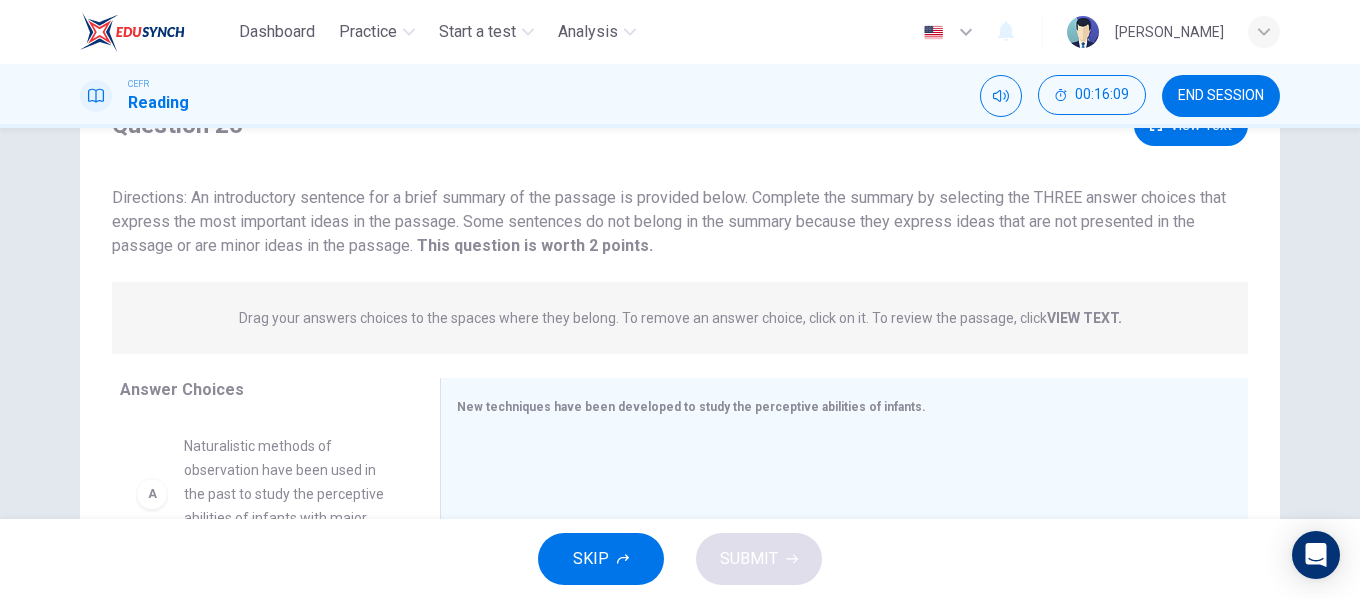scroll, scrollTop: 0, scrollLeft: 0, axis: both 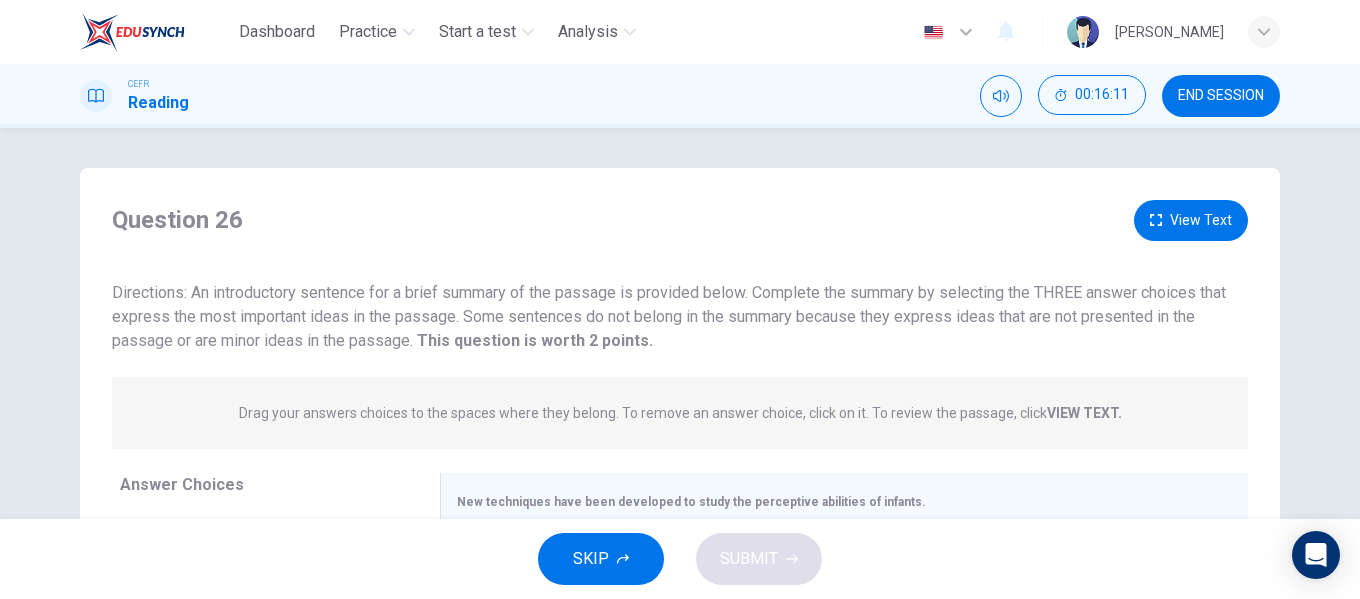 click on "Question 26 View Text" at bounding box center [680, 220] 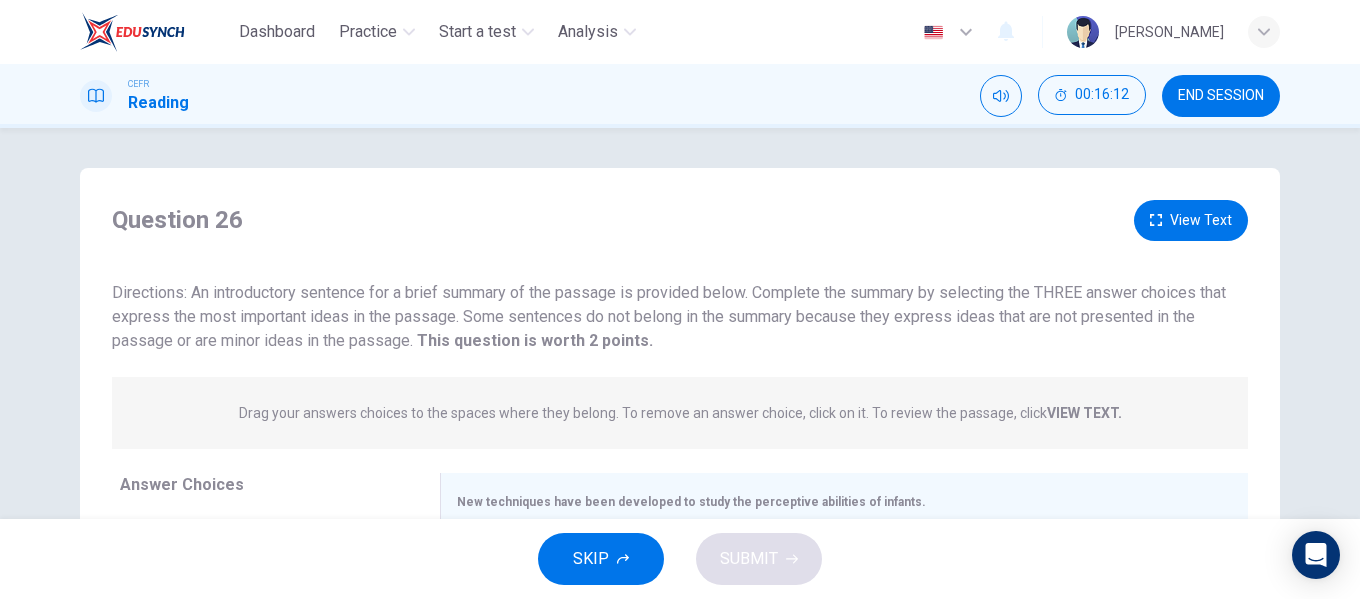 click on "View Text" at bounding box center (1191, 220) 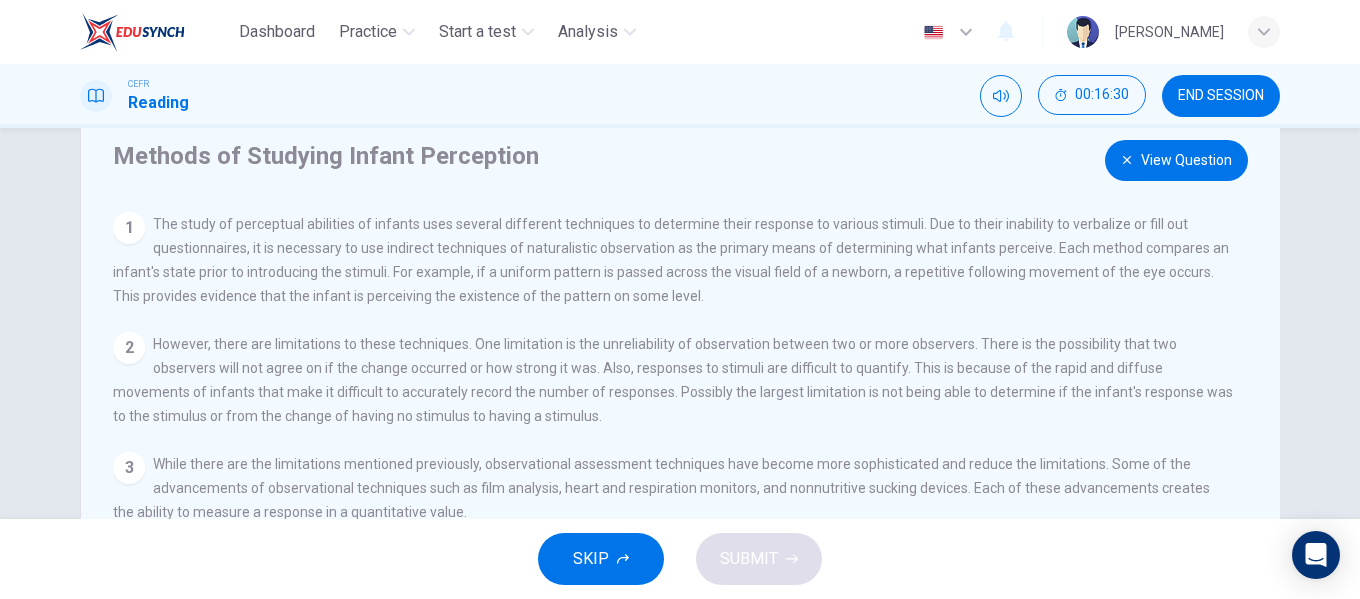 scroll, scrollTop: 0, scrollLeft: 0, axis: both 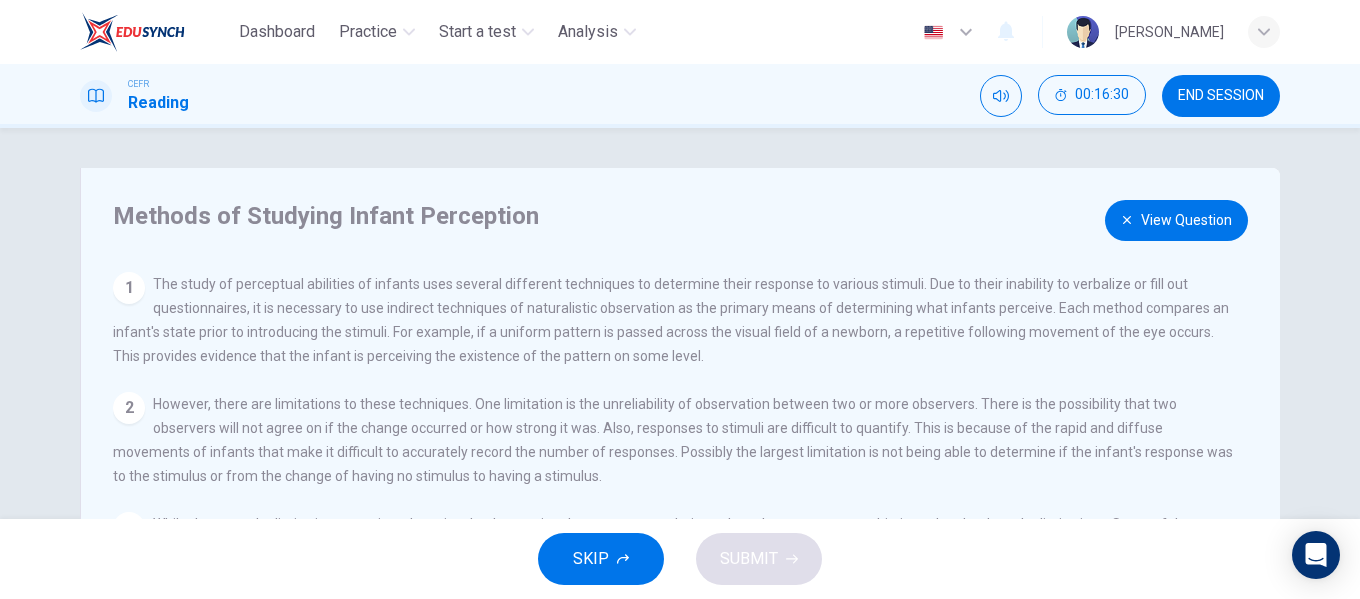 click on "View Question" at bounding box center (1176, 220) 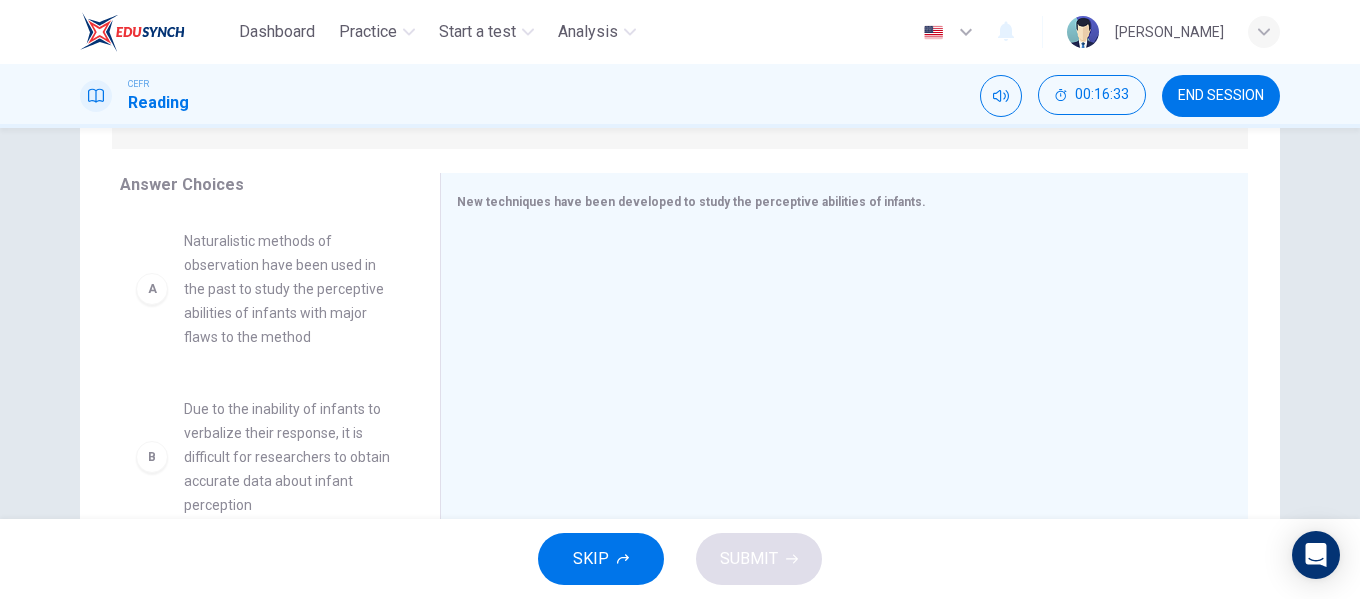 scroll, scrollTop: 384, scrollLeft: 0, axis: vertical 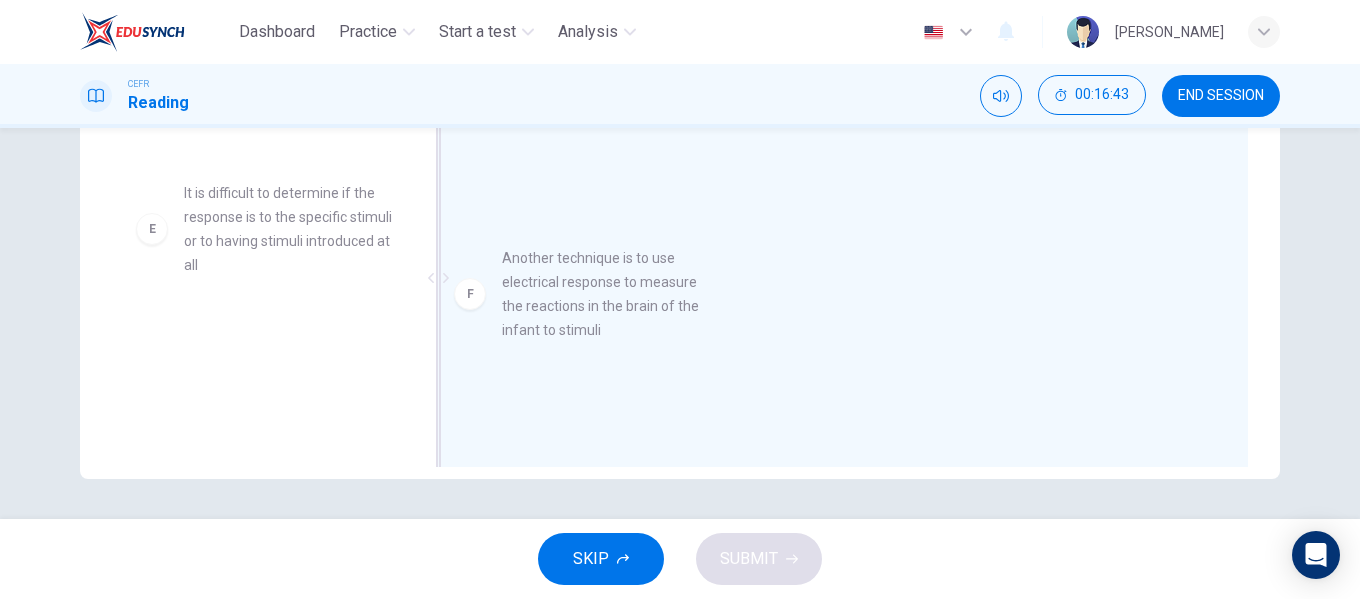 drag, startPoint x: 259, startPoint y: 352, endPoint x: 588, endPoint y: 274, distance: 338.1198 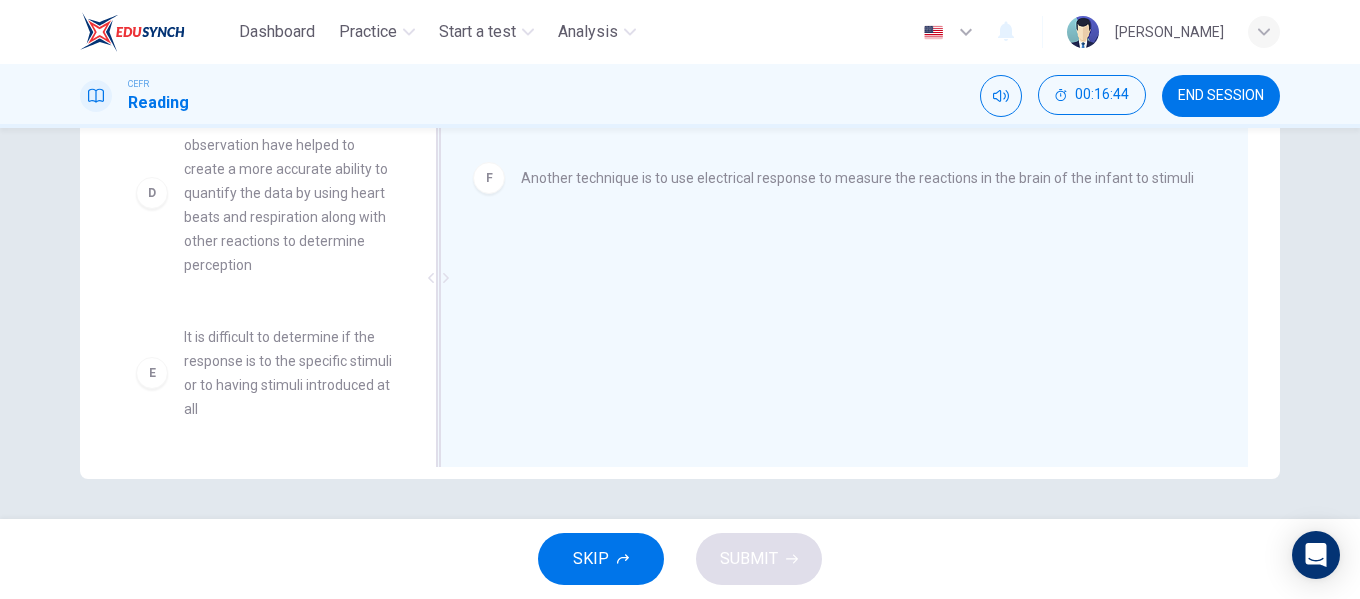 scroll, scrollTop: 319, scrollLeft: 0, axis: vertical 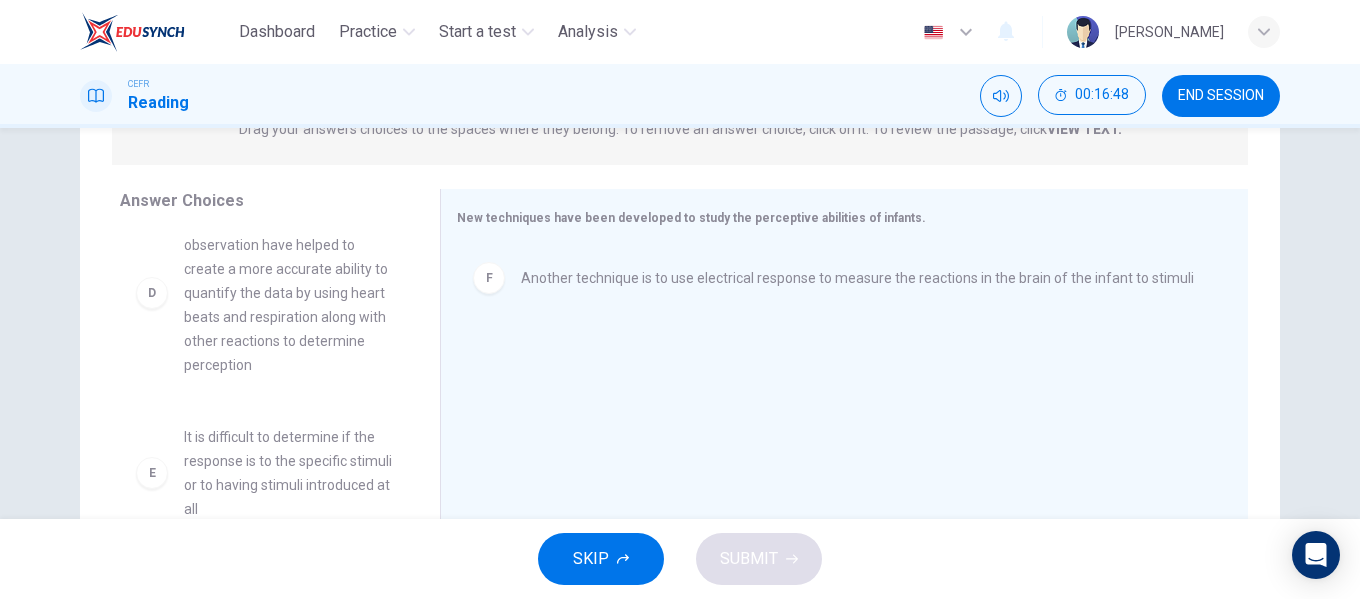drag, startPoint x: 406, startPoint y: 446, endPoint x: 412, endPoint y: 413, distance: 33.54102 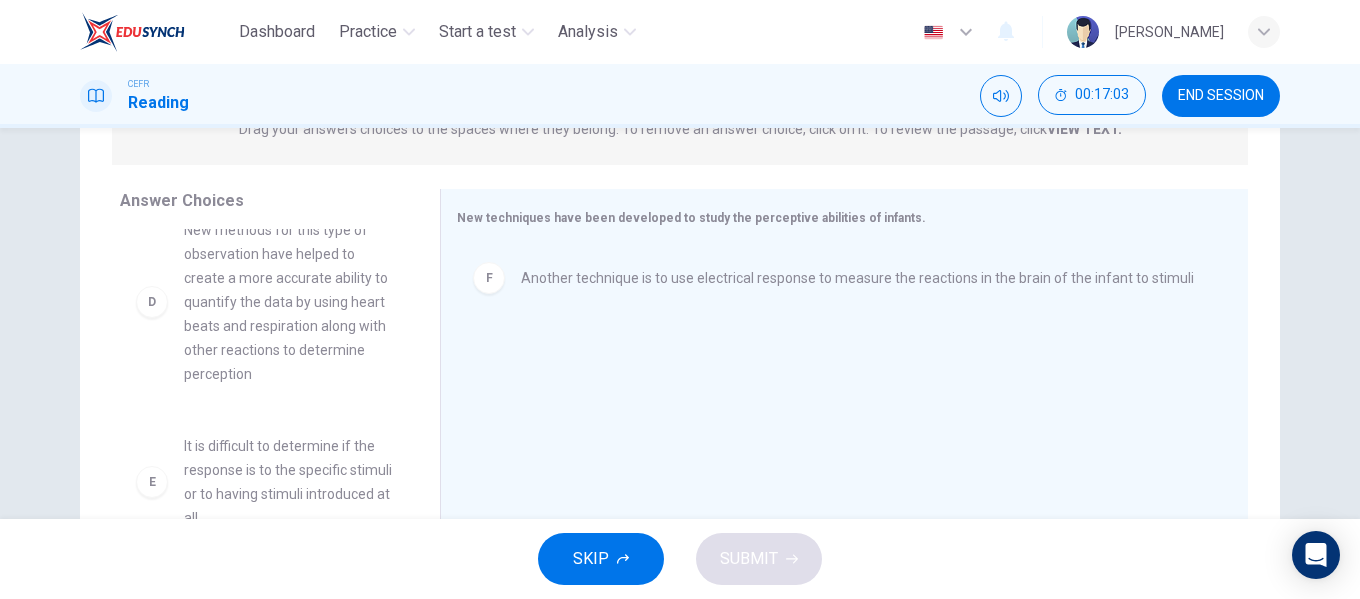 scroll, scrollTop: 564, scrollLeft: 0, axis: vertical 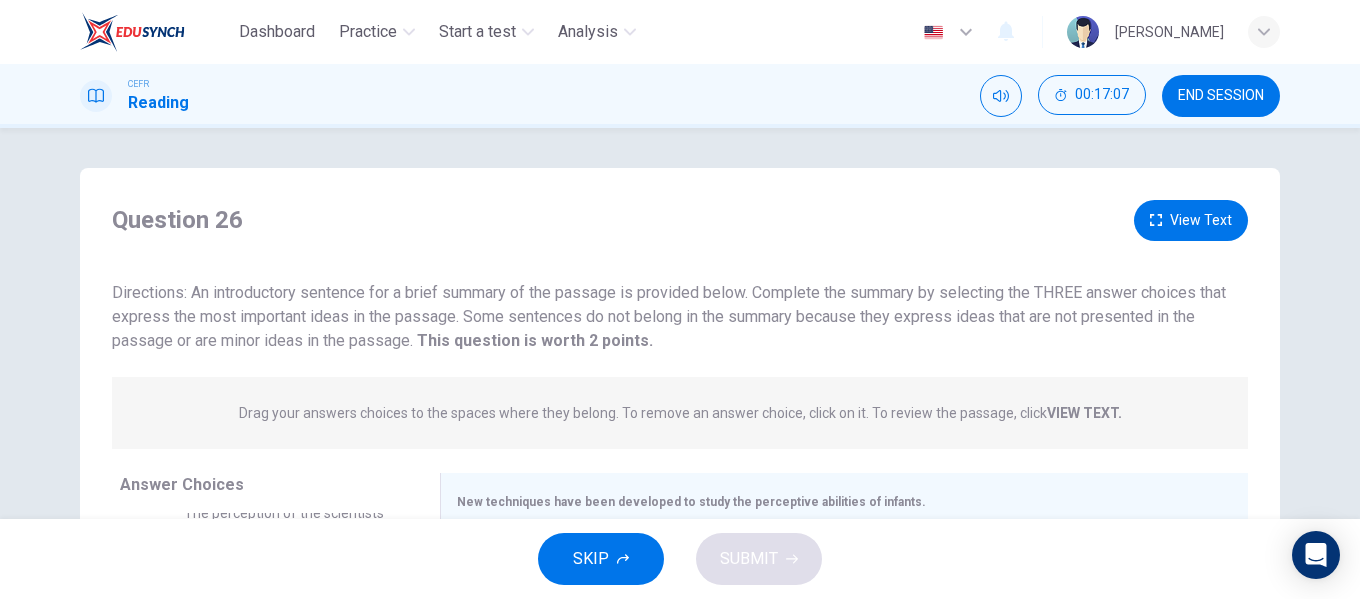 click on "View Text" at bounding box center [1191, 220] 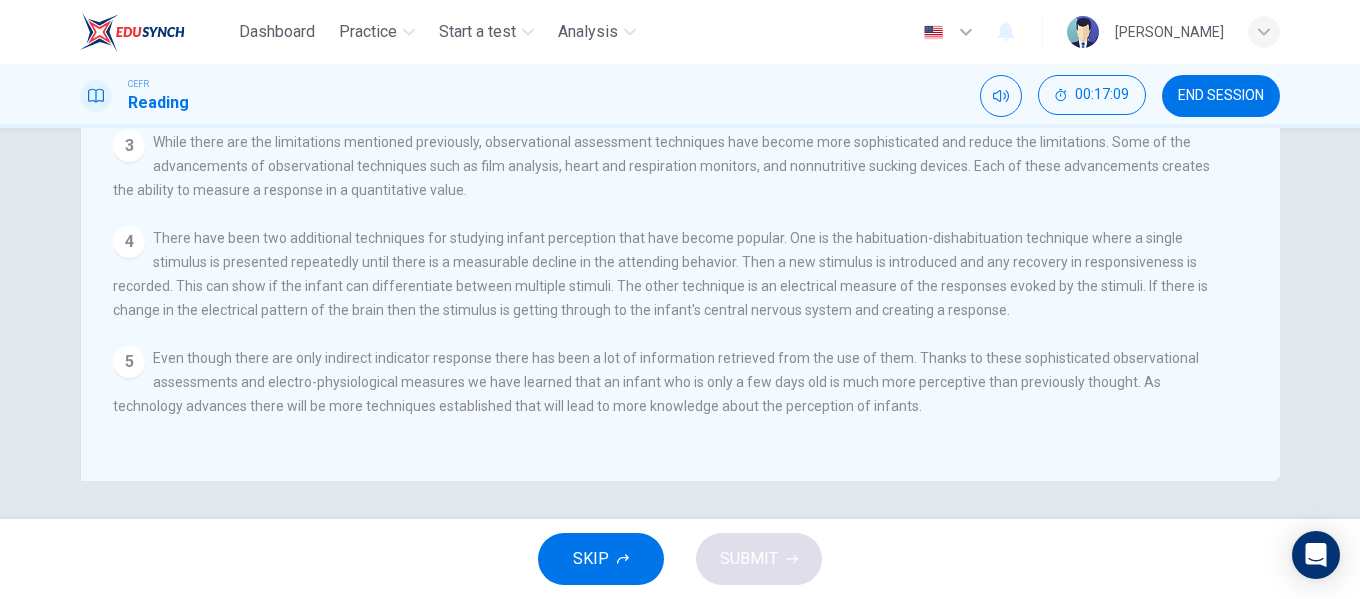 scroll, scrollTop: 384, scrollLeft: 0, axis: vertical 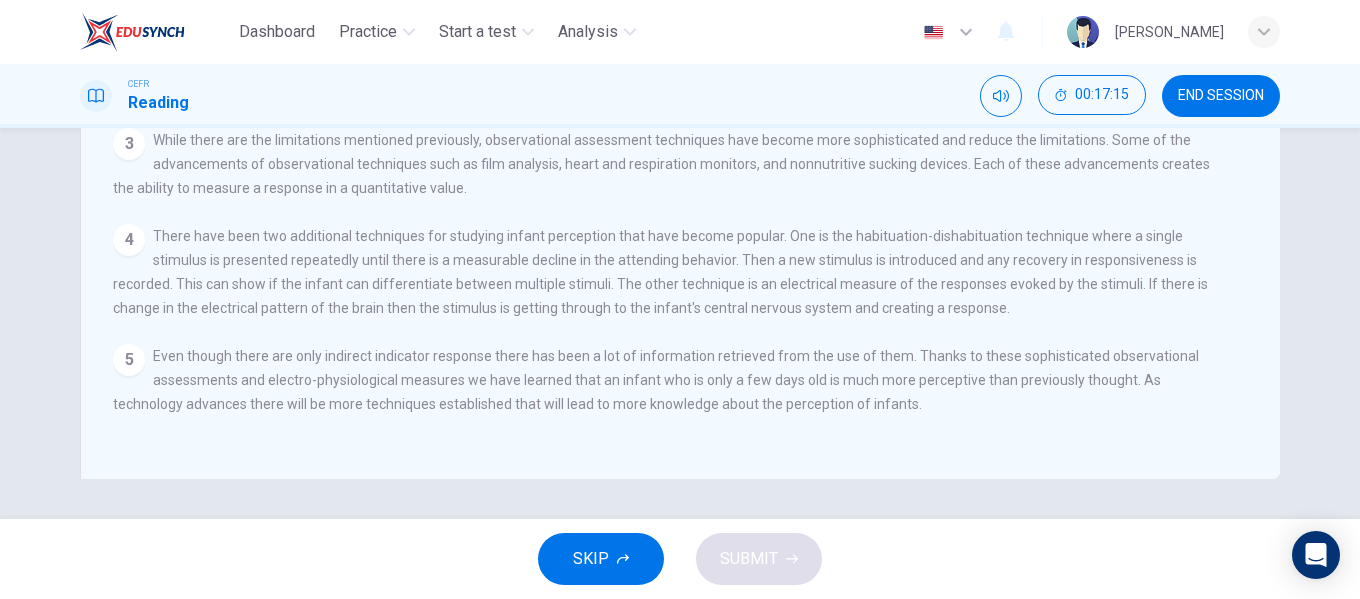 drag, startPoint x: 832, startPoint y: 245, endPoint x: 853, endPoint y: 295, distance: 54.230988 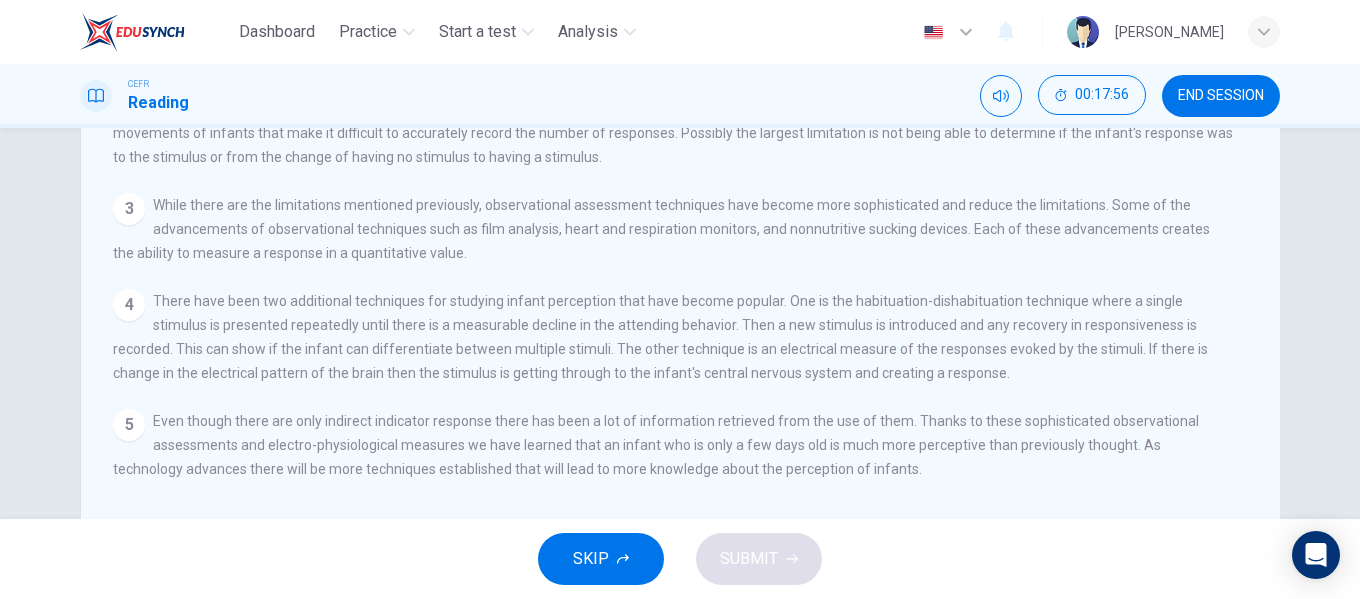 scroll, scrollTop: 0, scrollLeft: 0, axis: both 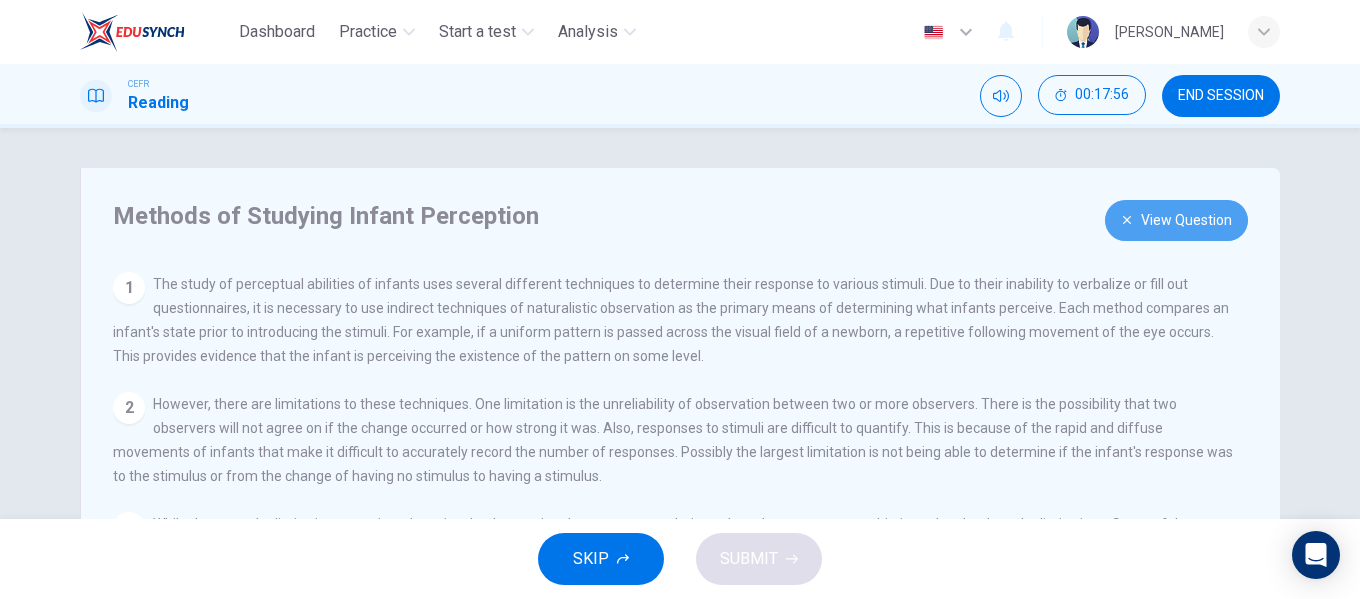 click on "View Question" at bounding box center (1176, 220) 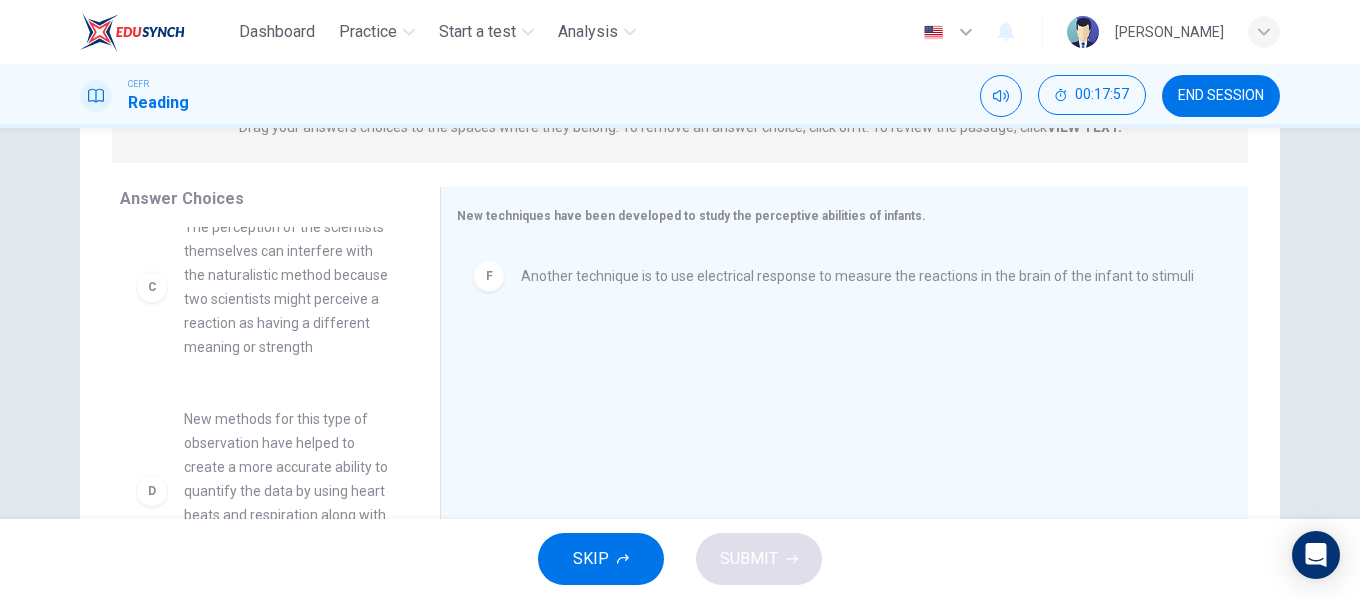 scroll, scrollTop: 300, scrollLeft: 0, axis: vertical 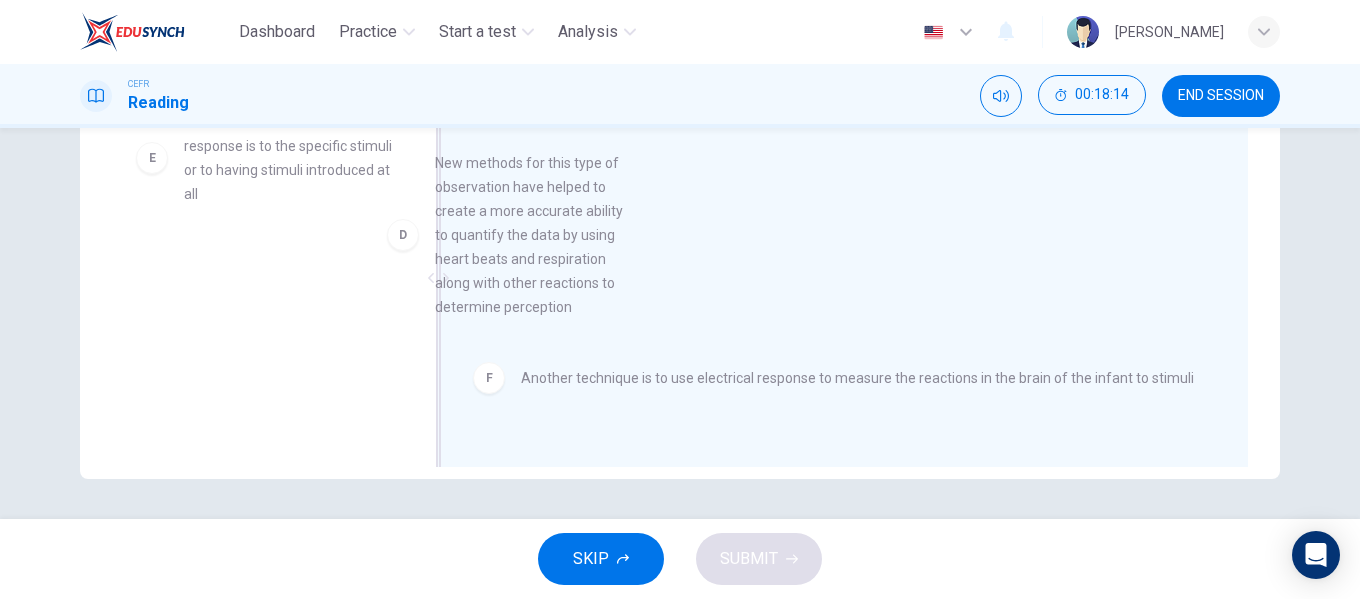 drag, startPoint x: 293, startPoint y: 224, endPoint x: 704, endPoint y: 311, distance: 420.10712 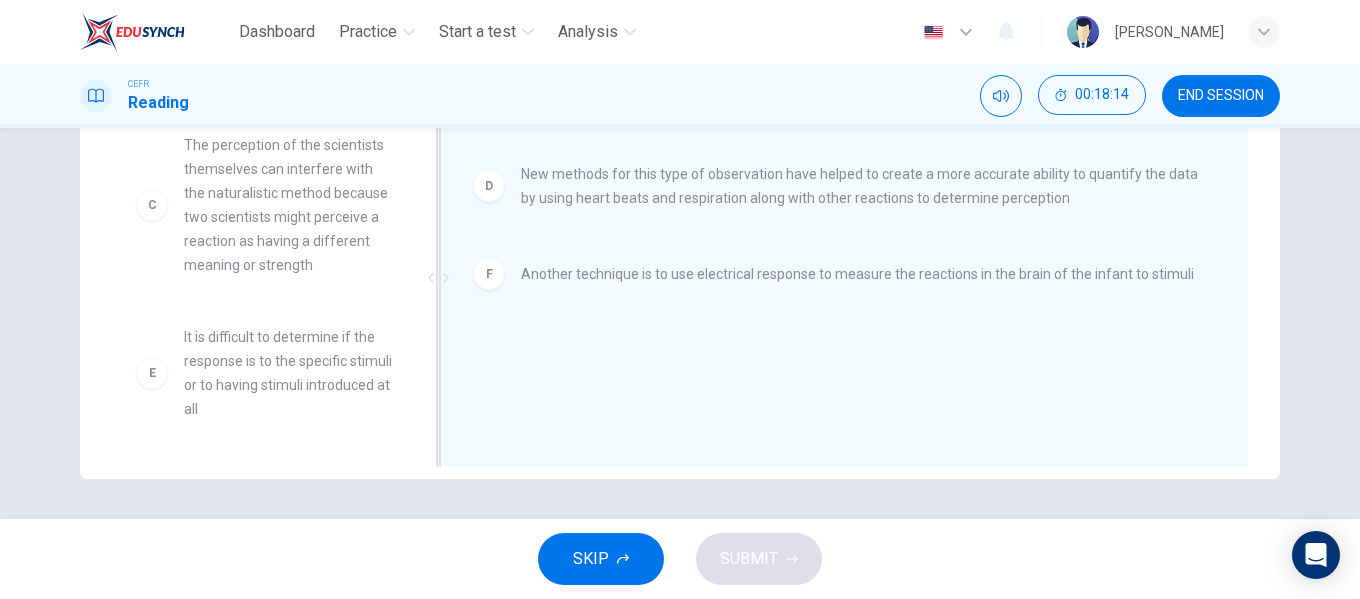 scroll, scrollTop: 348, scrollLeft: 0, axis: vertical 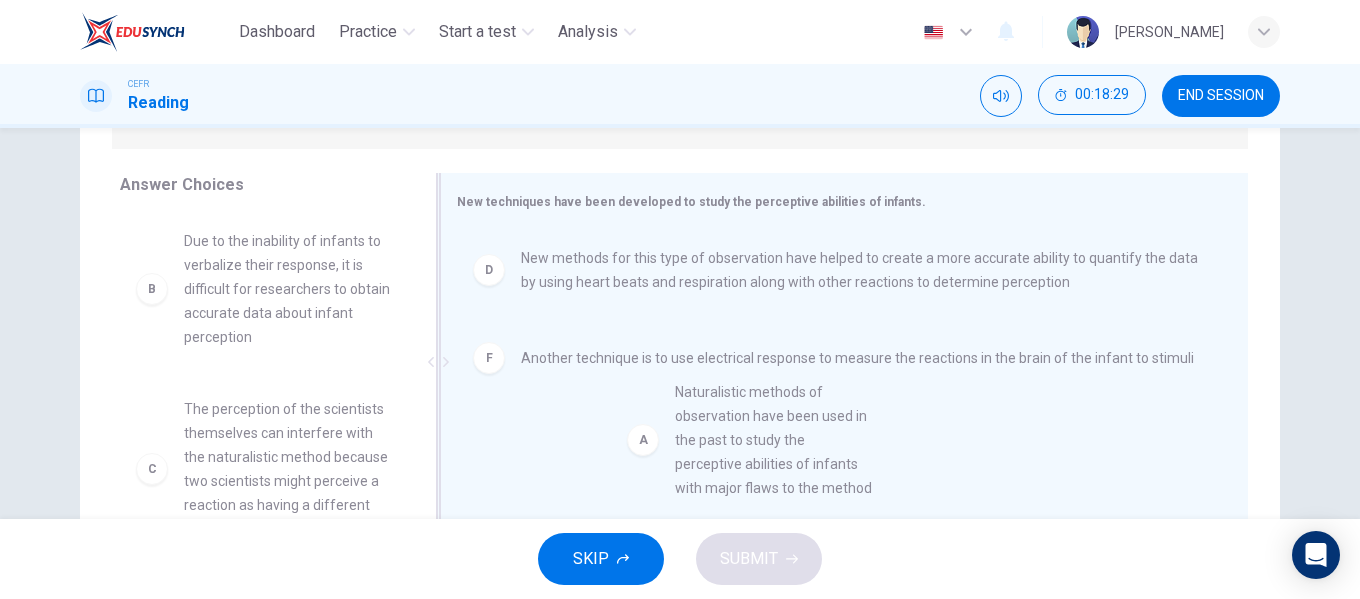 drag, startPoint x: 277, startPoint y: 295, endPoint x: 798, endPoint y: 457, distance: 545.60516 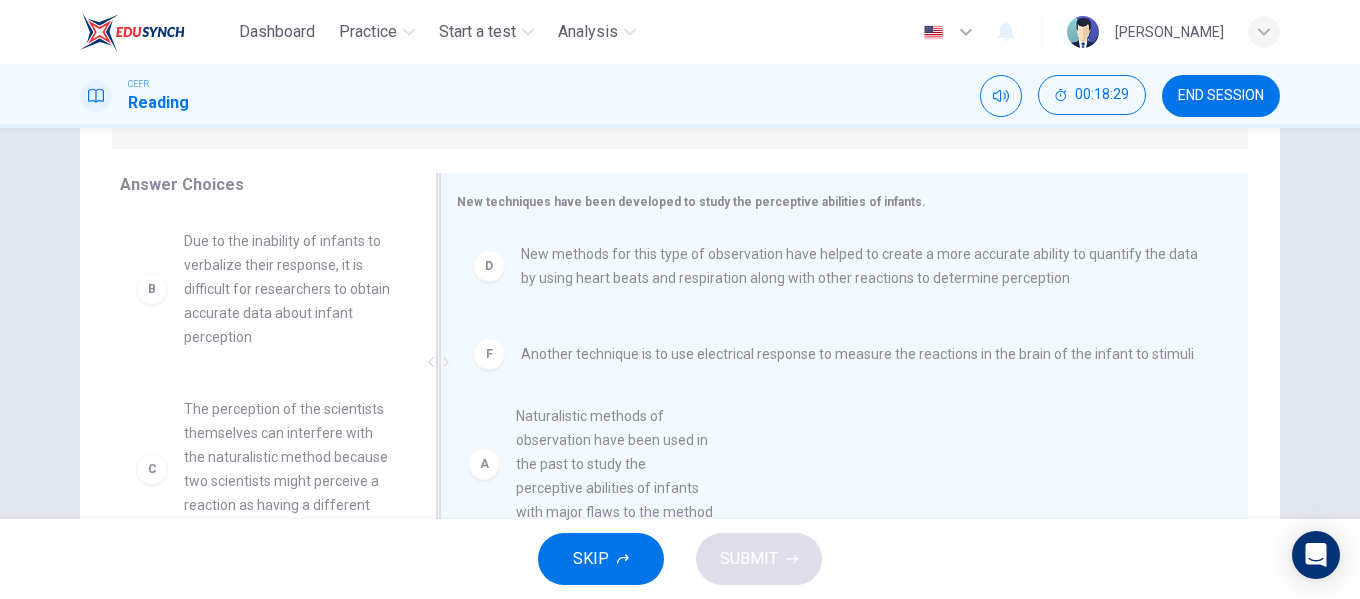 scroll, scrollTop: 0, scrollLeft: 0, axis: both 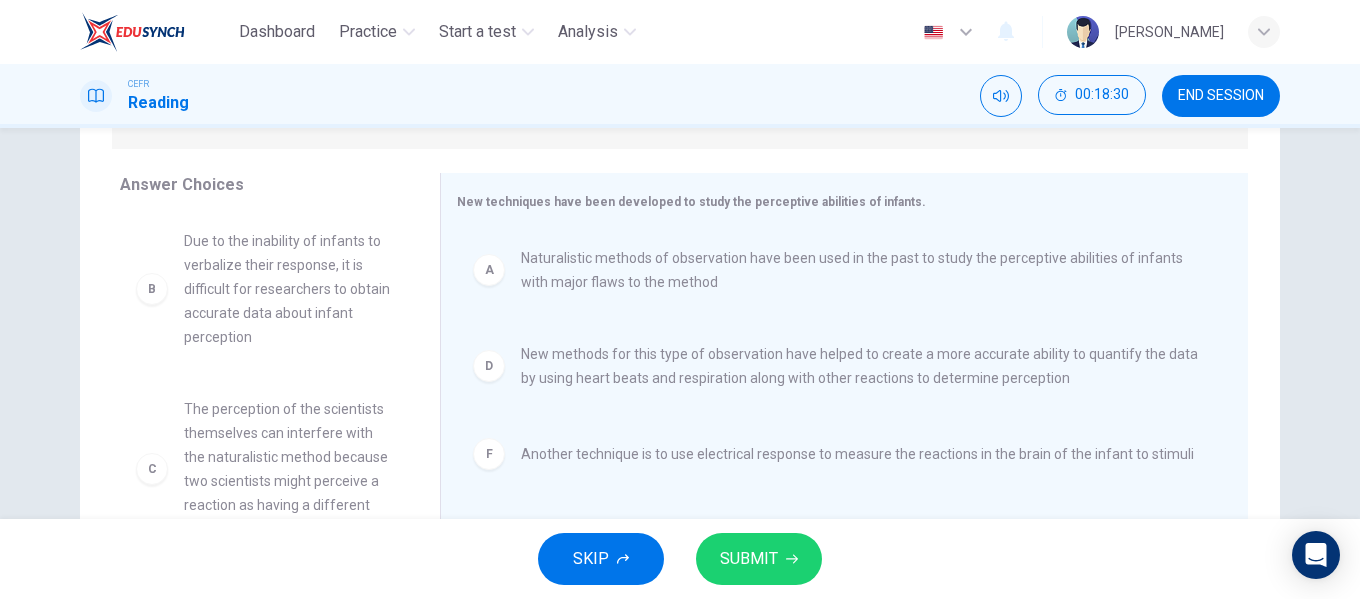 click on "SUBMIT" at bounding box center (759, 559) 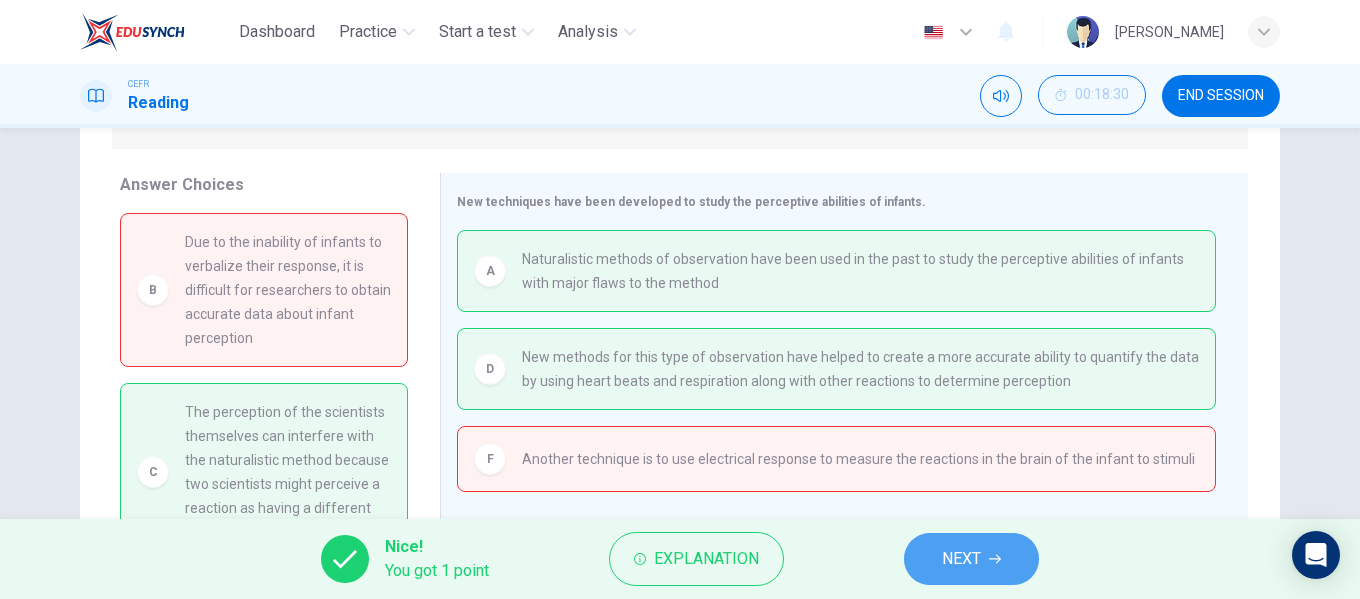 click on "NEXT" at bounding box center (971, 559) 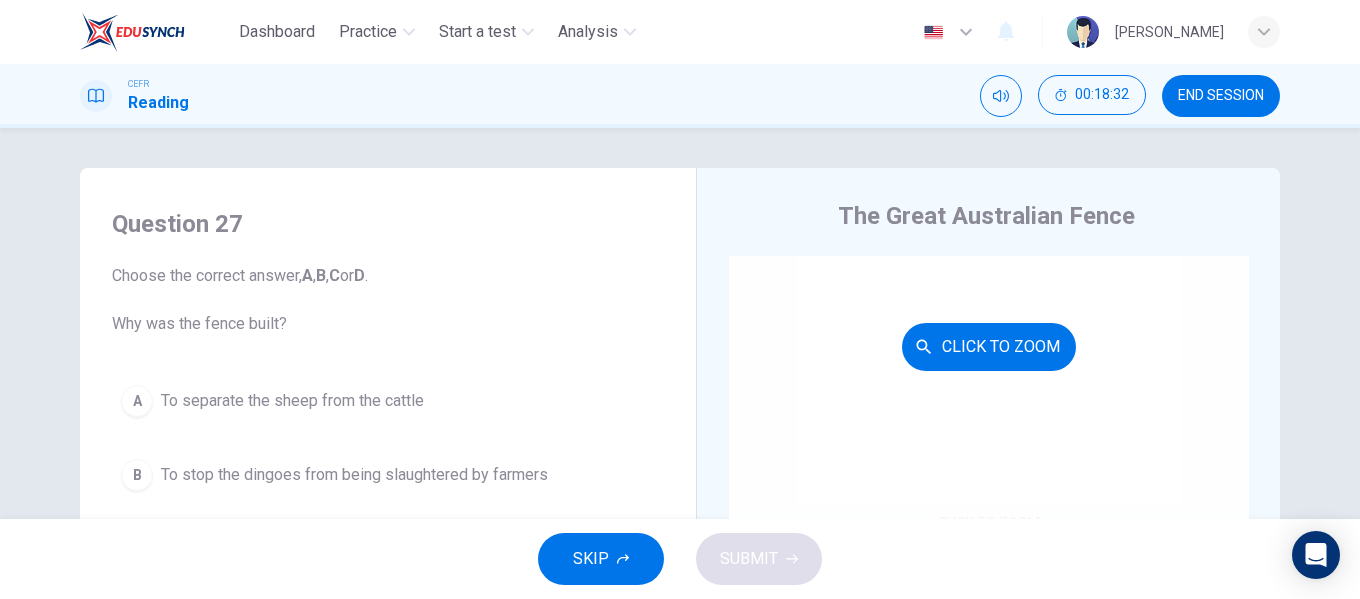scroll, scrollTop: 200, scrollLeft: 0, axis: vertical 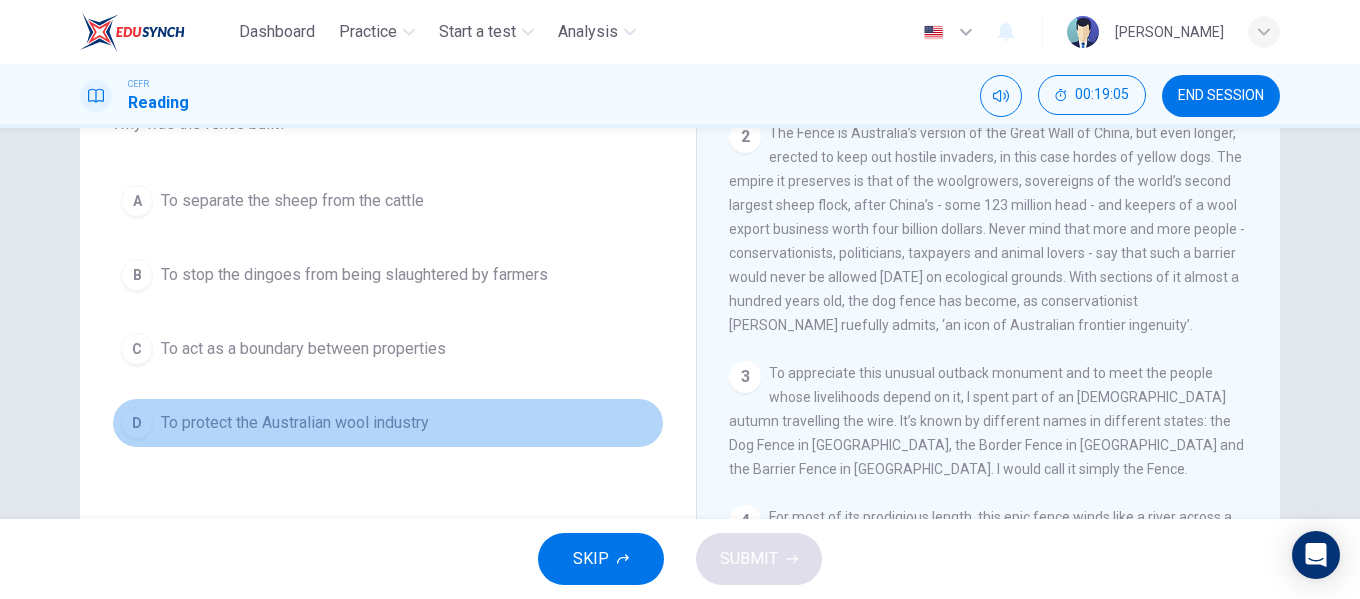 click on "To protect the Australian wool industry" at bounding box center (295, 423) 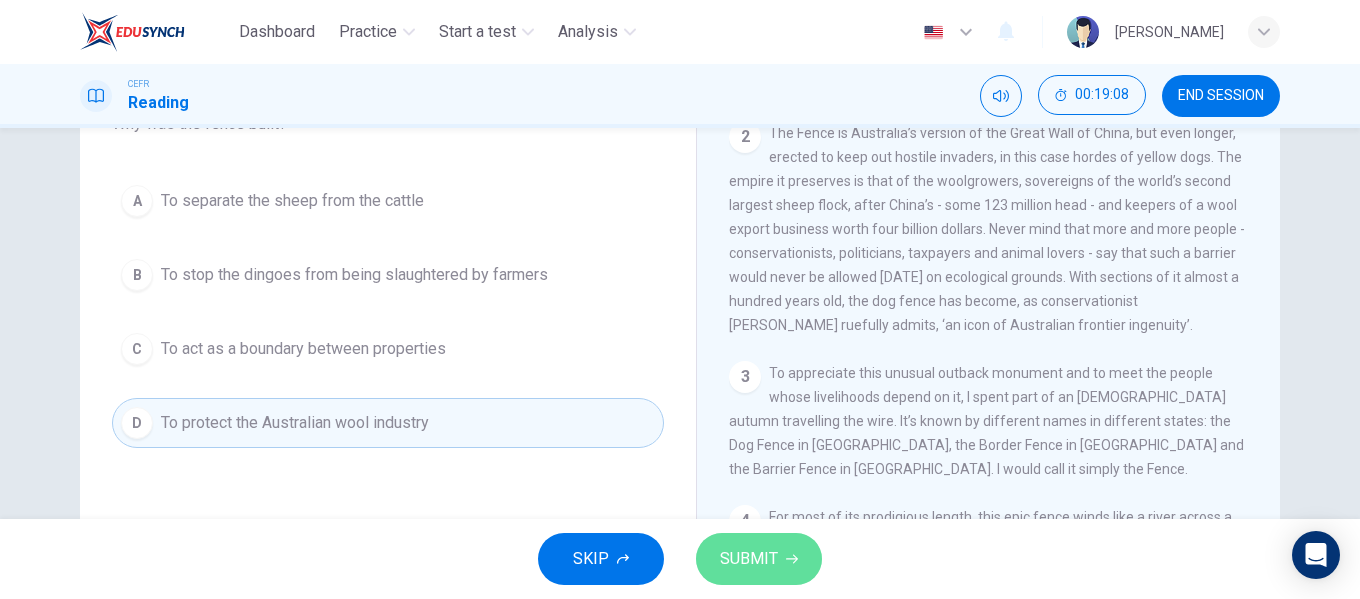 click on "SUBMIT" at bounding box center (749, 559) 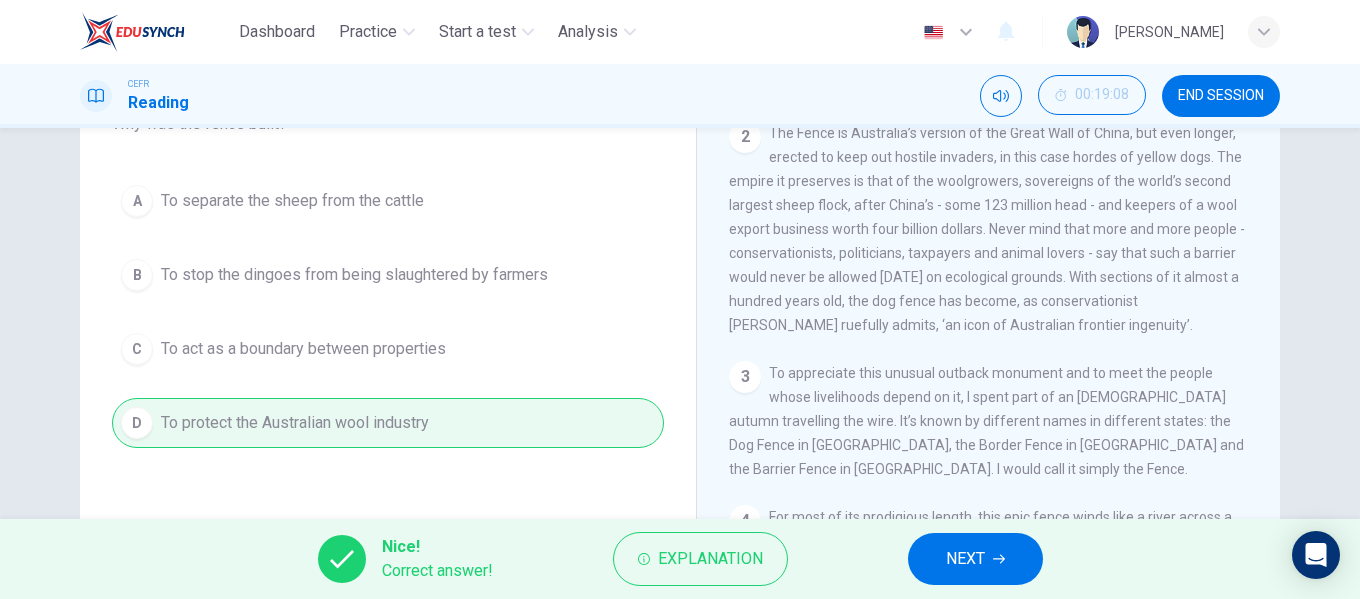click on "NEXT" at bounding box center (965, 559) 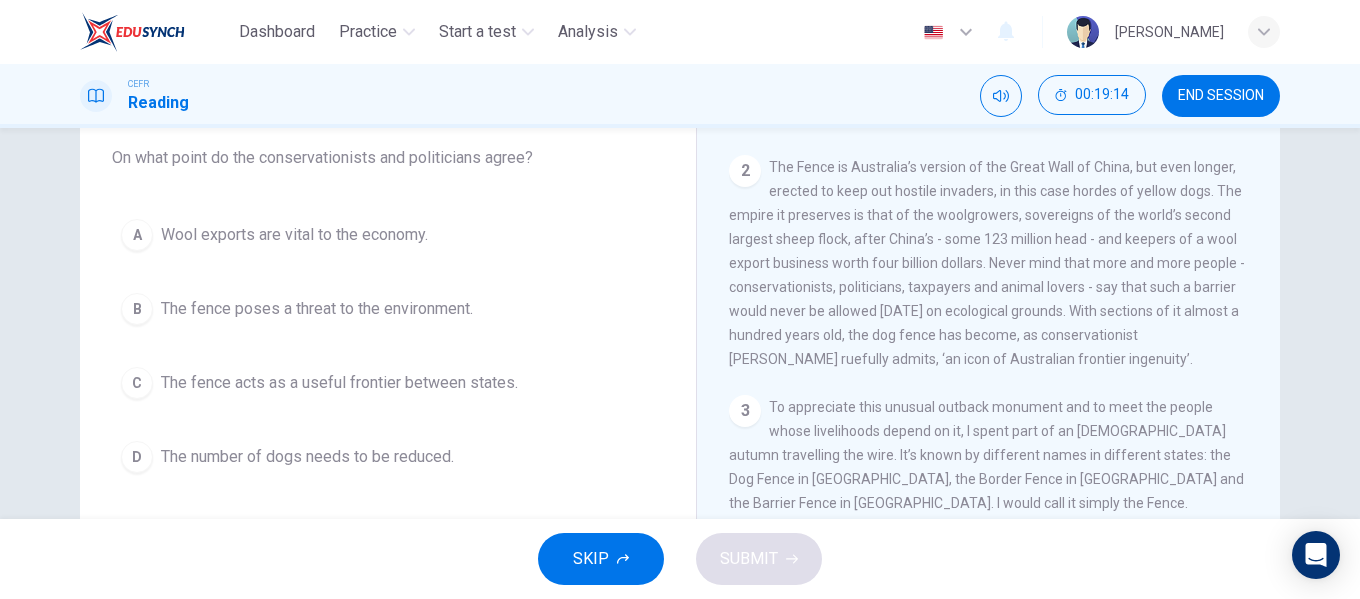 scroll, scrollTop: 200, scrollLeft: 0, axis: vertical 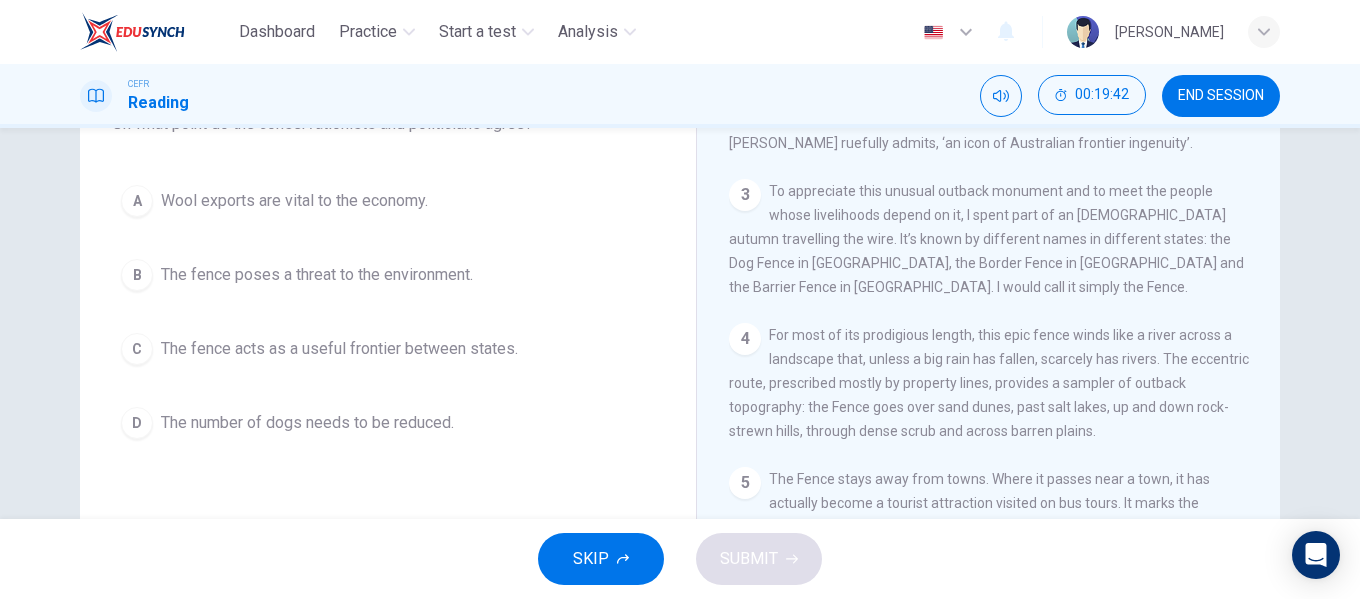 drag, startPoint x: 1258, startPoint y: 286, endPoint x: 1260, endPoint y: 299, distance: 13.152946 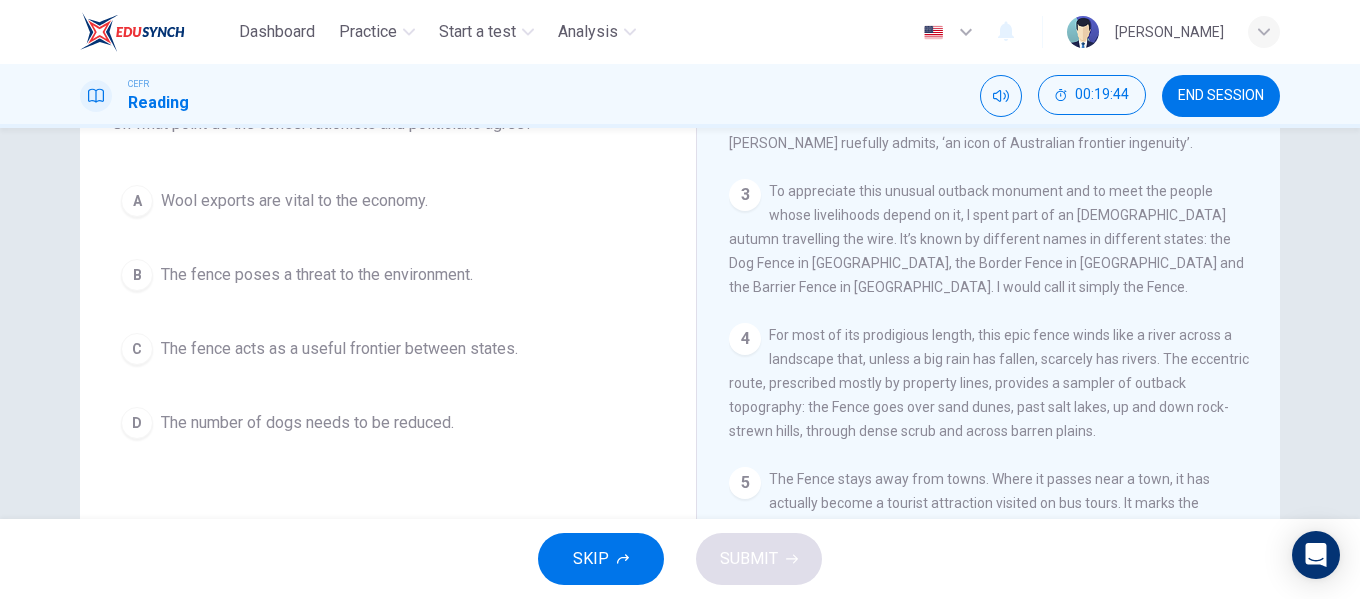 drag, startPoint x: 1270, startPoint y: 338, endPoint x: 1271, endPoint y: 364, distance: 26.019224 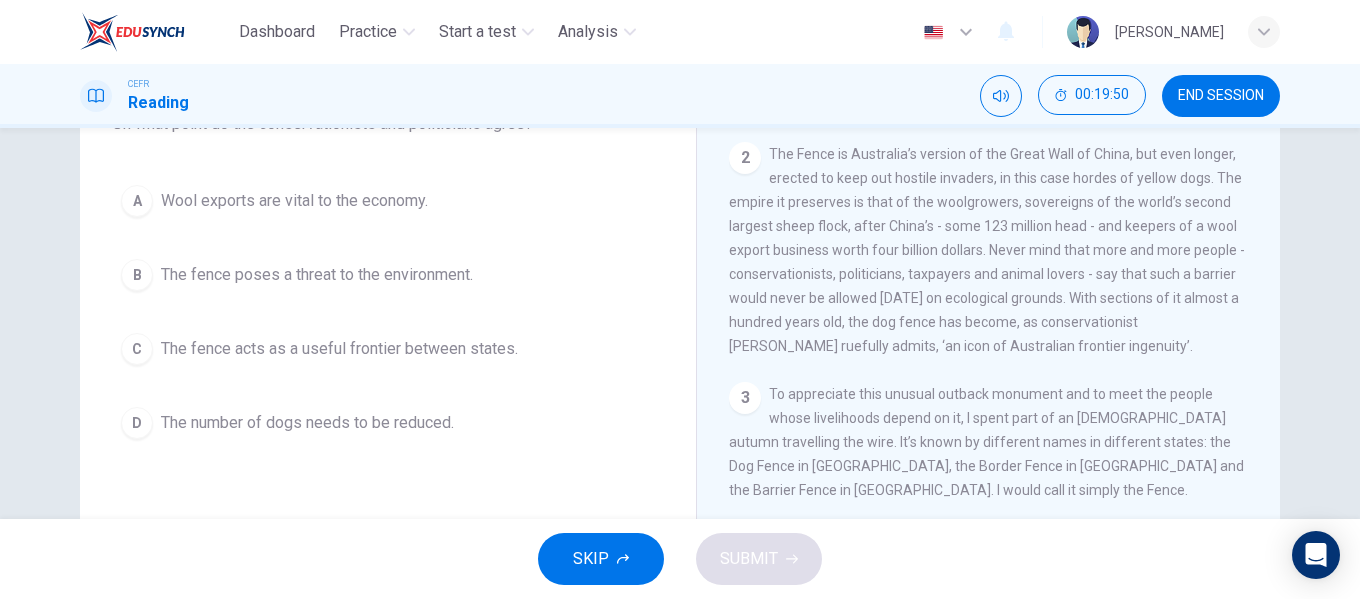 scroll, scrollTop: 449, scrollLeft: 0, axis: vertical 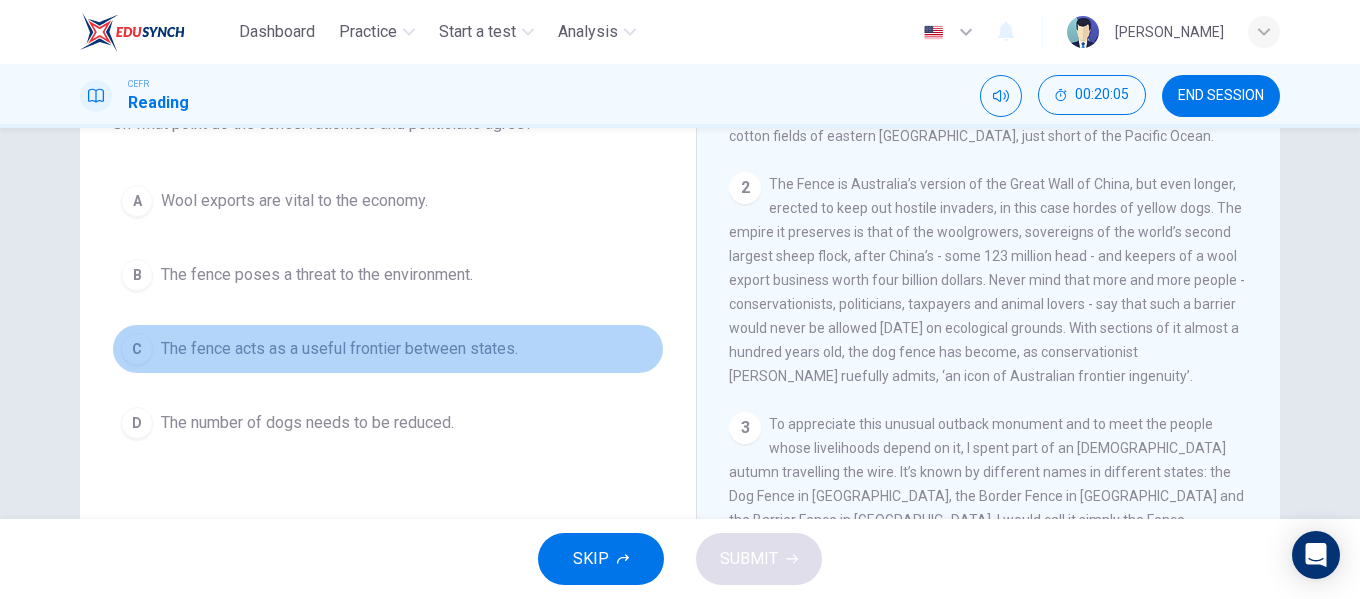 click on "The fence acts as a useful frontier between states." at bounding box center (339, 349) 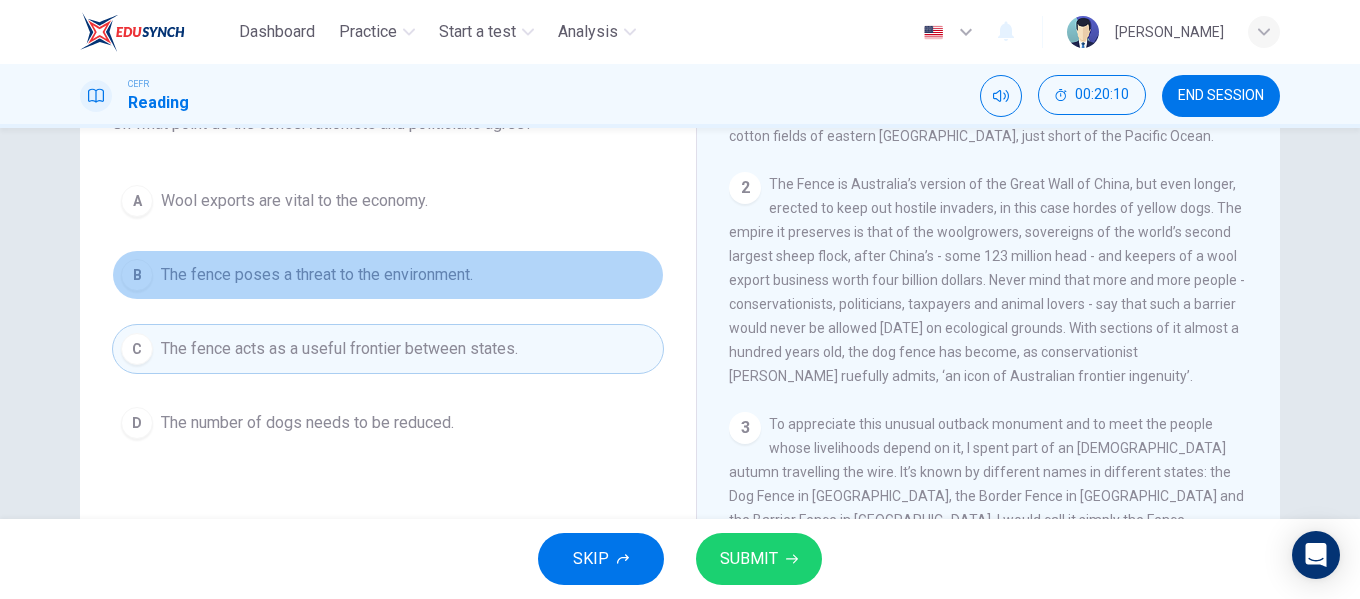click on "The fence poses a threat to the environment." at bounding box center (317, 275) 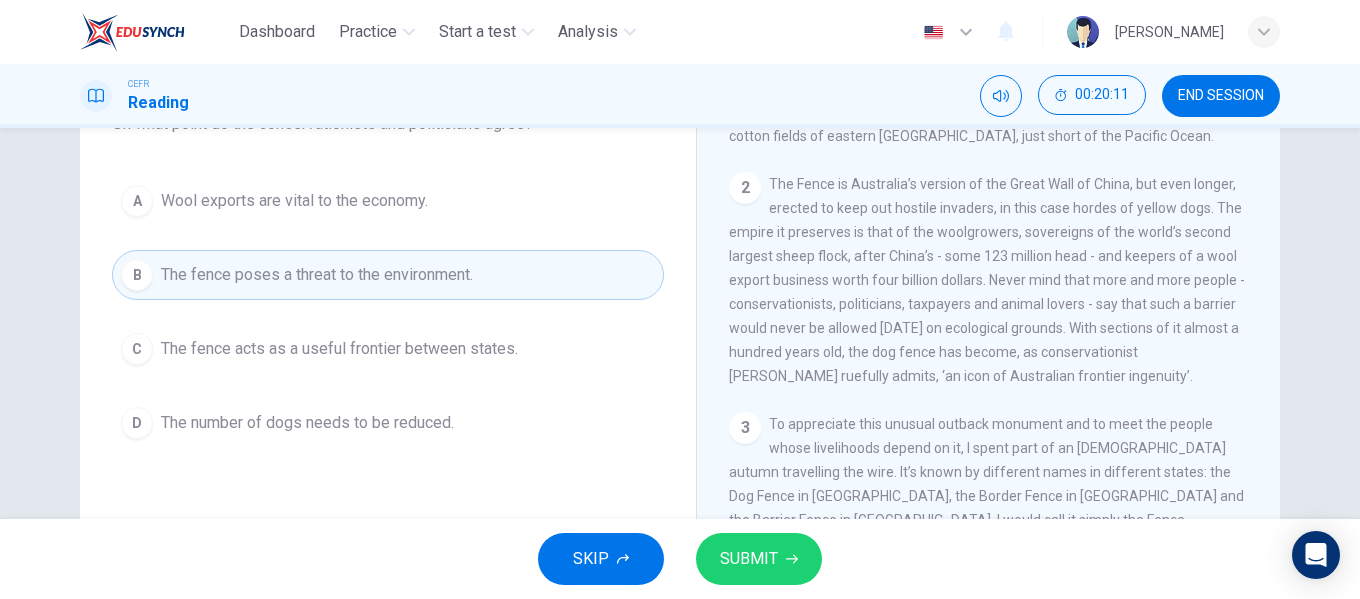 click on "SKIP SUBMIT" at bounding box center (680, 559) 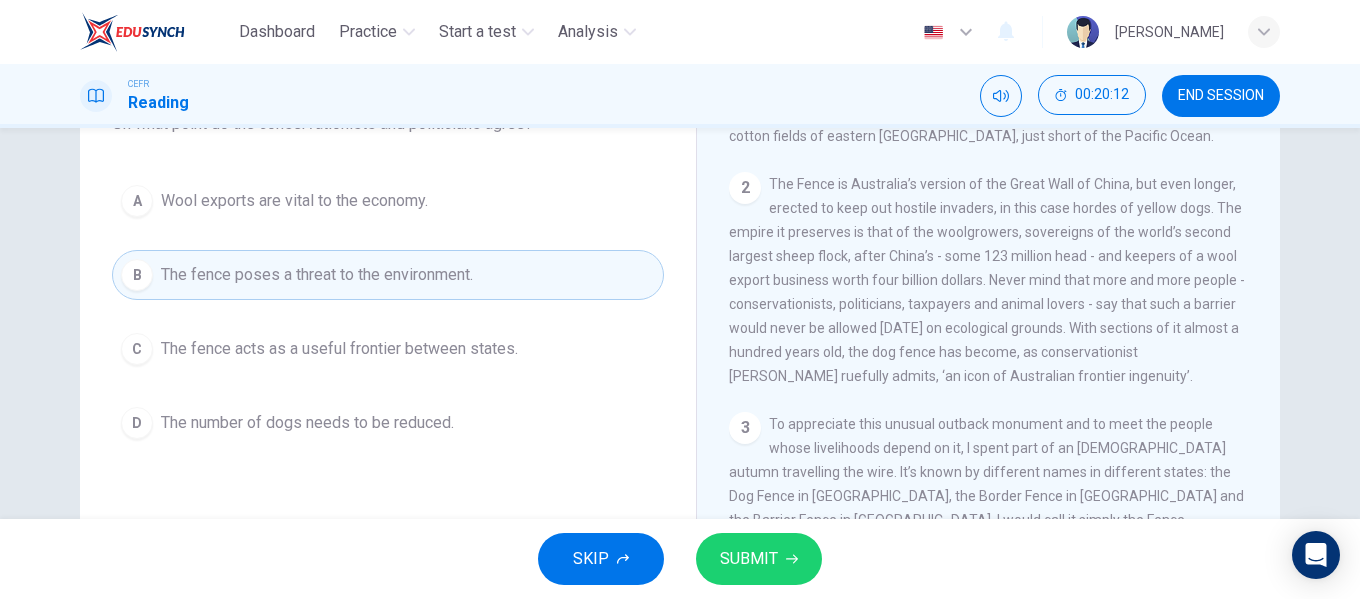 click on "SUBMIT" at bounding box center [759, 559] 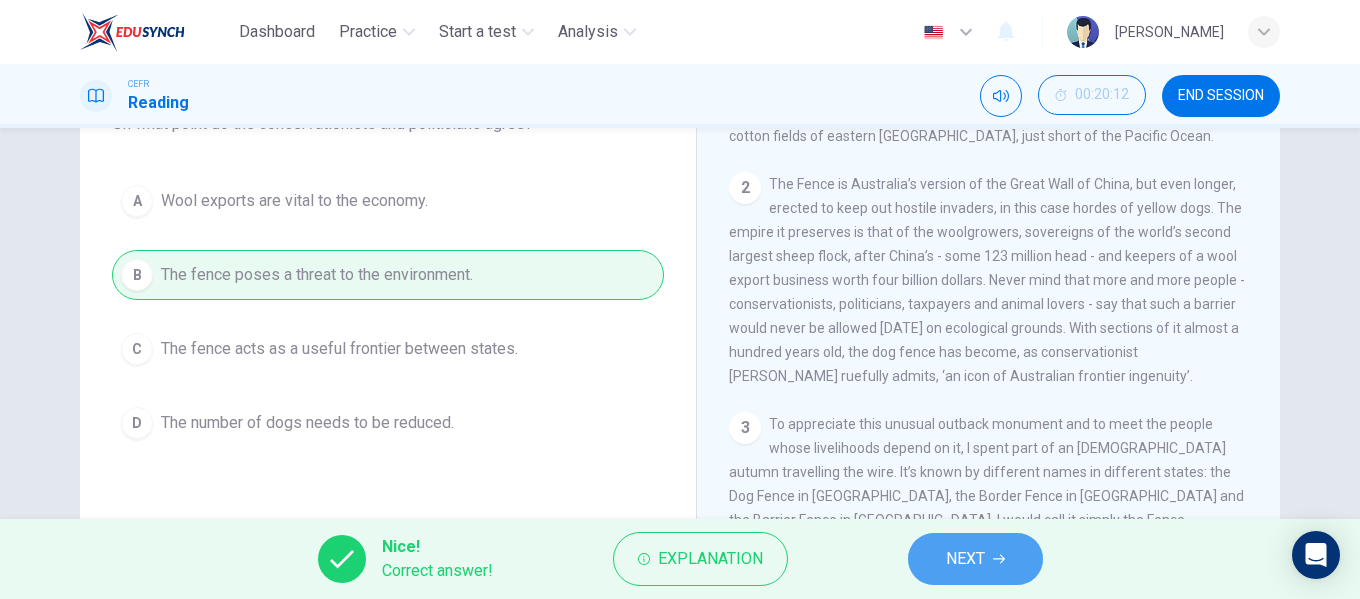 click on "NEXT" at bounding box center [975, 559] 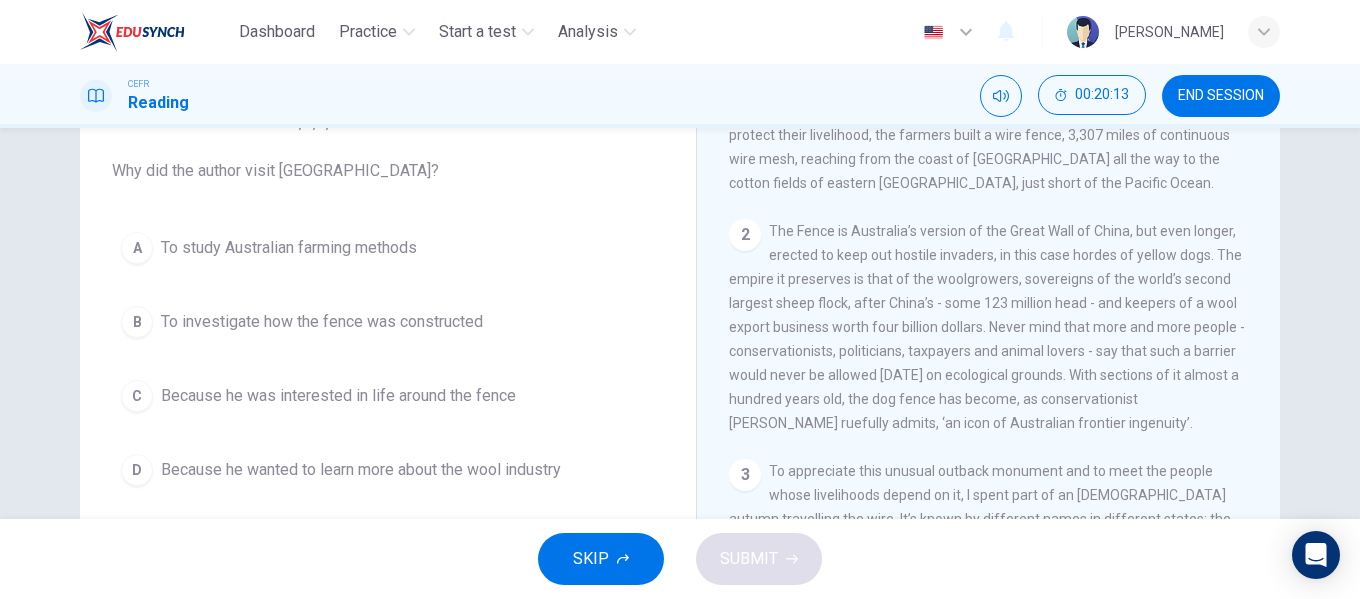 scroll, scrollTop: 200, scrollLeft: 0, axis: vertical 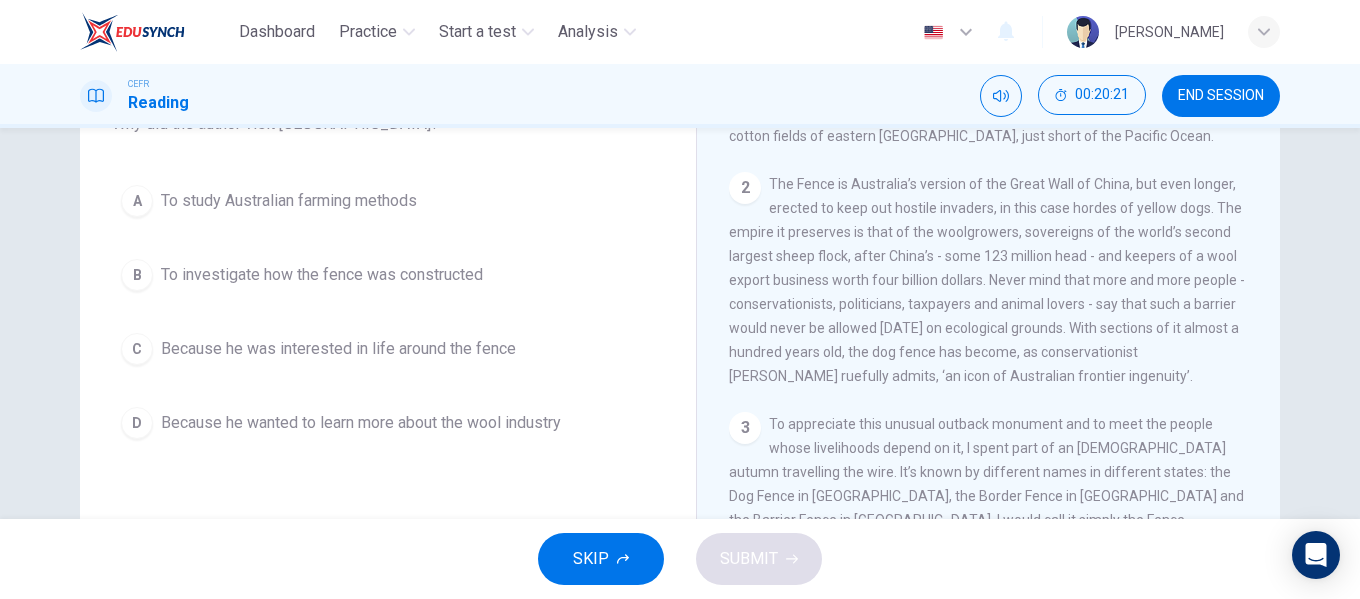 drag, startPoint x: 1259, startPoint y: 228, endPoint x: 1261, endPoint y: 246, distance: 18.110771 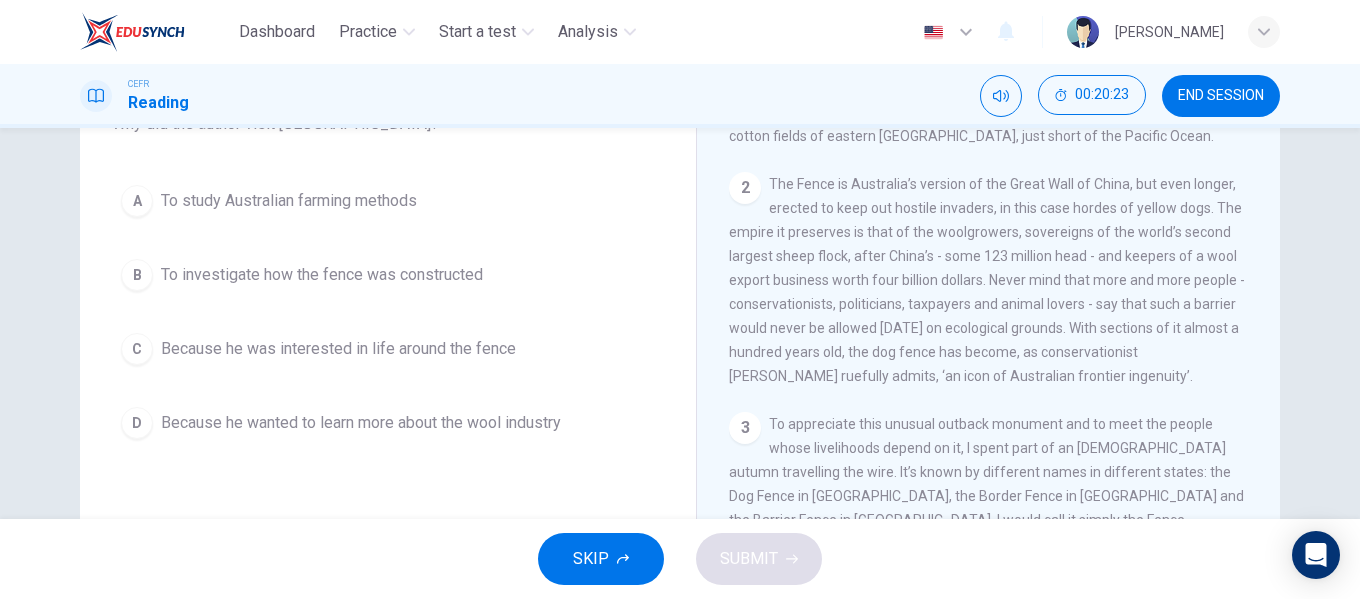 drag, startPoint x: 1257, startPoint y: 229, endPoint x: 1254, endPoint y: 250, distance: 21.213203 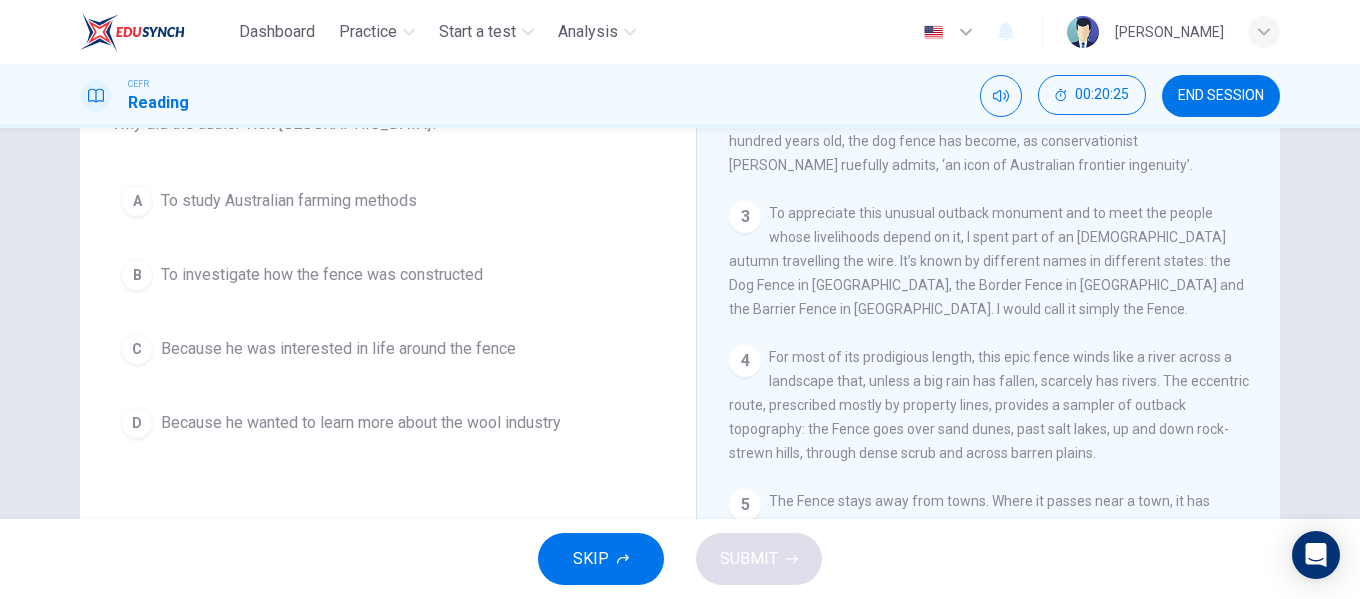 scroll, scrollTop: 665, scrollLeft: 0, axis: vertical 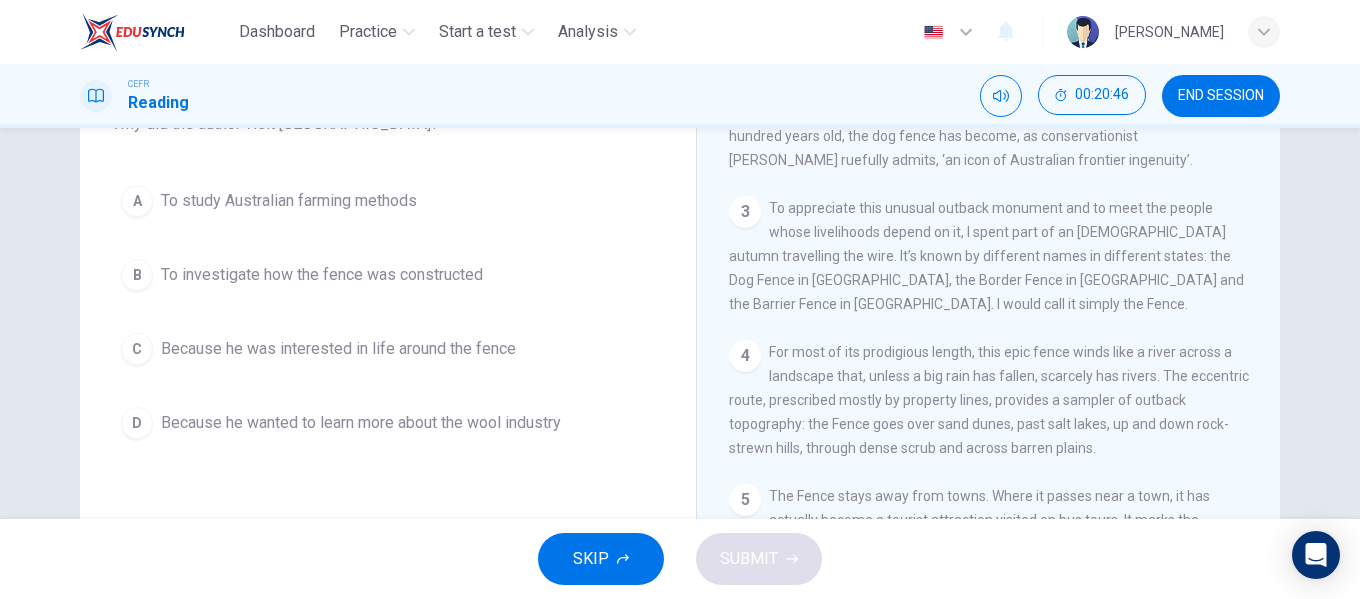 click on "To investigate how the fence was constructed" at bounding box center (322, 275) 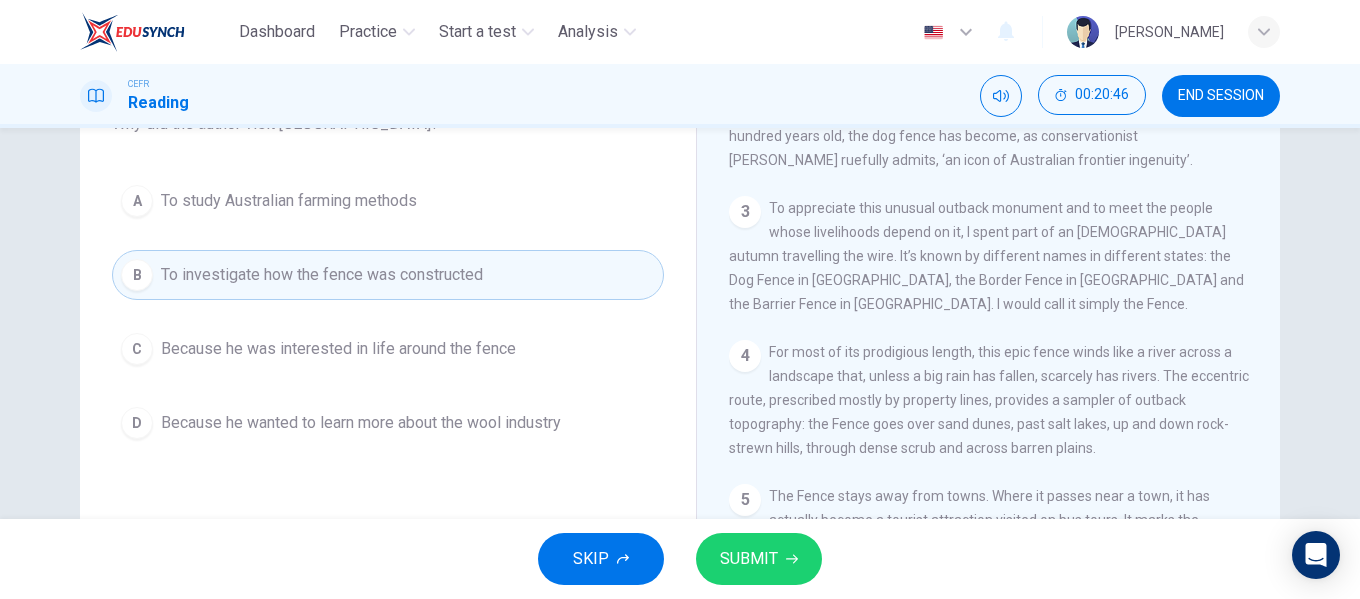 click on "SUBMIT" at bounding box center [749, 559] 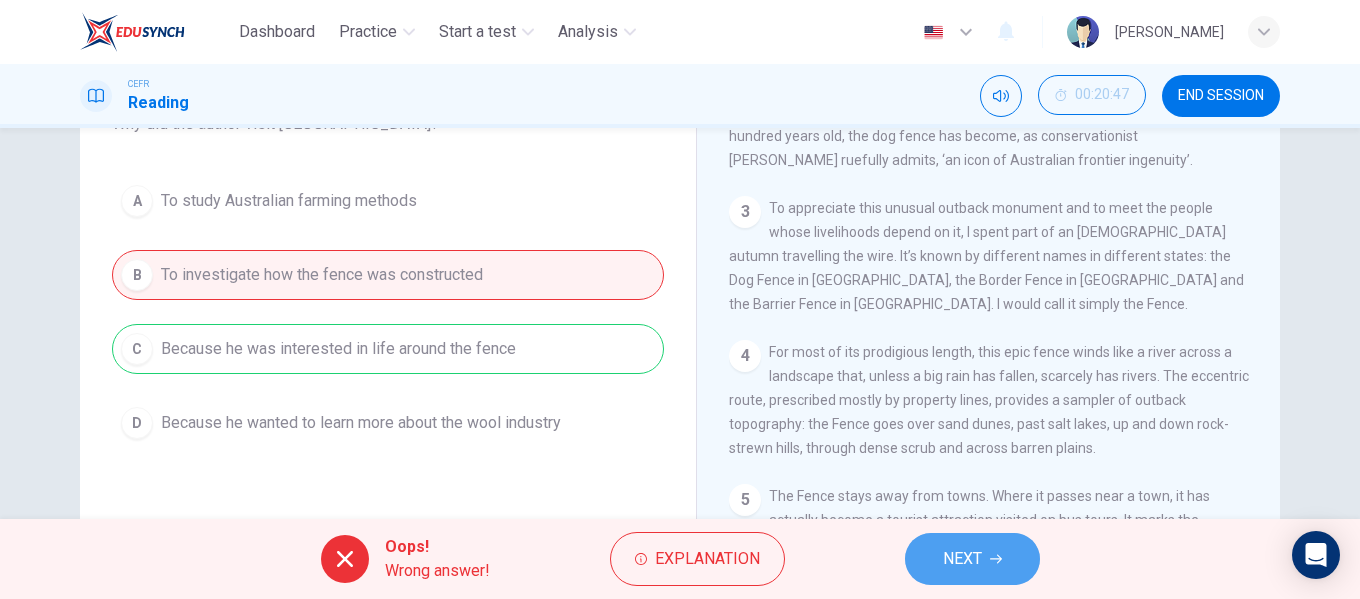 click on "NEXT" at bounding box center [962, 559] 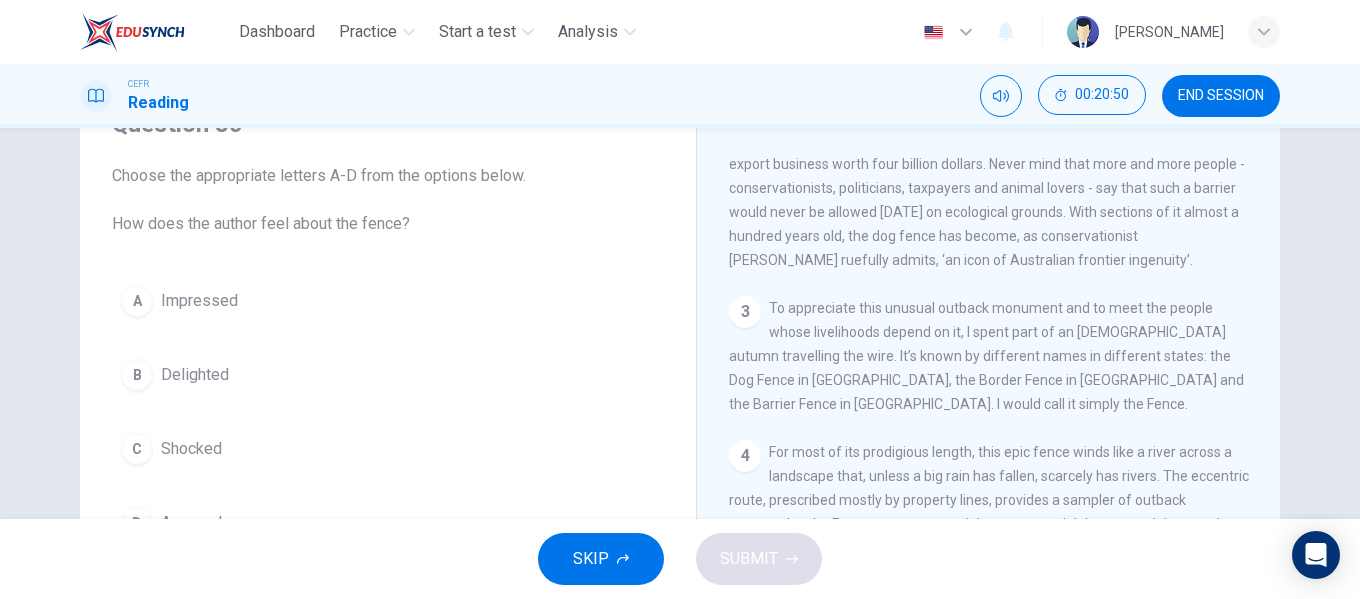 scroll, scrollTop: 200, scrollLeft: 0, axis: vertical 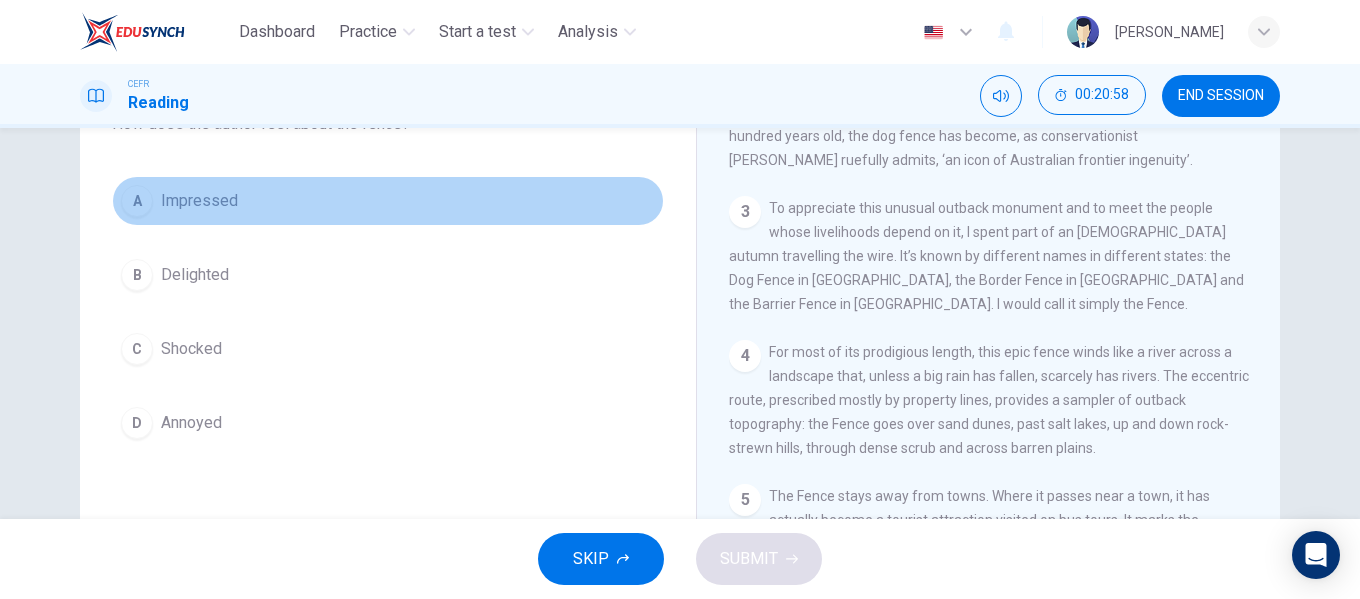 click on "Impressed" at bounding box center (199, 201) 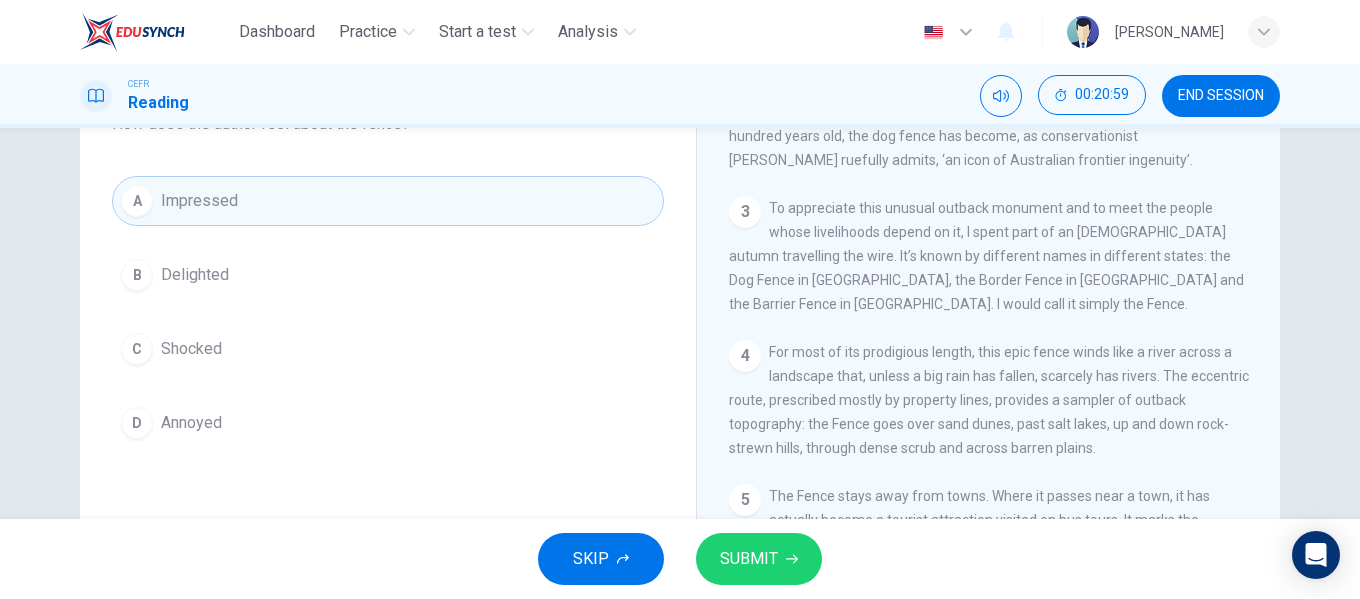 click on "SUBMIT" at bounding box center [749, 559] 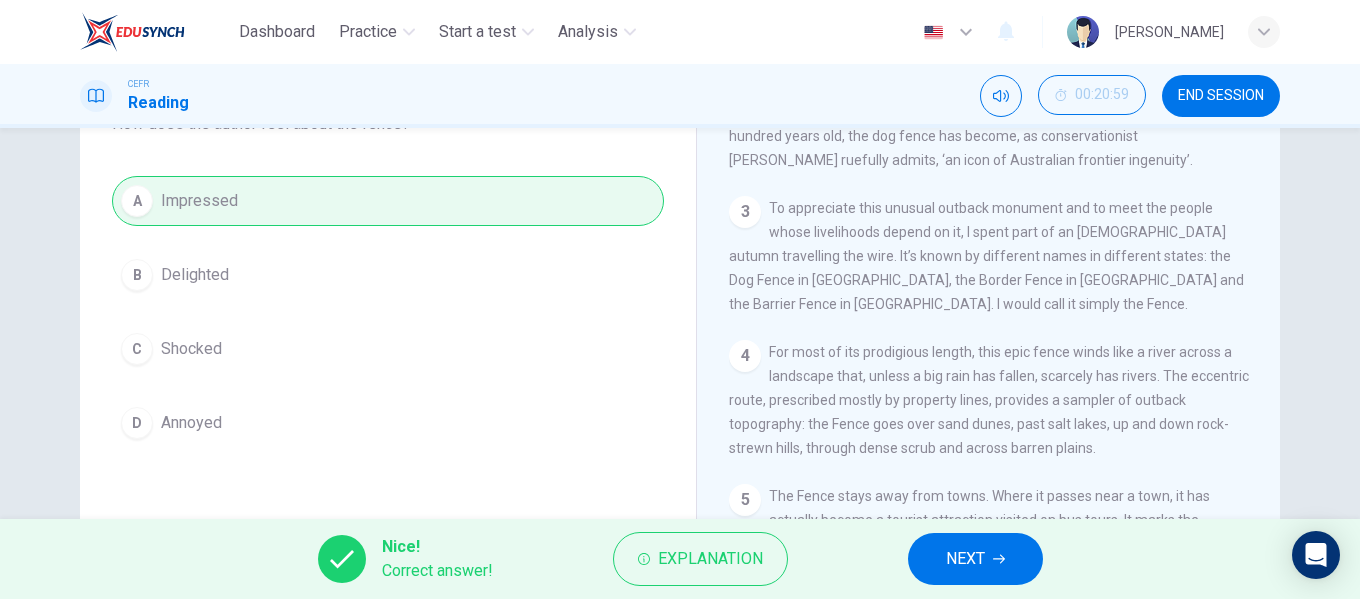 click on "NEXT" at bounding box center [965, 559] 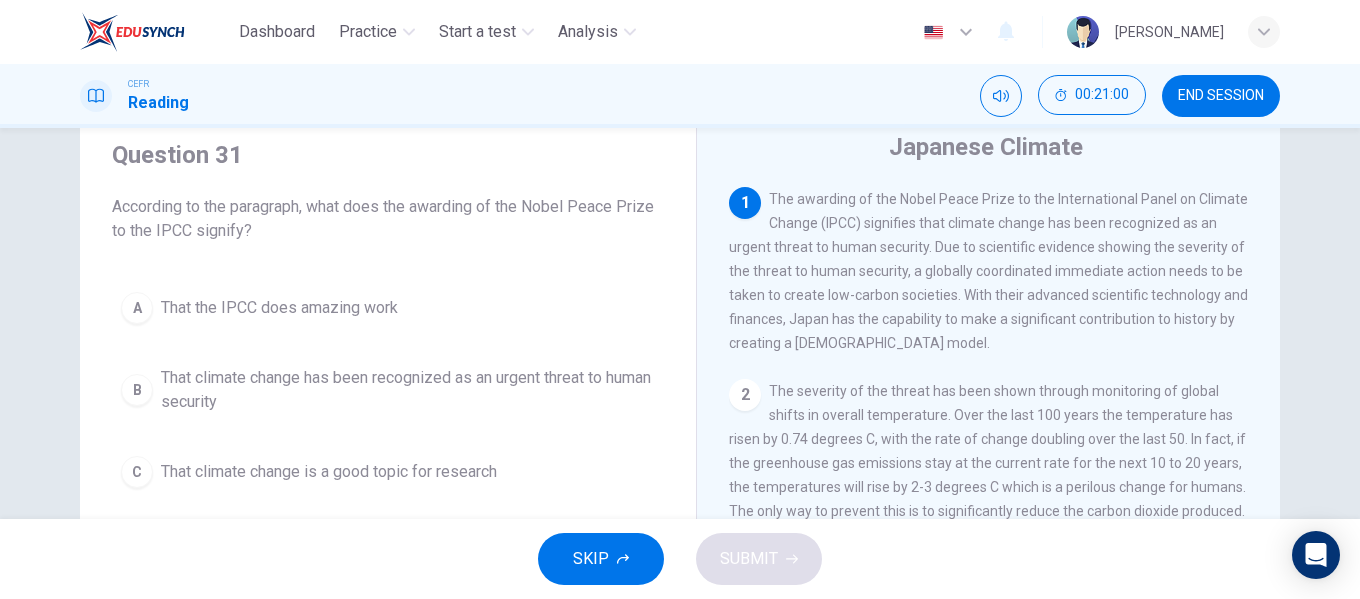 scroll, scrollTop: 100, scrollLeft: 0, axis: vertical 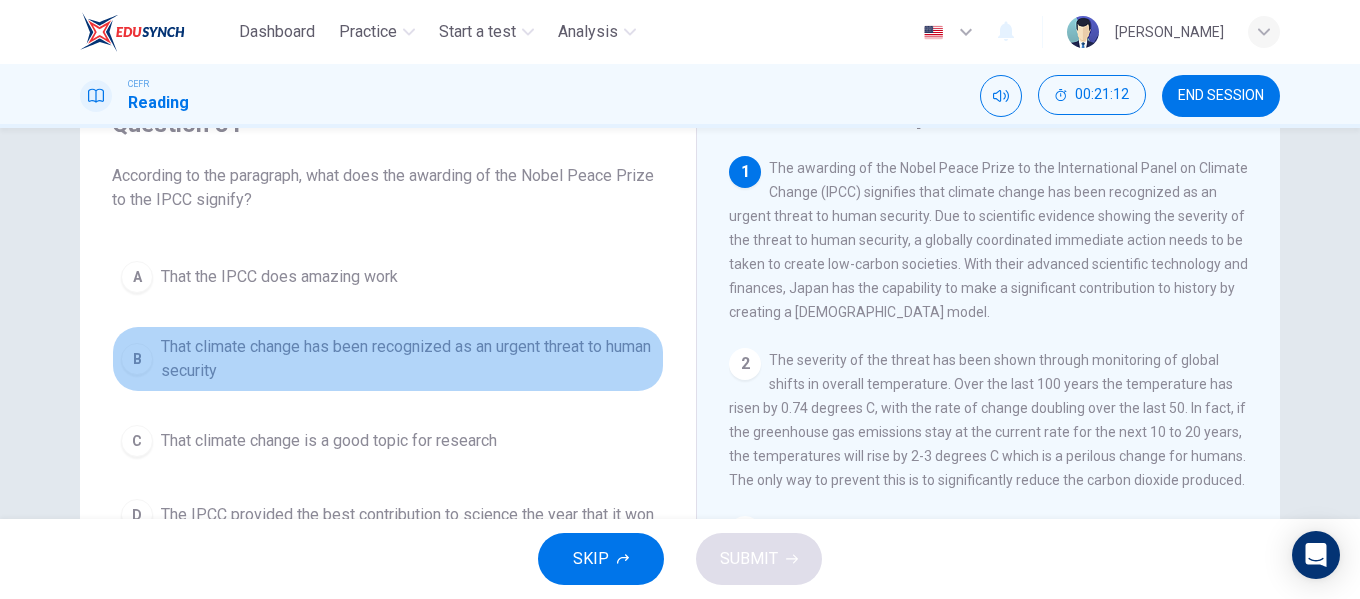 click on "That climate change has been recognized as an urgent threat to human security" at bounding box center (408, 359) 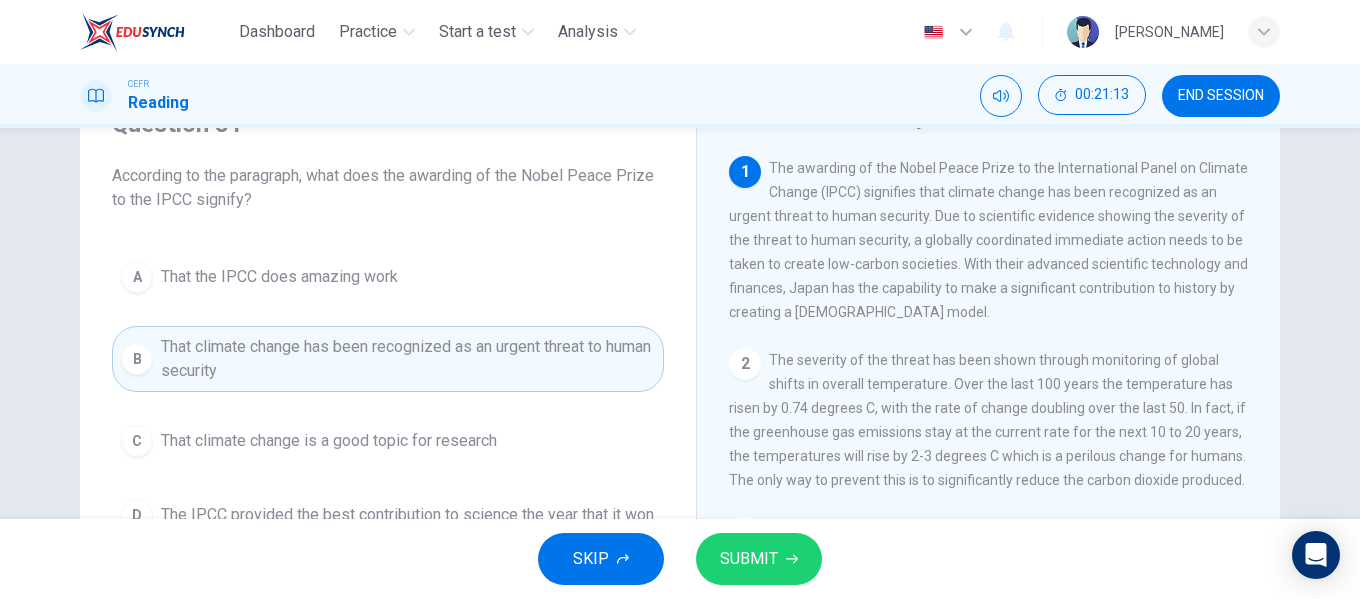 click on "SUBMIT" at bounding box center [749, 559] 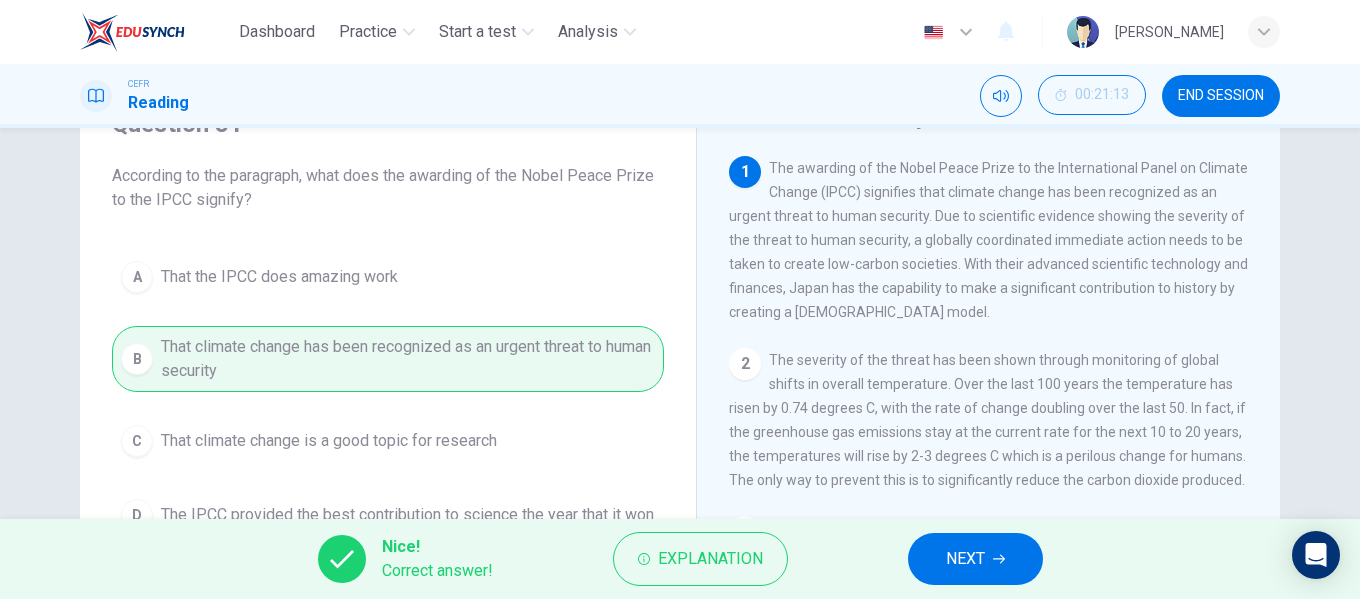 click on "NEXT" at bounding box center [975, 559] 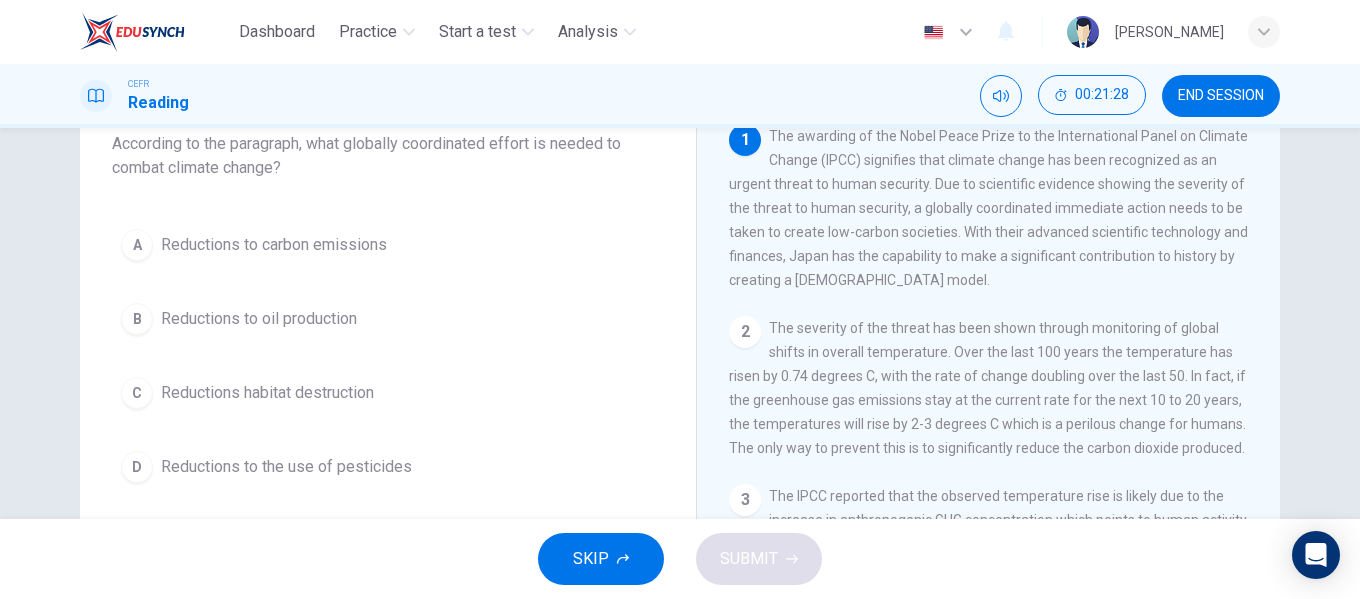 scroll, scrollTop: 100, scrollLeft: 0, axis: vertical 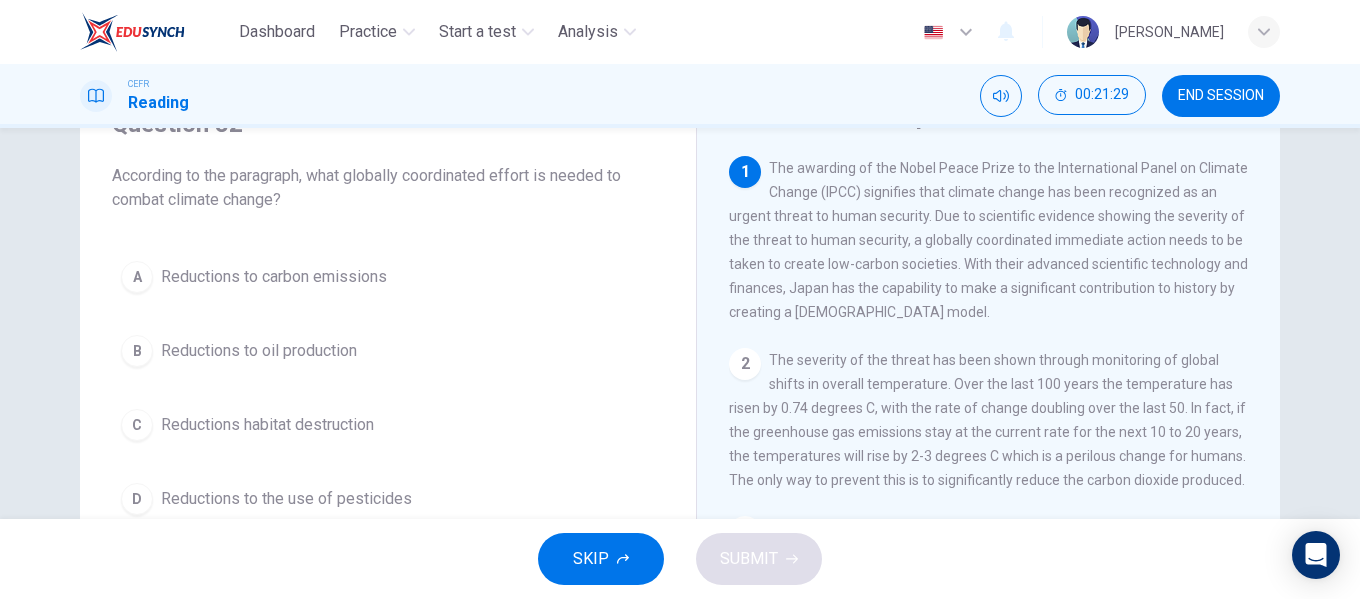 click on "Reductions to carbon emissions" at bounding box center (274, 277) 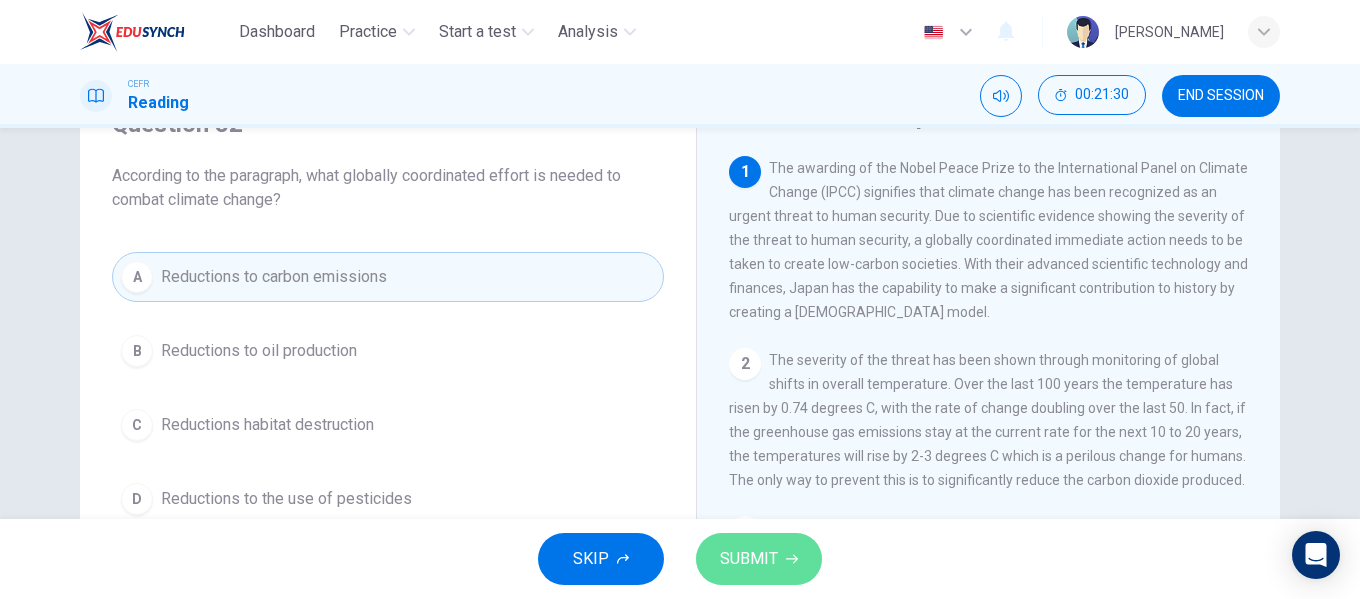click on "SUBMIT" at bounding box center (759, 559) 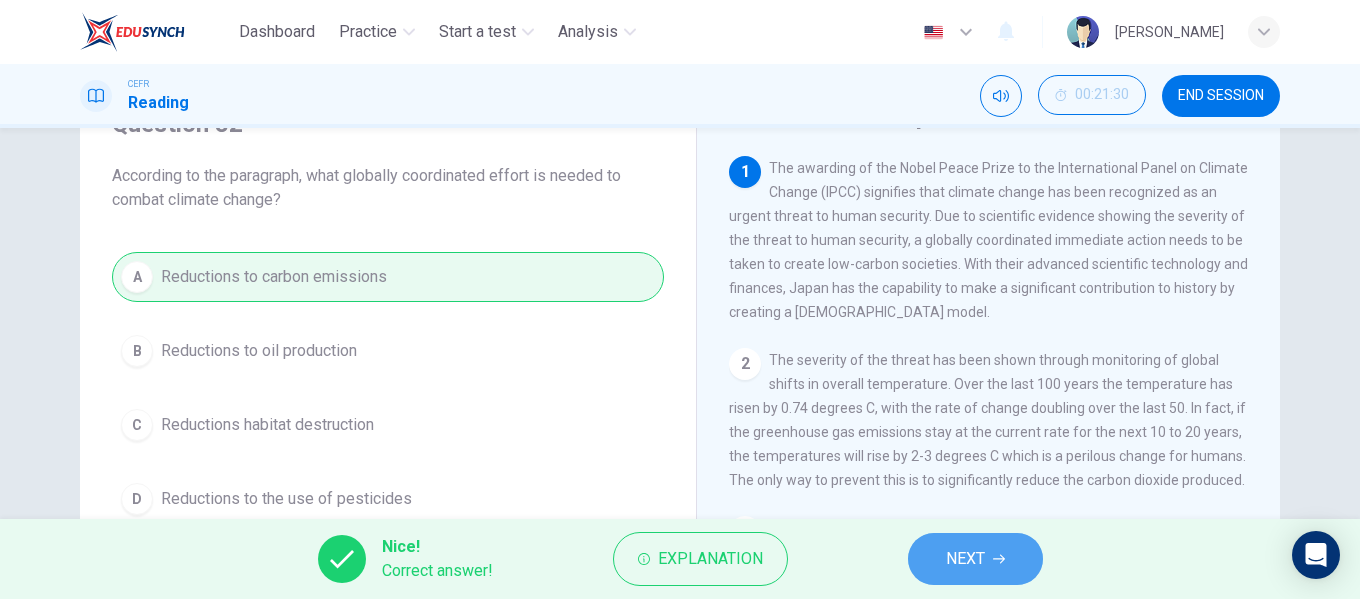click on "NEXT" at bounding box center (975, 559) 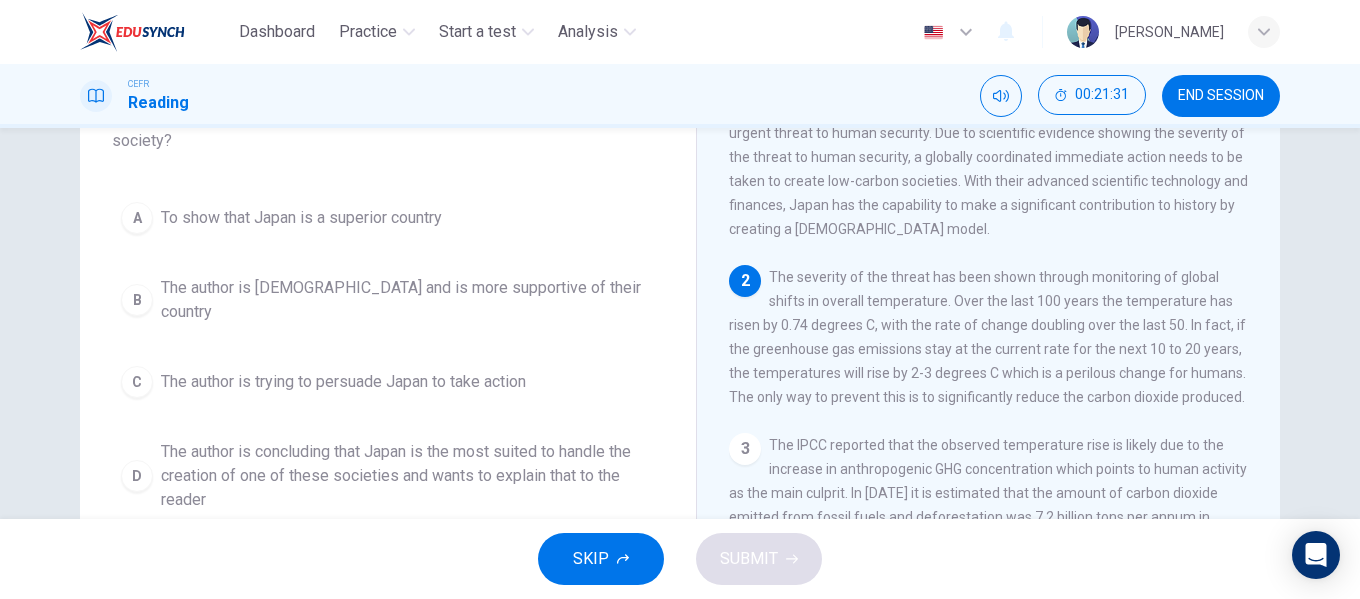 scroll, scrollTop: 200, scrollLeft: 0, axis: vertical 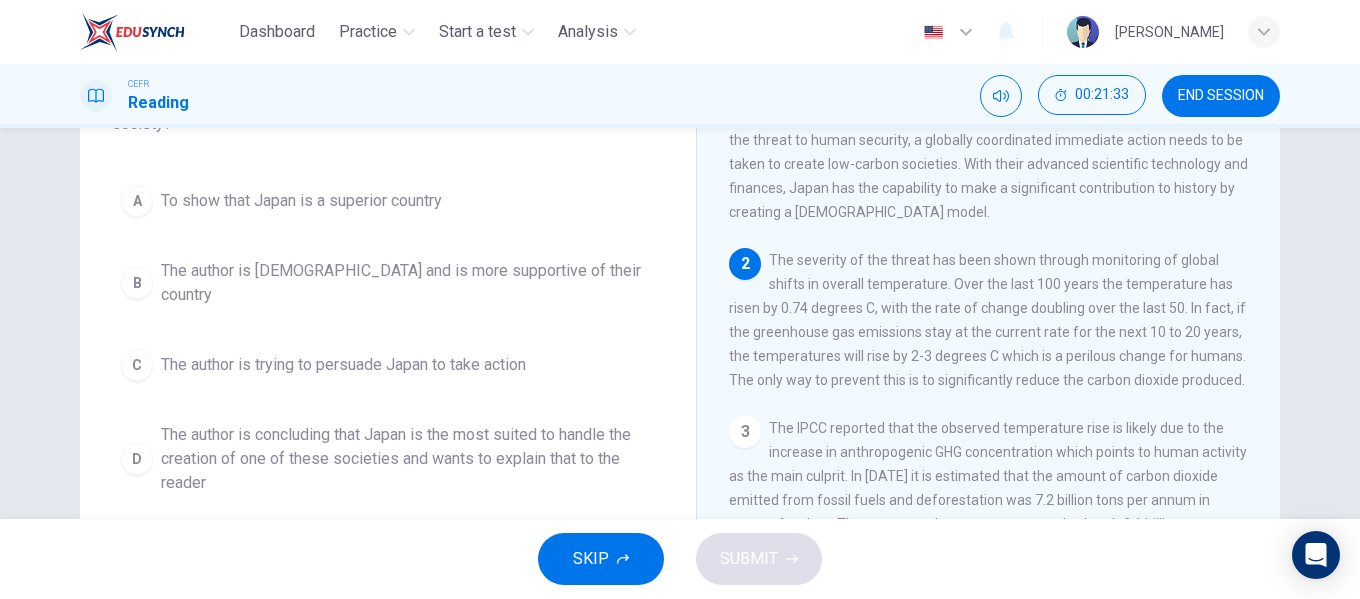 drag, startPoint x: 1260, startPoint y: 245, endPoint x: 1273, endPoint y: 307, distance: 63.348244 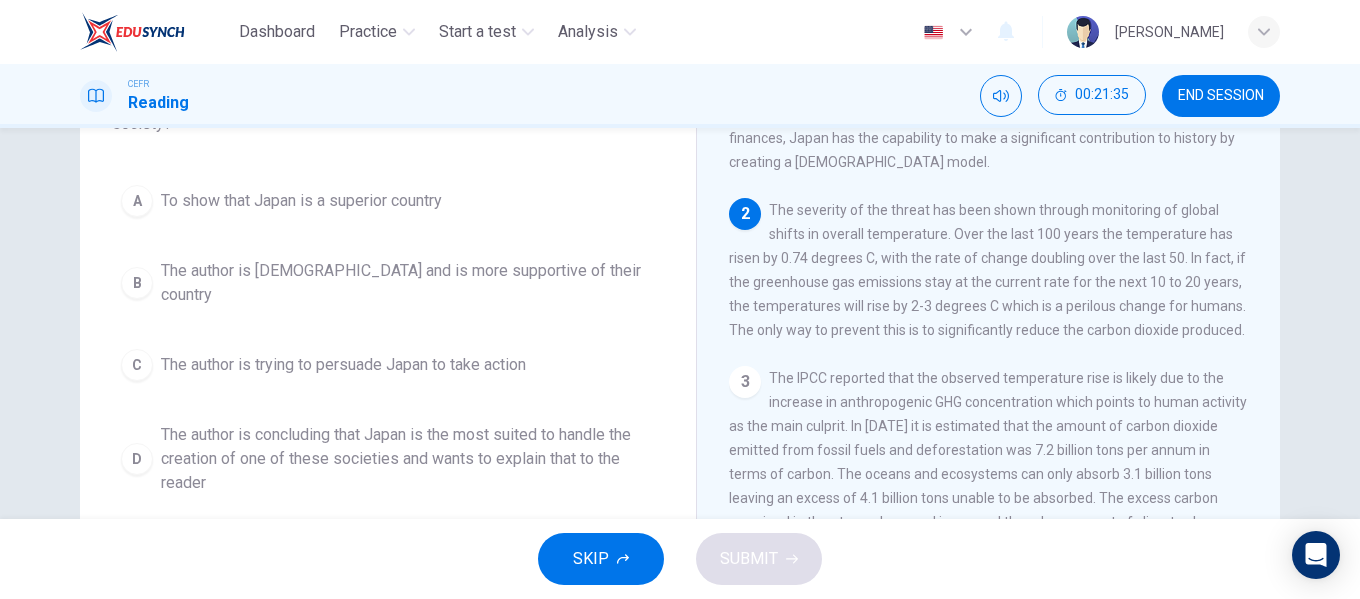 scroll, scrollTop: 49, scrollLeft: 0, axis: vertical 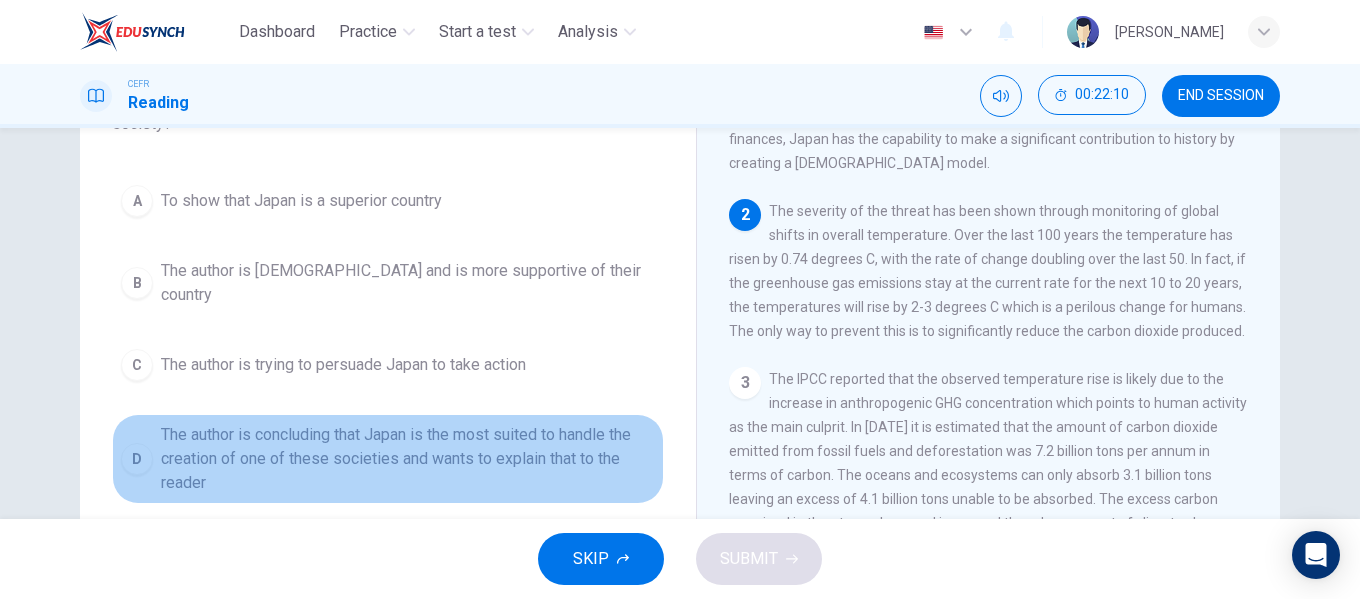 click on "The author is concluding that Japan is the most suited to handle the creation of one of these societies and wants to explain that to the reader" at bounding box center [408, 459] 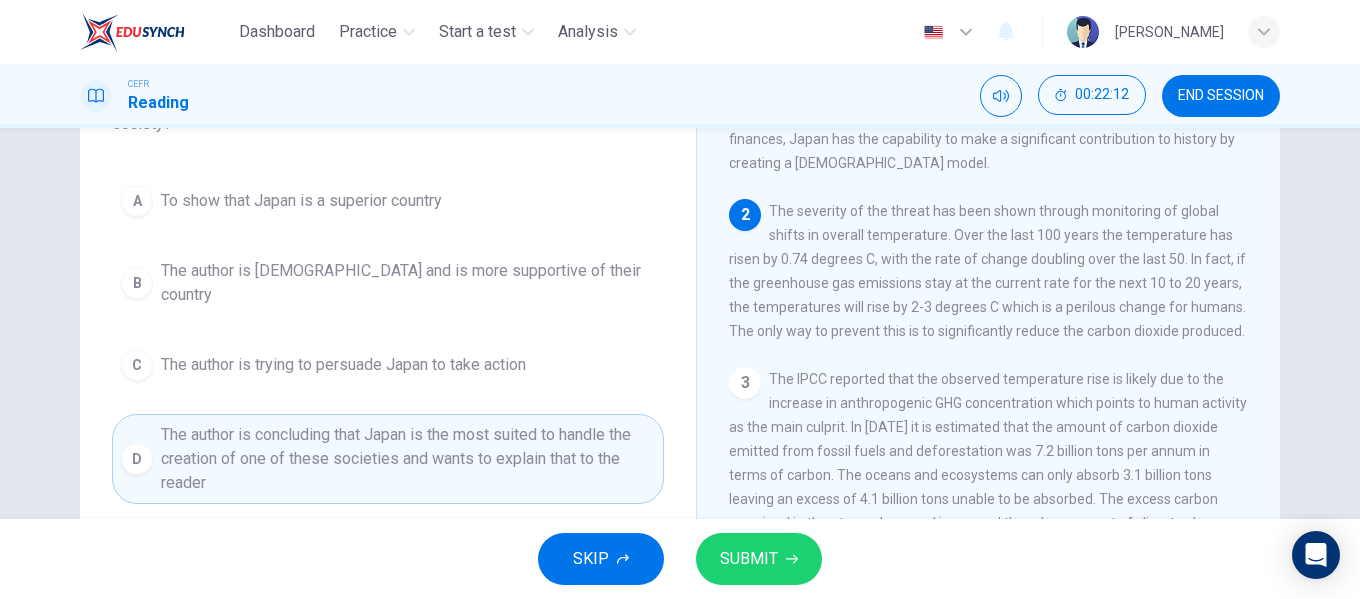 click on "SUBMIT" at bounding box center [749, 559] 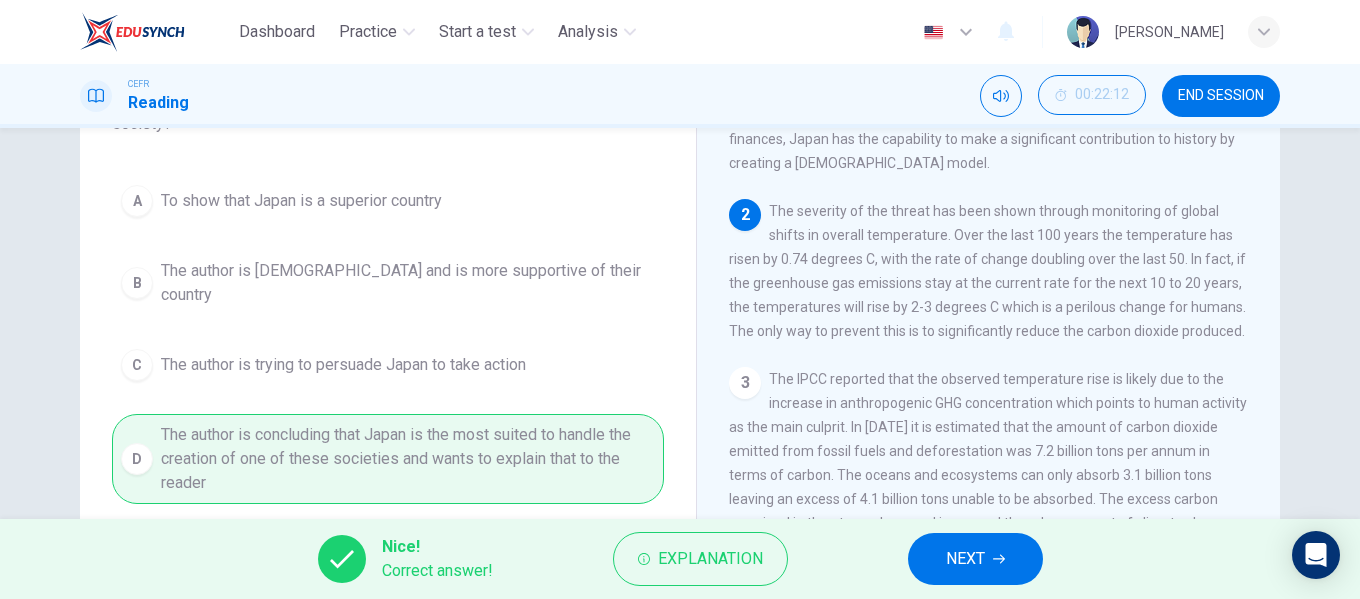 click on "NEXT" at bounding box center (965, 559) 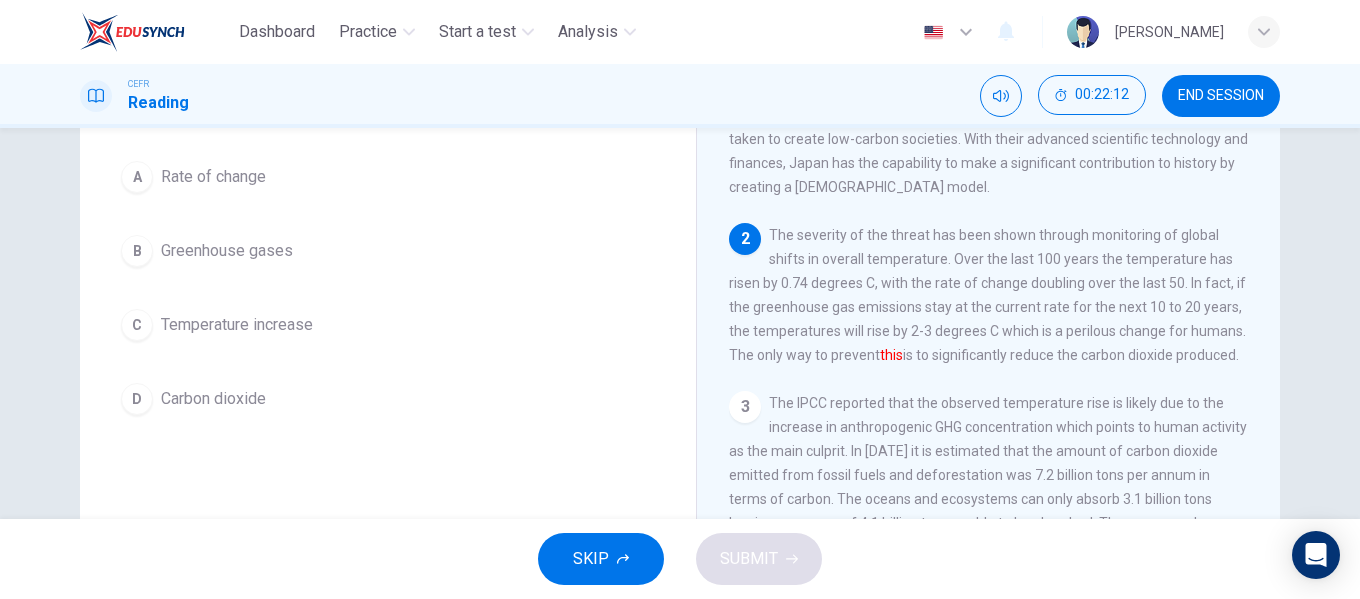 scroll, scrollTop: 76, scrollLeft: 0, axis: vertical 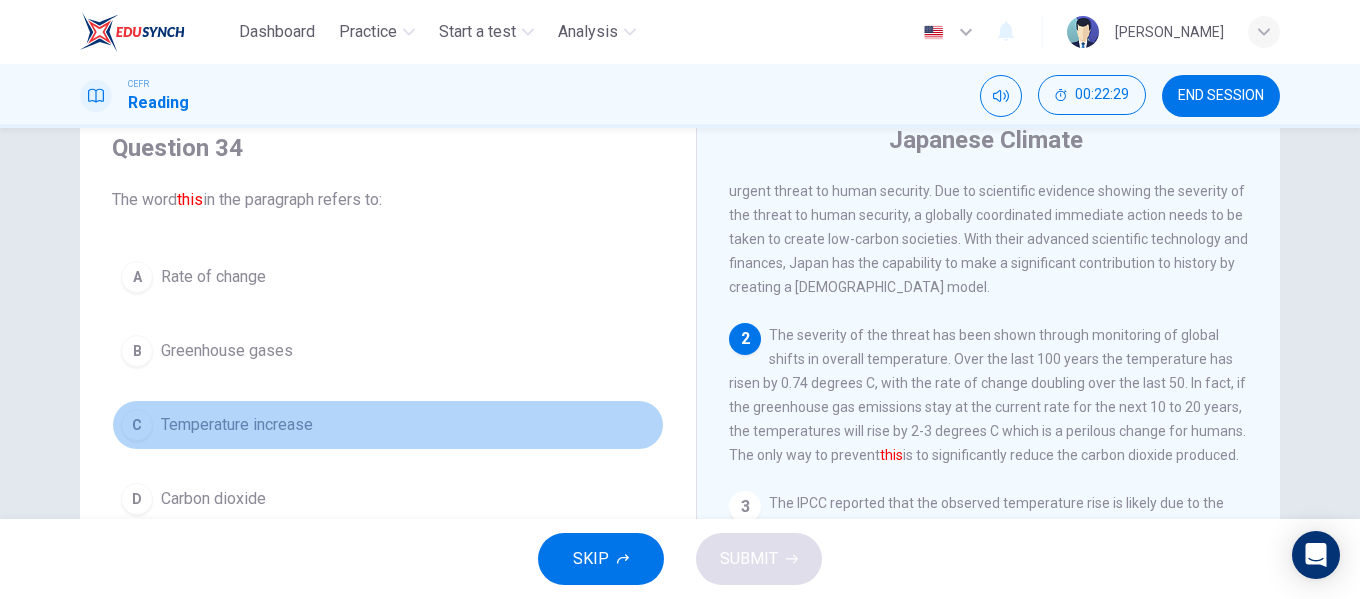 click on "Temperature increase" at bounding box center (237, 425) 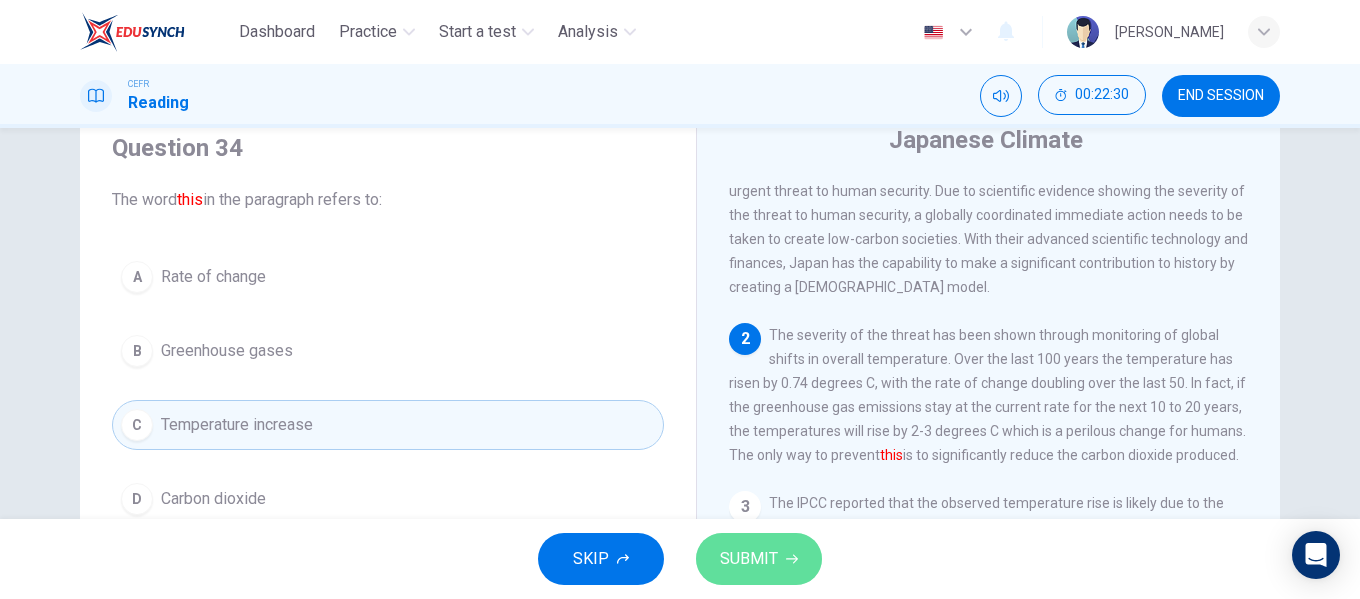 click on "SUBMIT" at bounding box center [759, 559] 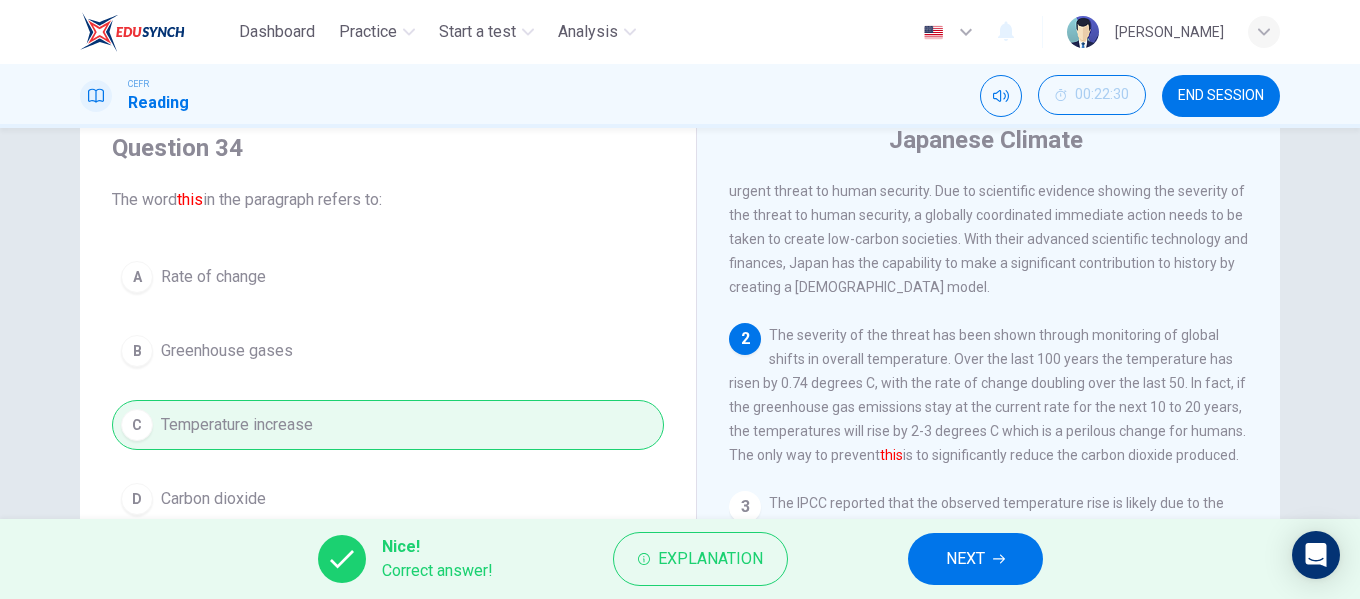 click on "NEXT" at bounding box center (975, 559) 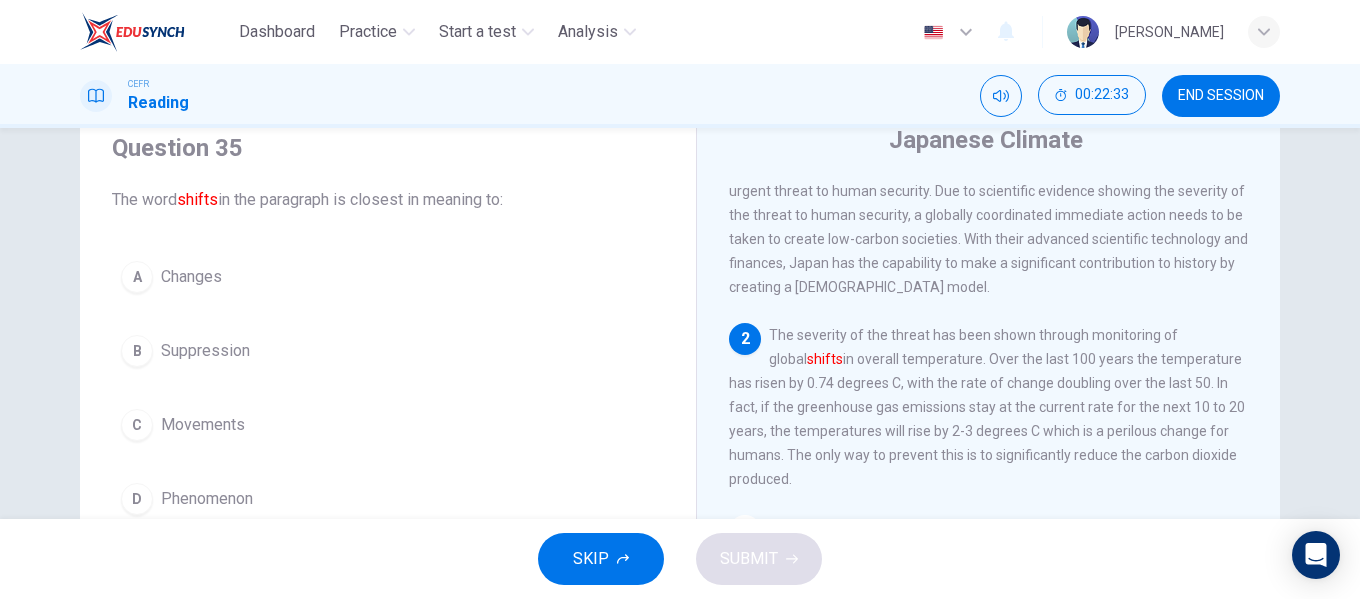 click on "Changes" at bounding box center [191, 277] 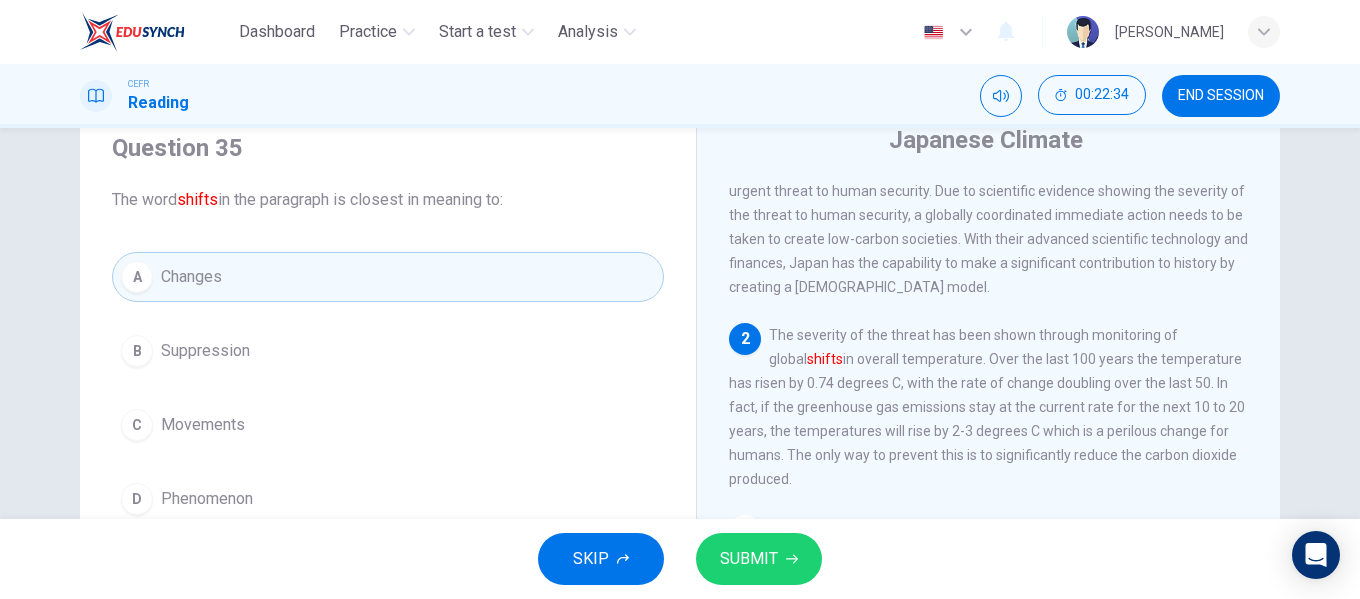click on "SUBMIT" at bounding box center [749, 559] 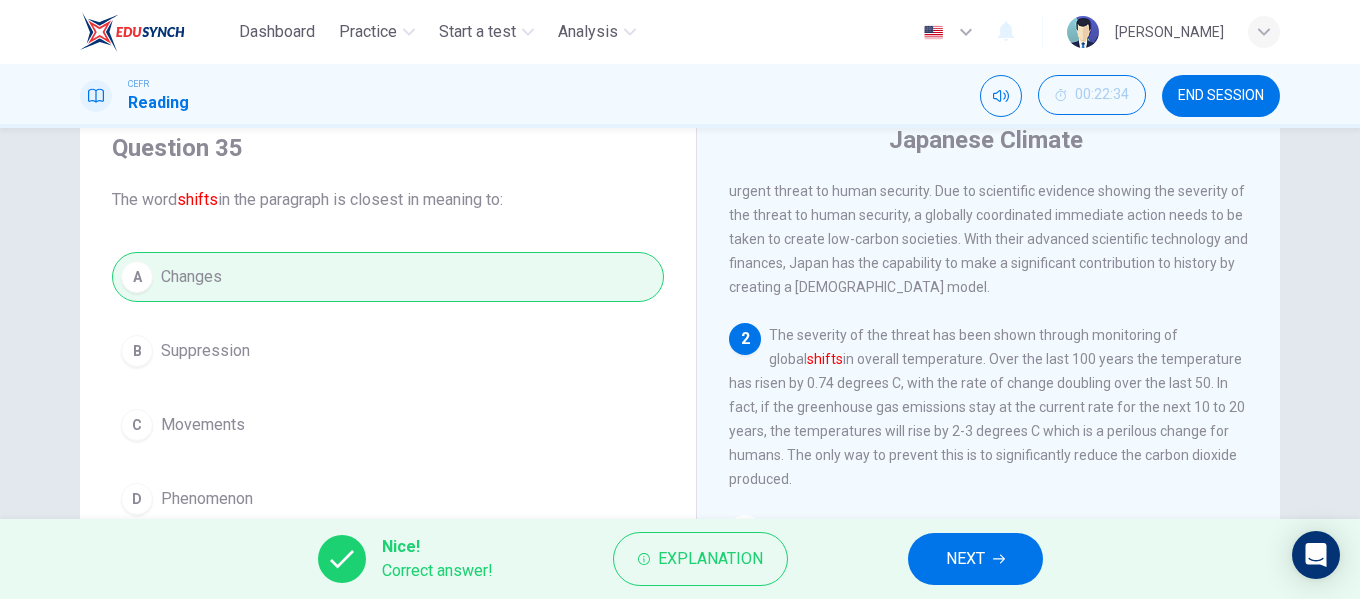 click on "NEXT" at bounding box center [975, 559] 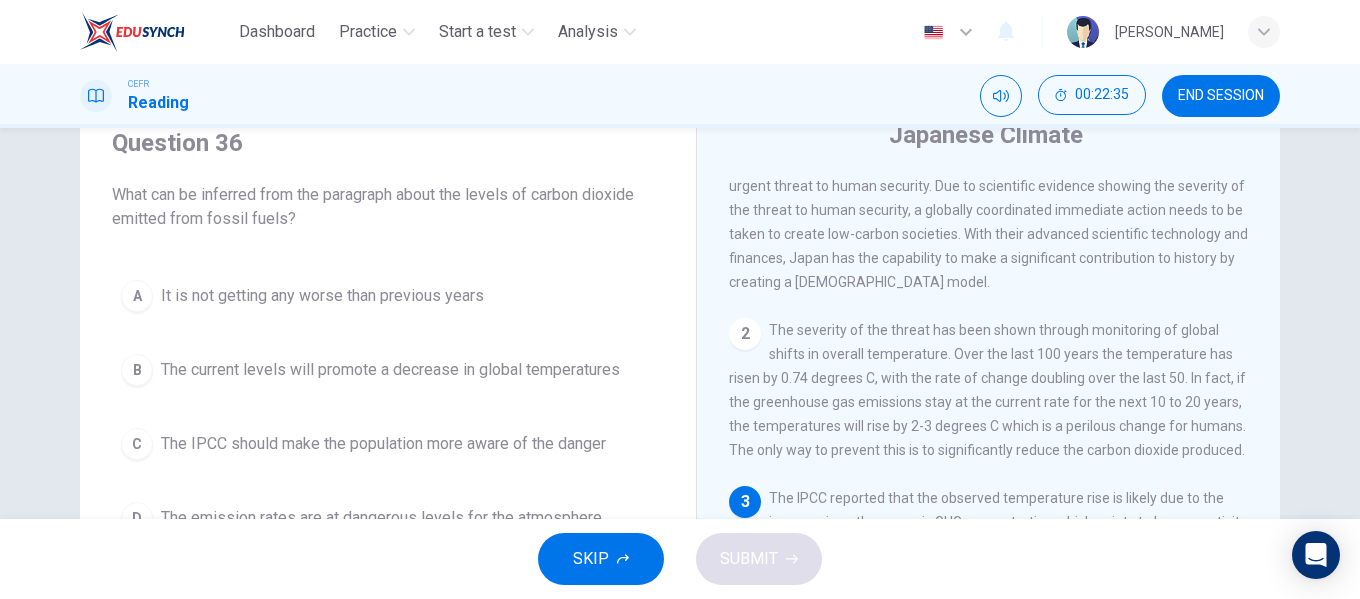 scroll, scrollTop: 76, scrollLeft: 0, axis: vertical 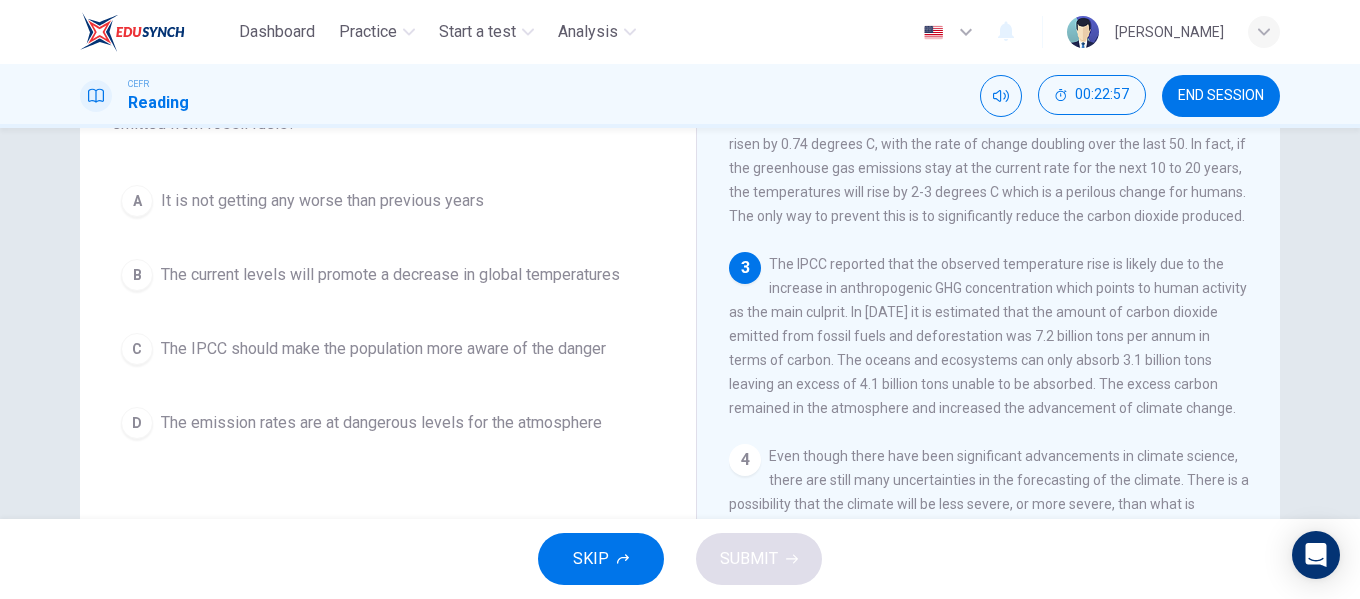 click on "The emission rates are at dangerous levels for the atmosphere" at bounding box center (381, 423) 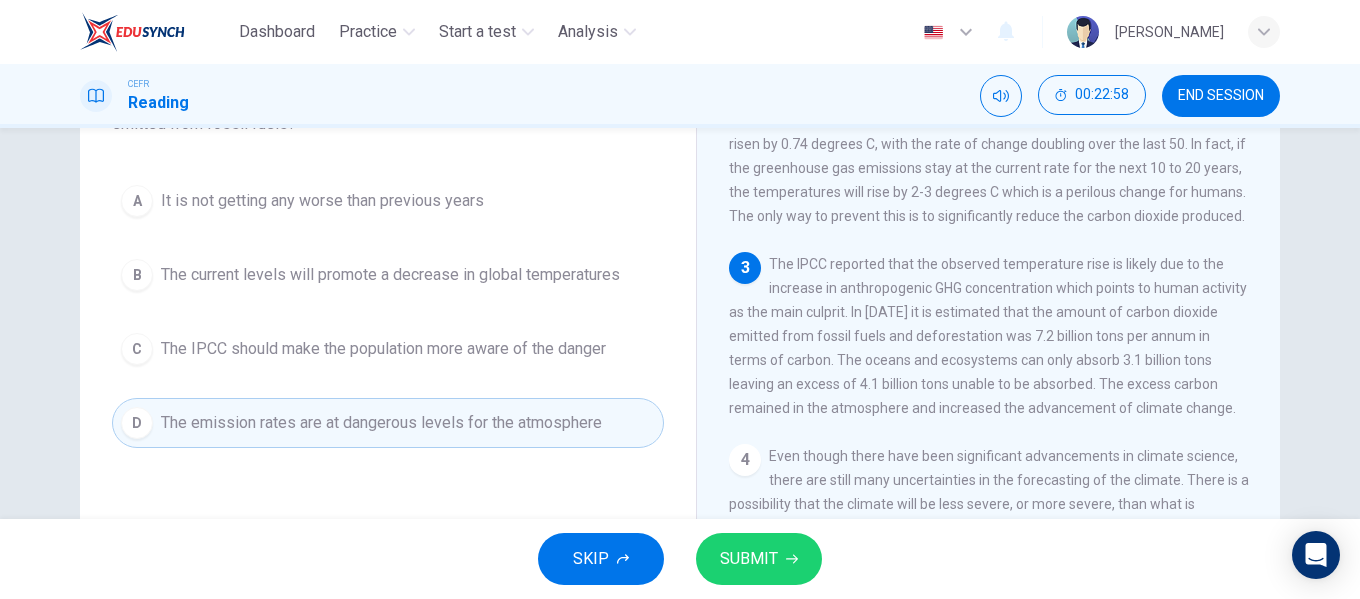 click on "SUBMIT" at bounding box center (759, 559) 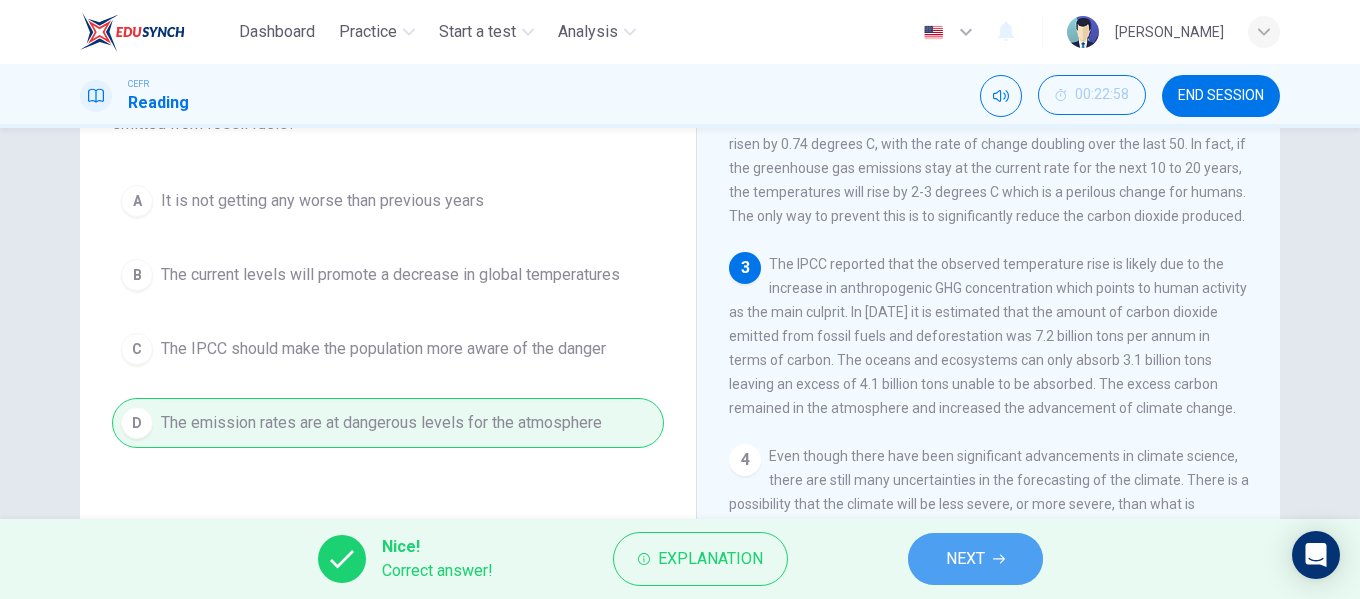 click on "NEXT" at bounding box center (965, 559) 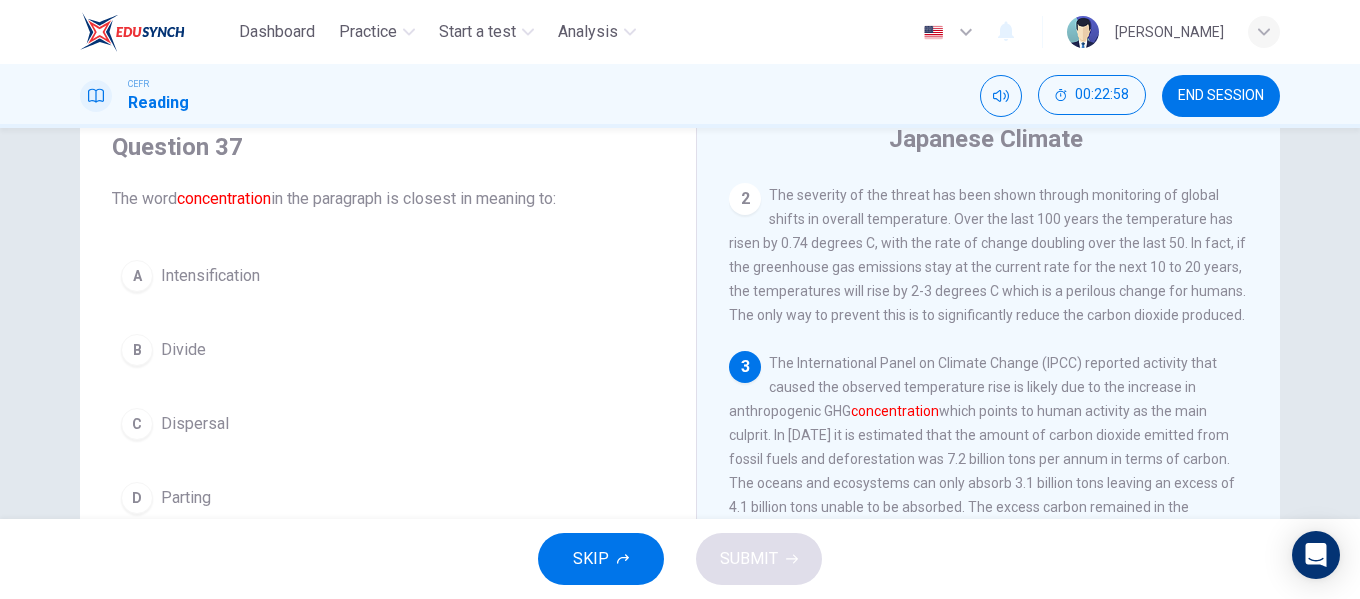 scroll, scrollTop: 76, scrollLeft: 0, axis: vertical 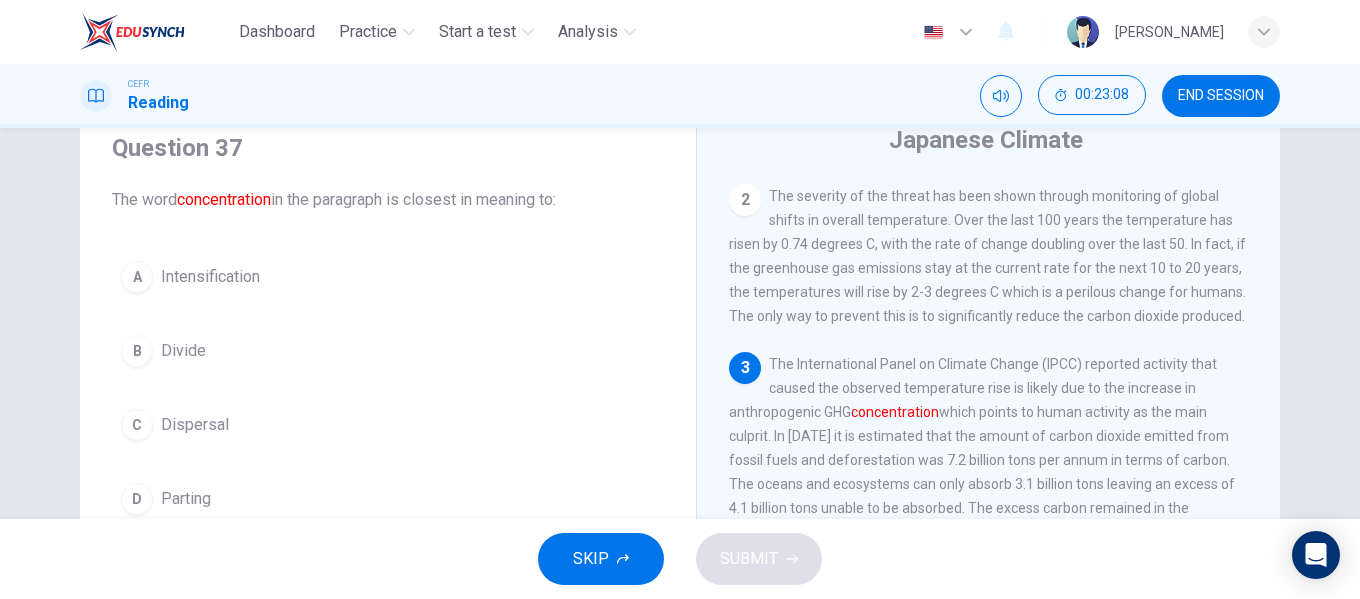 click on "A Intensification" at bounding box center (388, 277) 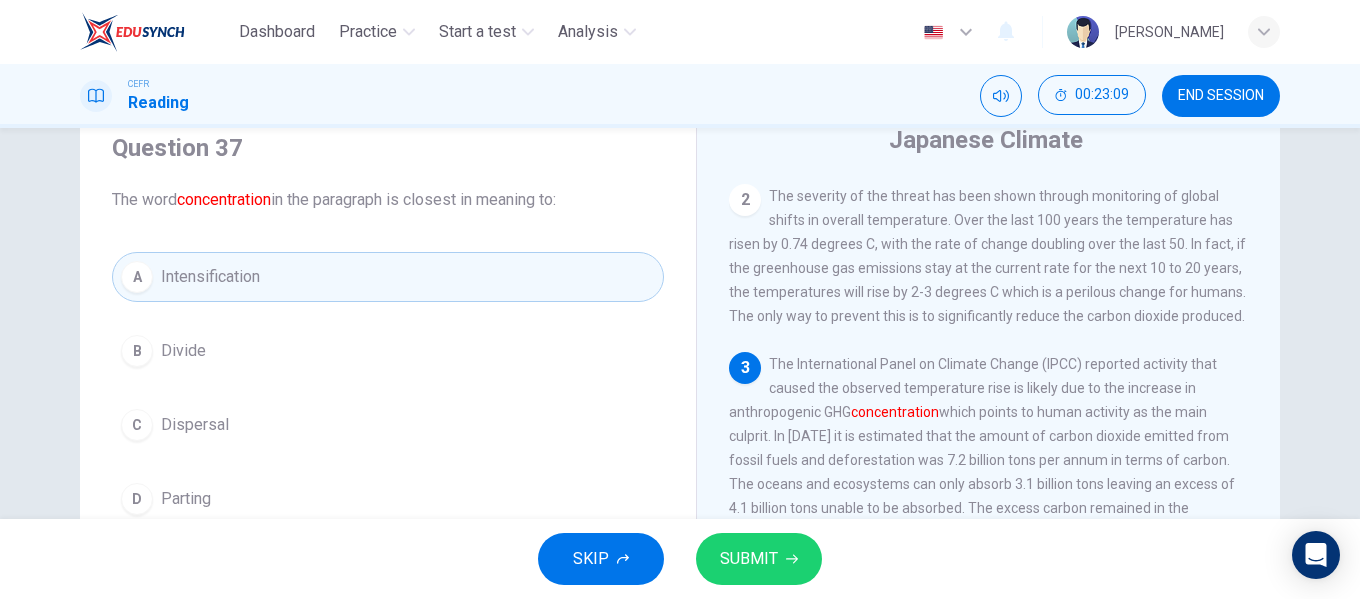 click on "SUBMIT" at bounding box center [749, 559] 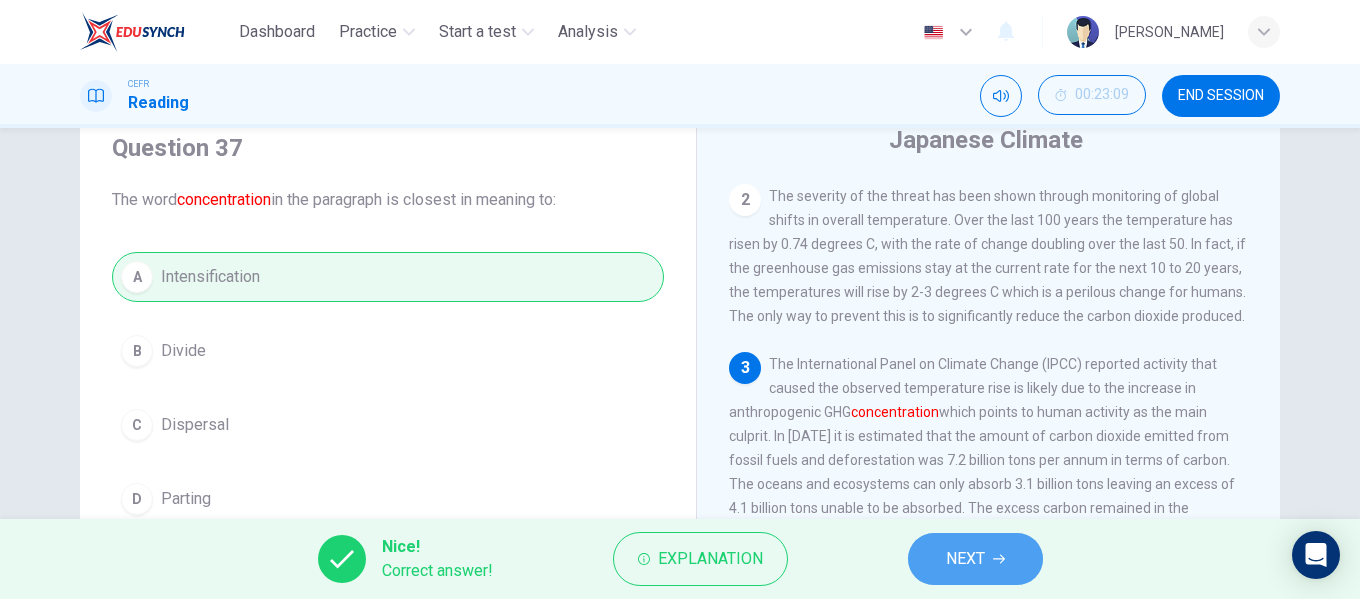 click on "NEXT" at bounding box center [975, 559] 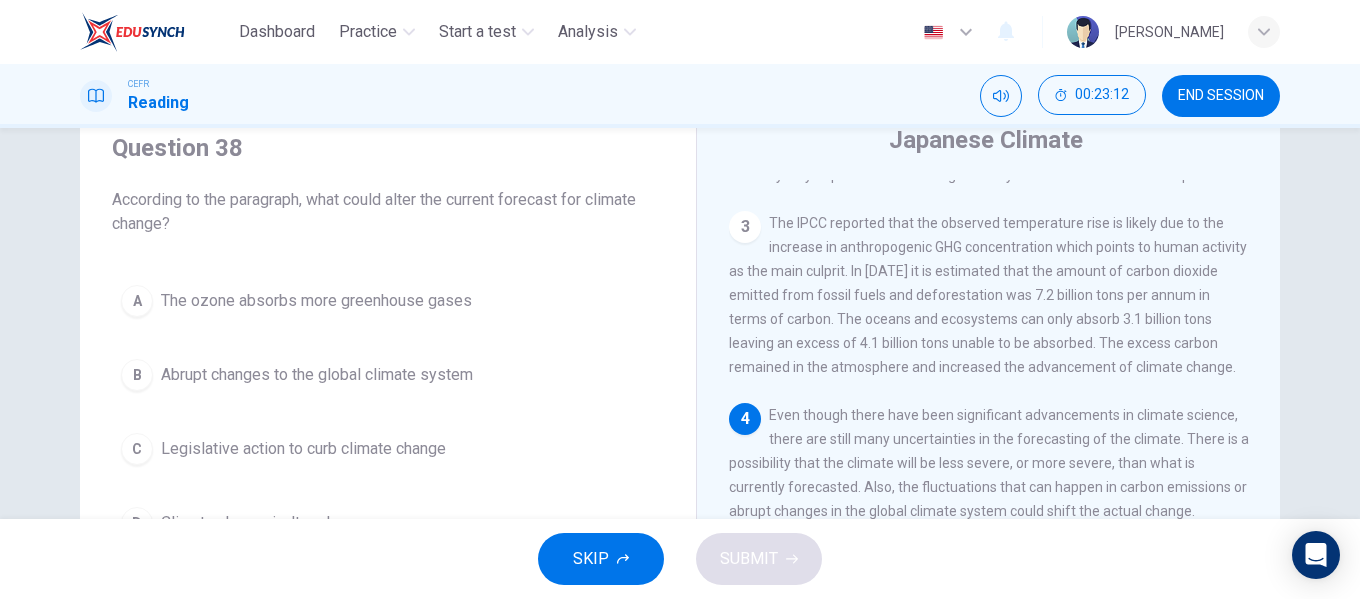 scroll, scrollTop: 388, scrollLeft: 0, axis: vertical 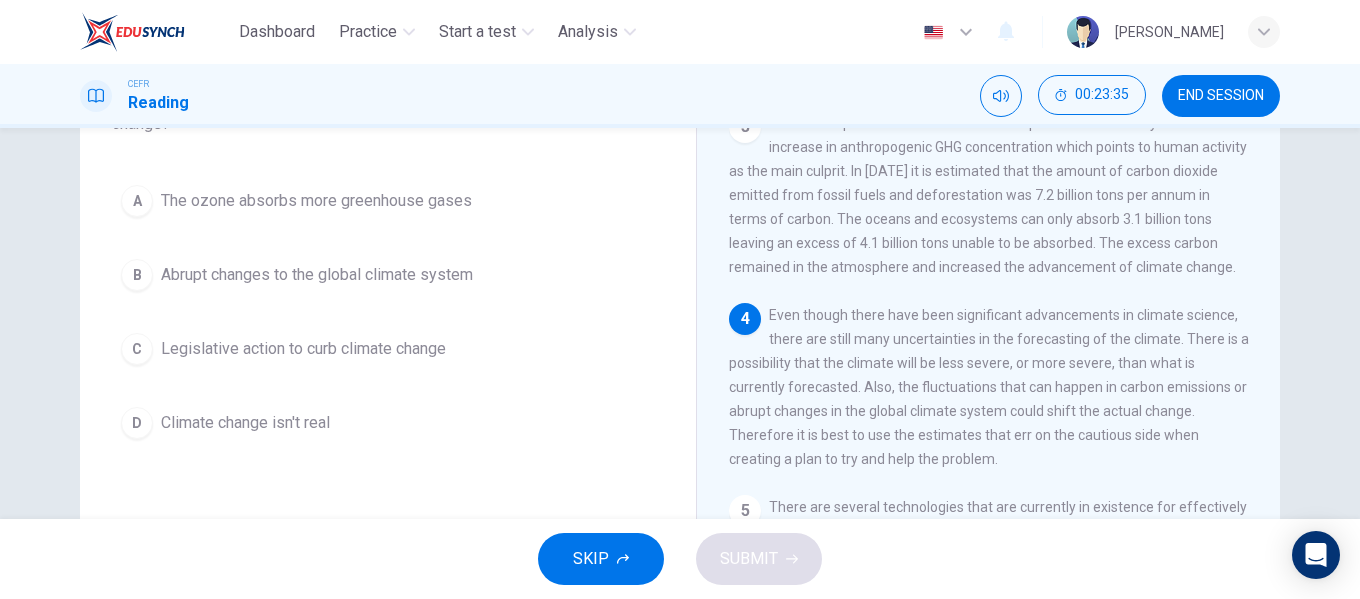 click on "Abrupt changes to the global climate system" at bounding box center [317, 275] 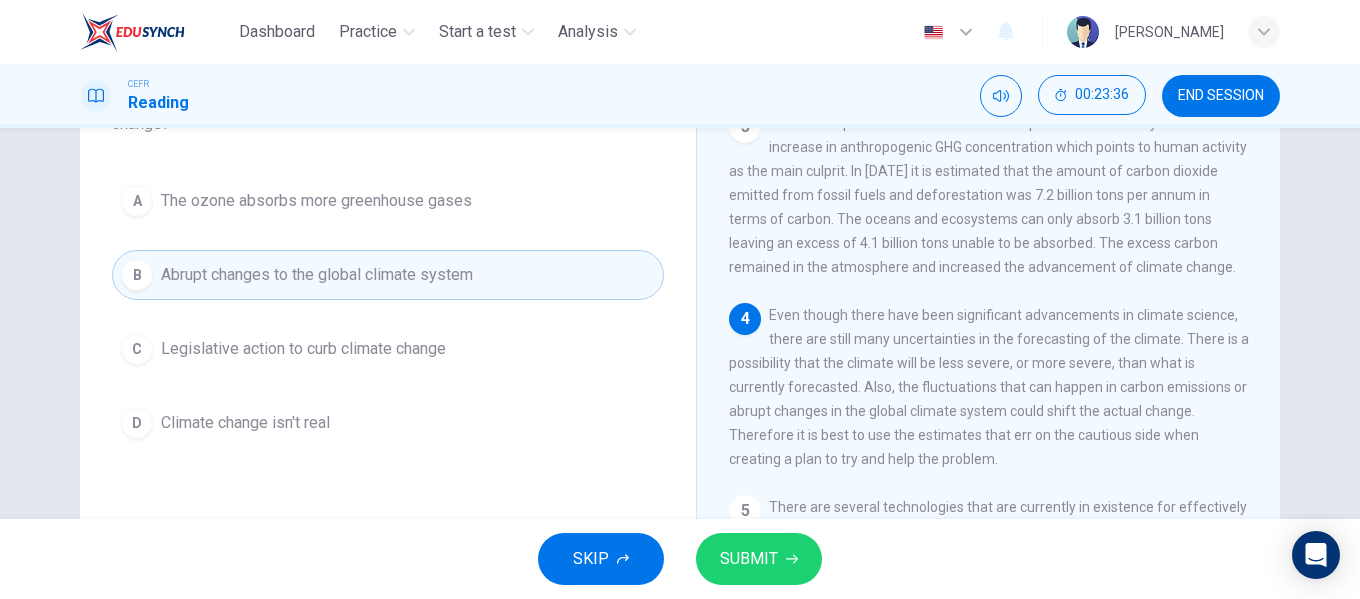 click on "SUBMIT" at bounding box center (759, 559) 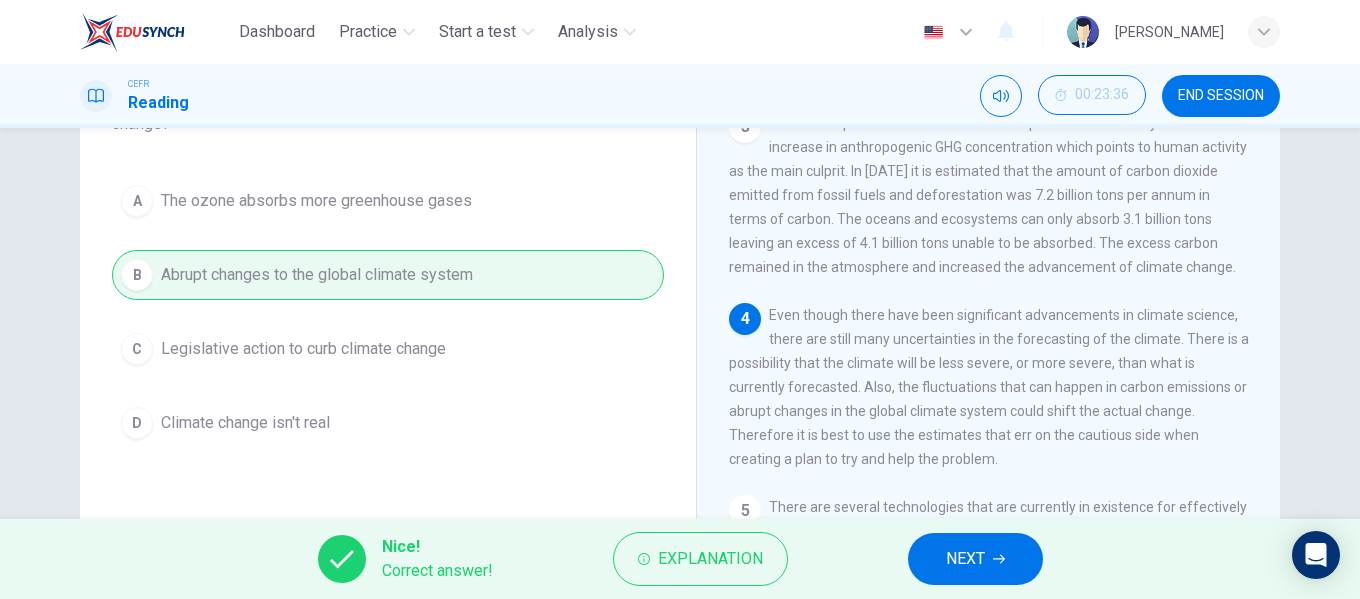 click on "NEXT" at bounding box center [975, 559] 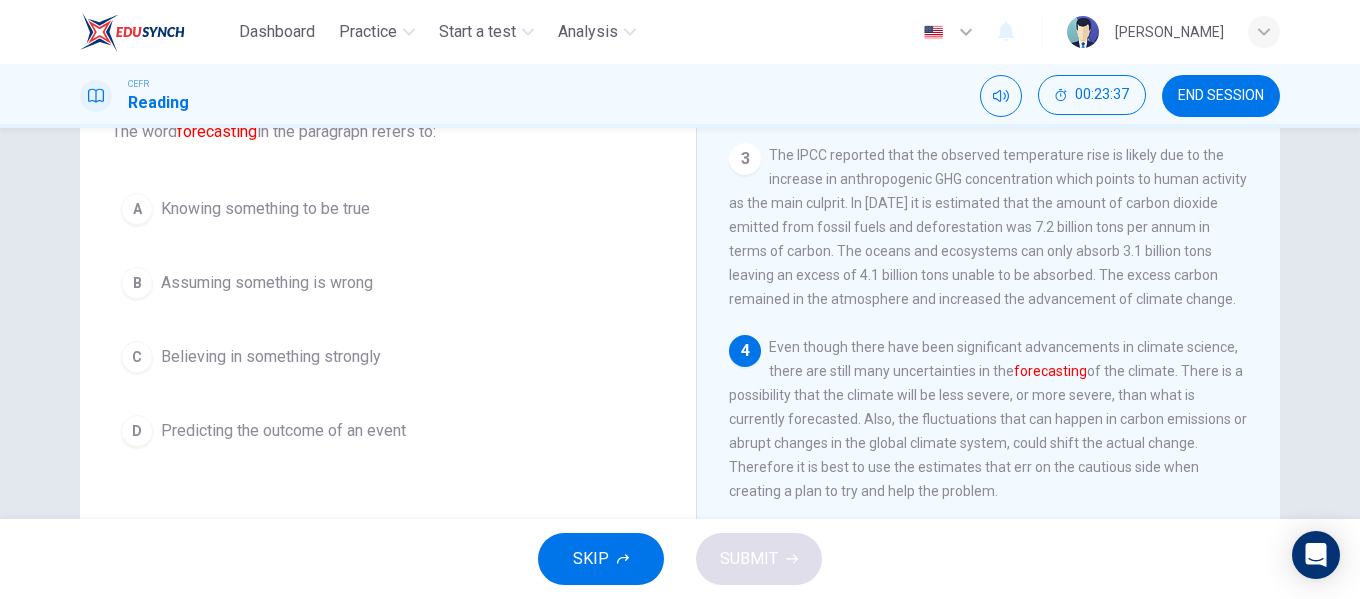 scroll, scrollTop: 176, scrollLeft: 0, axis: vertical 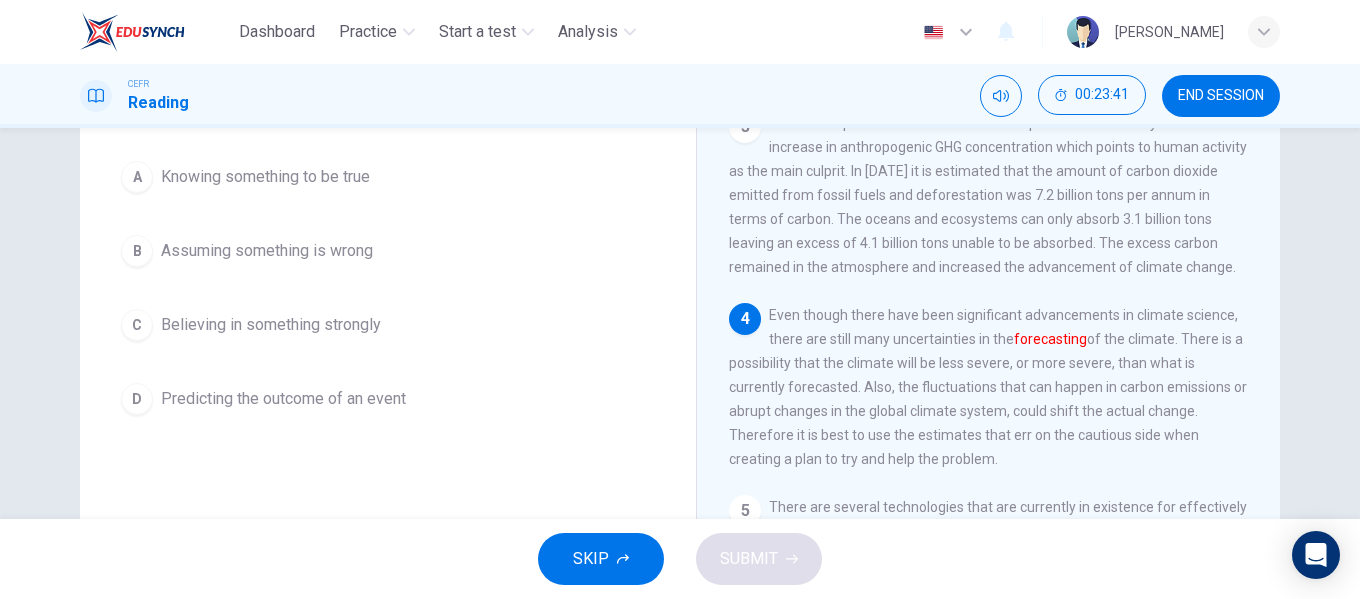 click on "Predicting the outcome of an event" at bounding box center (283, 399) 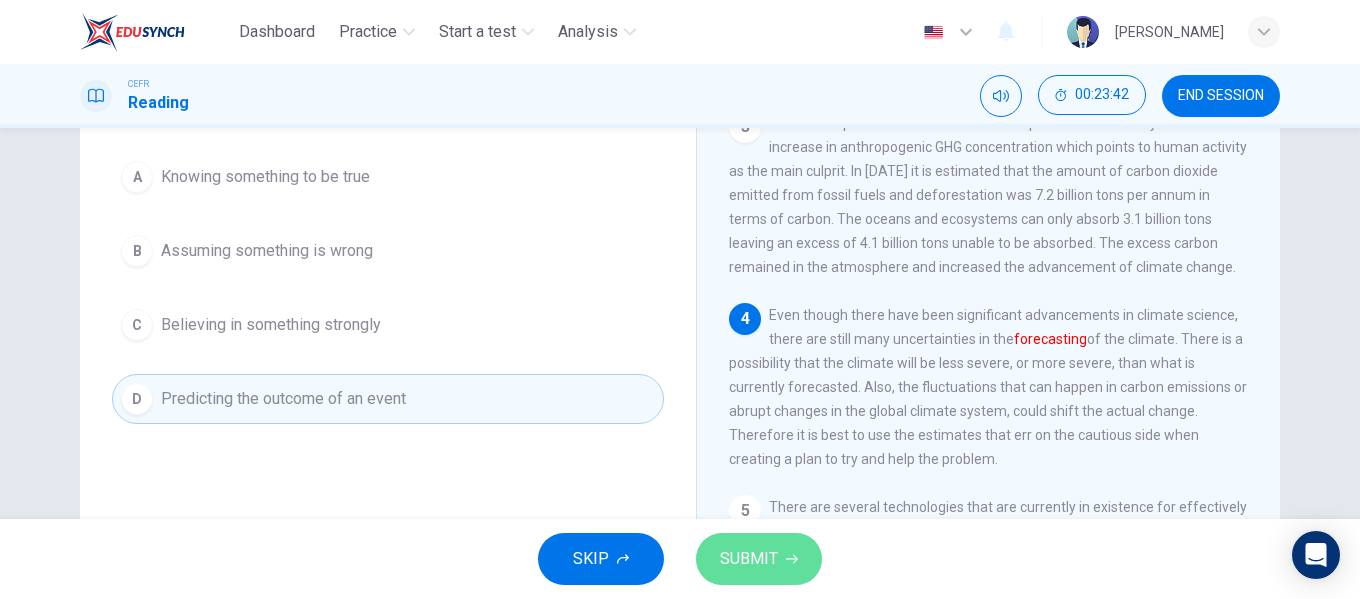 click on "SUBMIT" at bounding box center (749, 559) 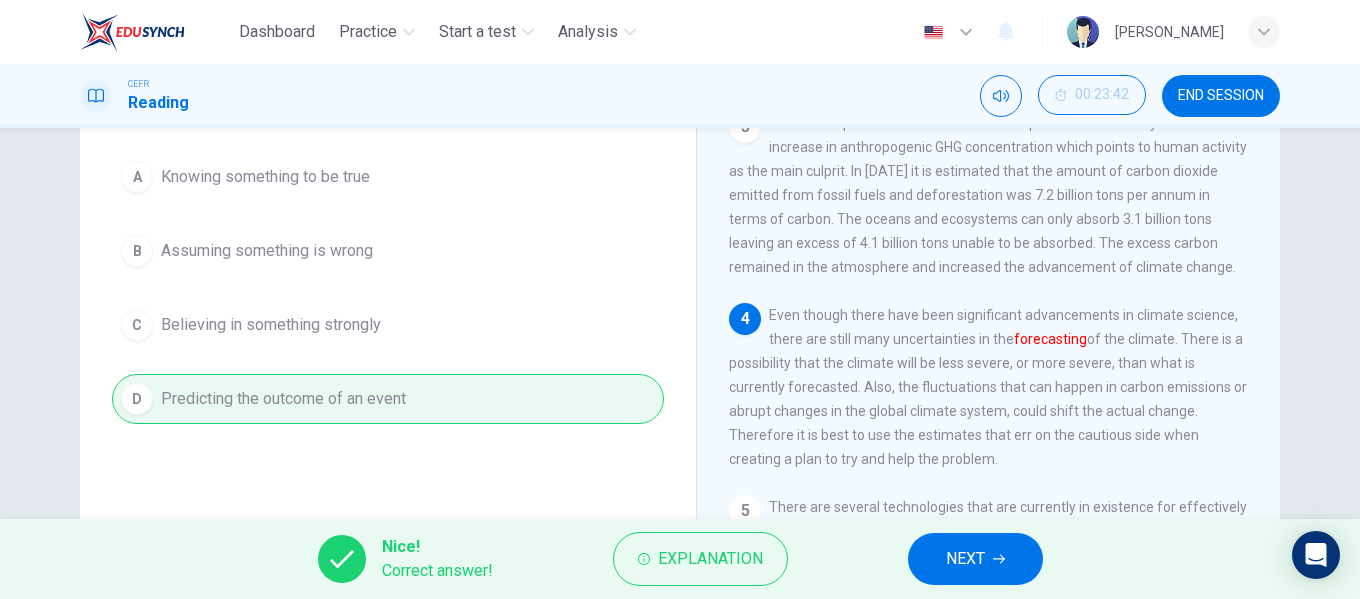 click on "Nice! Correct answer! Explanation NEXT" at bounding box center [680, 559] 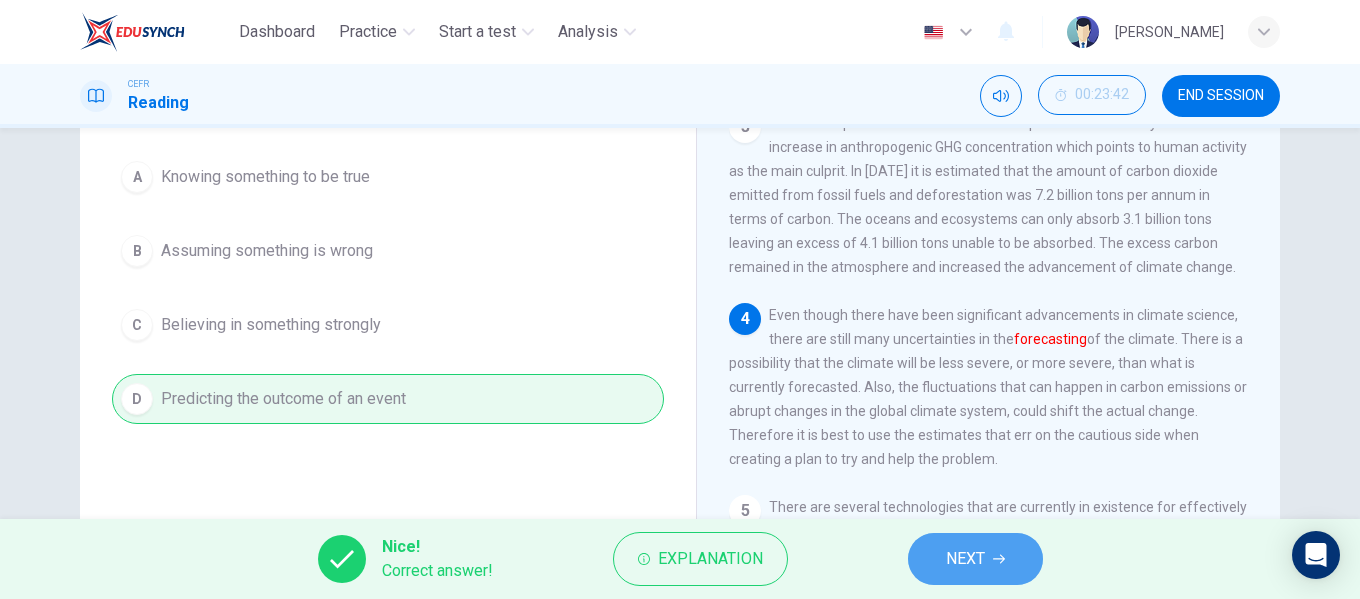 click on "NEXT" at bounding box center (965, 559) 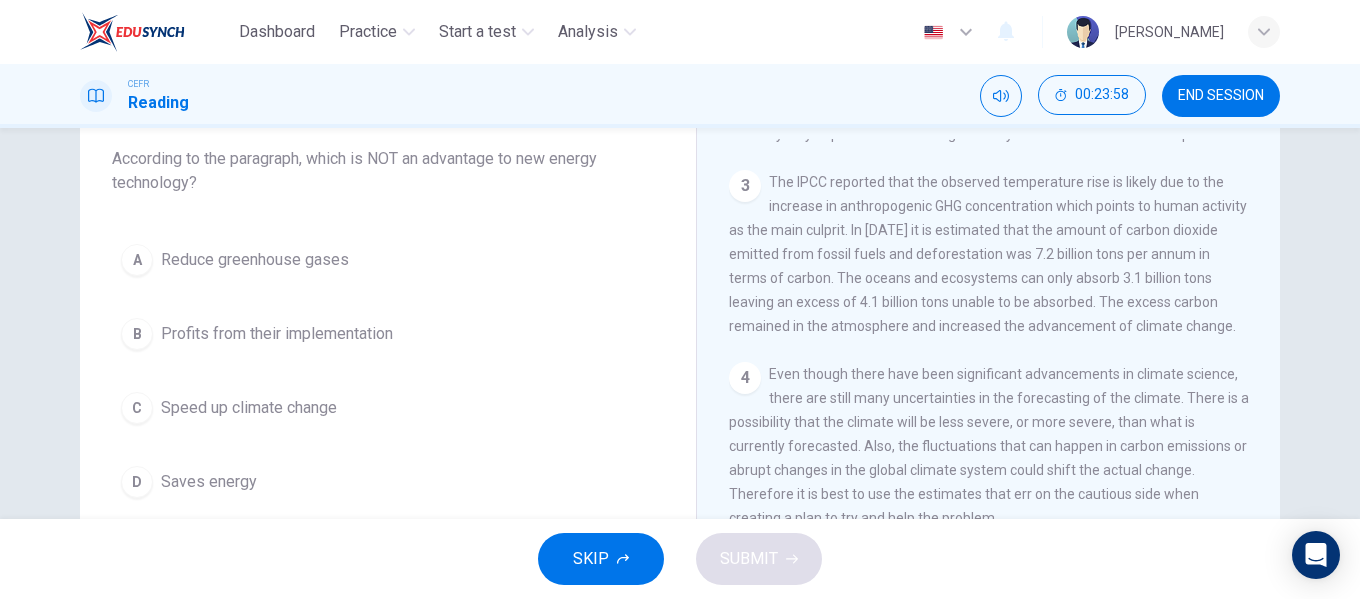 scroll, scrollTop: 84, scrollLeft: 0, axis: vertical 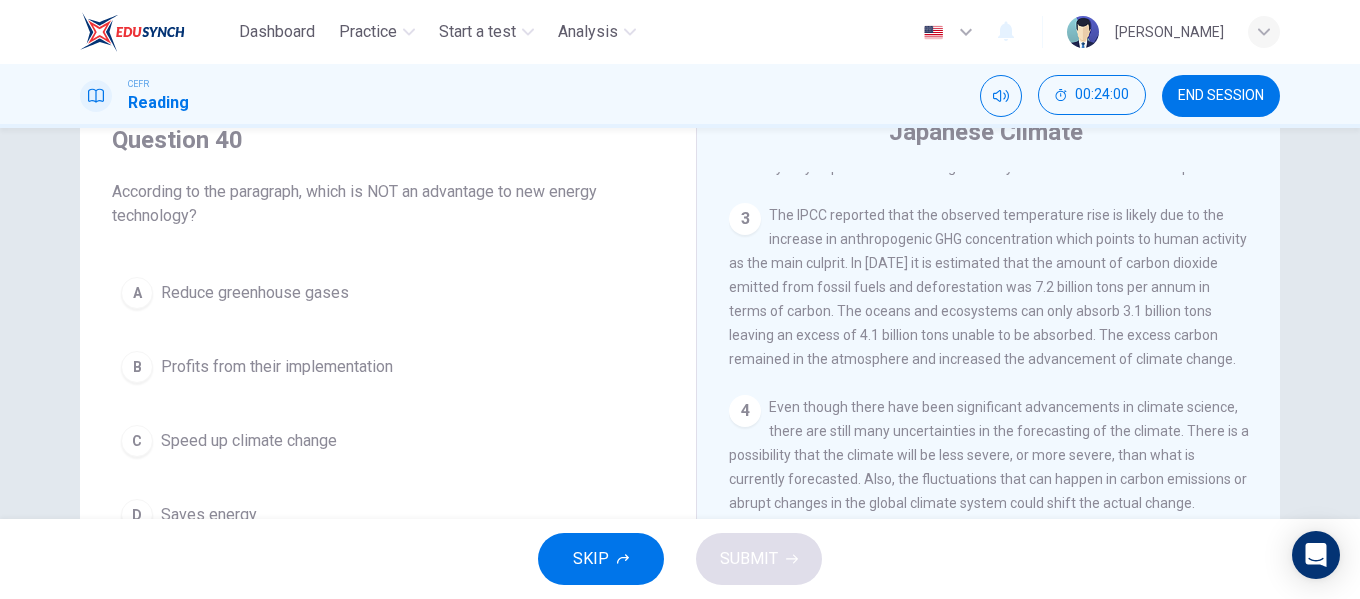 click on "Speed up climate change" at bounding box center [249, 441] 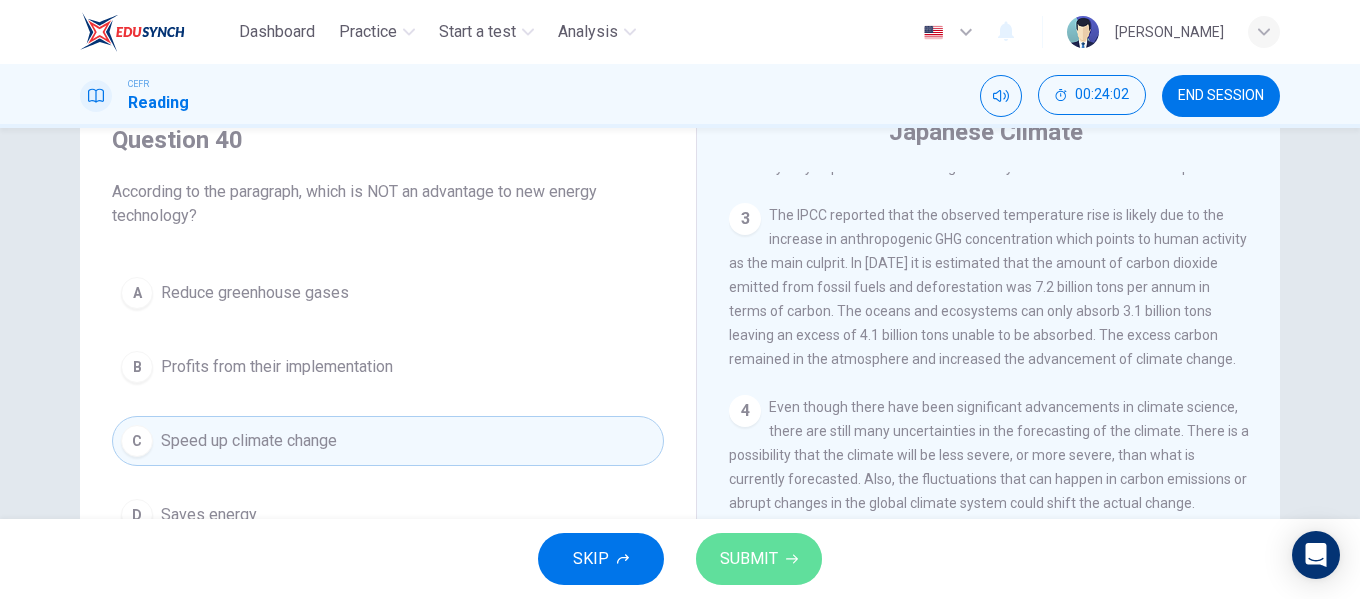 click on "SUBMIT" at bounding box center [749, 559] 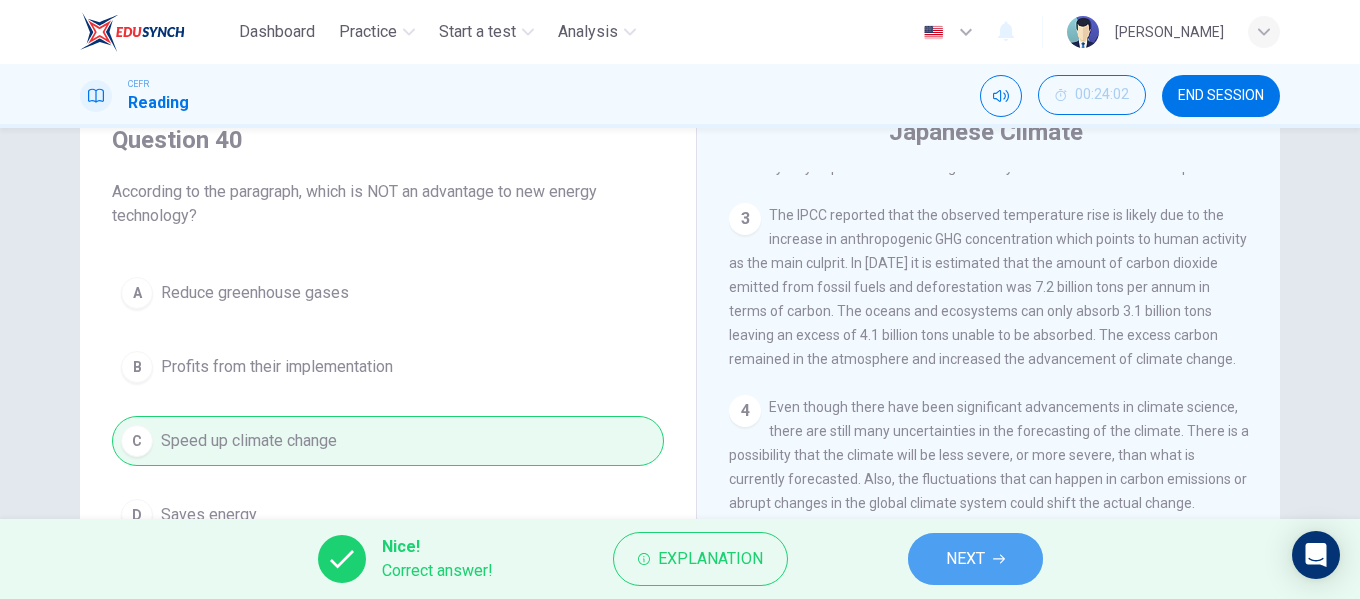 click on "NEXT" at bounding box center (975, 559) 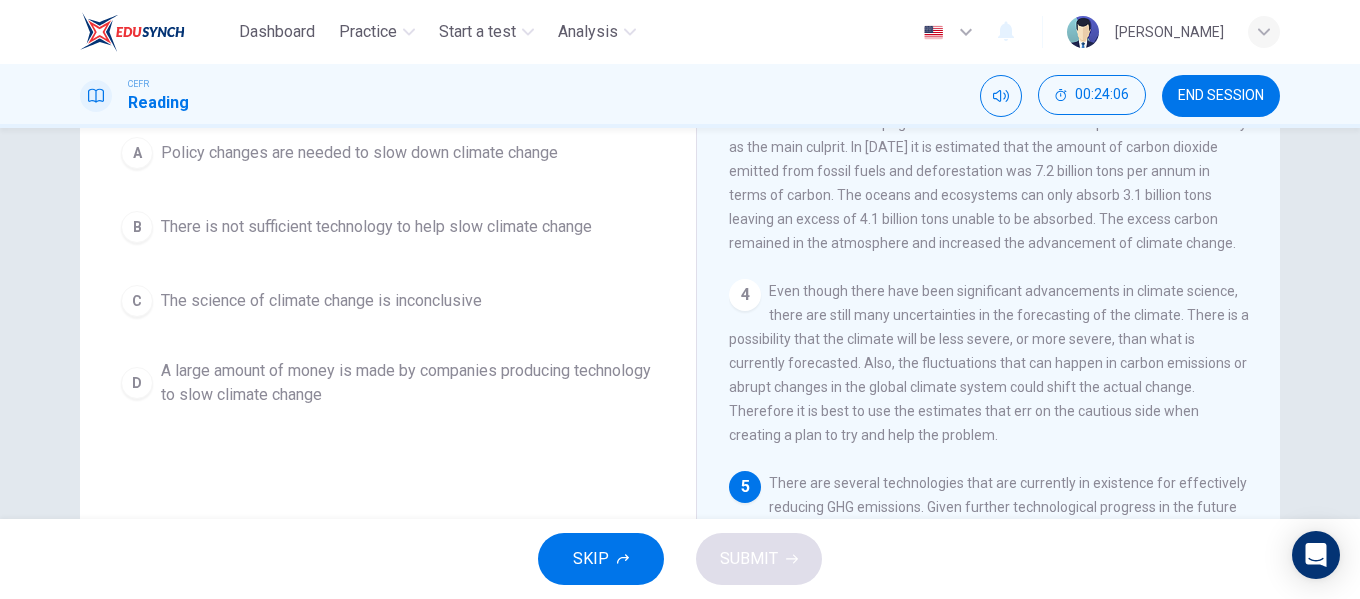 scroll, scrollTop: 384, scrollLeft: 0, axis: vertical 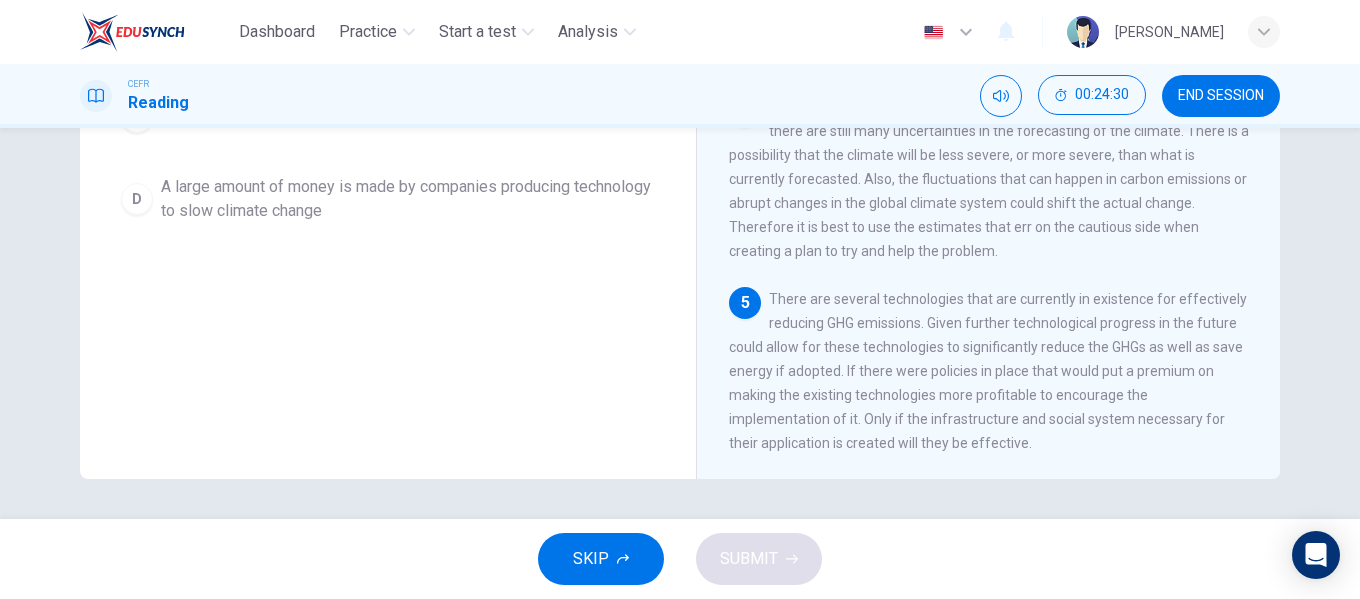 click on "Question 41 What can be inferred by reading the paragraph? A Policy changes are needed to slow down climate change B There is not sufficient technology to help slow climate change C The science of climate change is inconclusive D A large amount of money is made by companies producing technology to slow climate change" at bounding box center (388, 28) 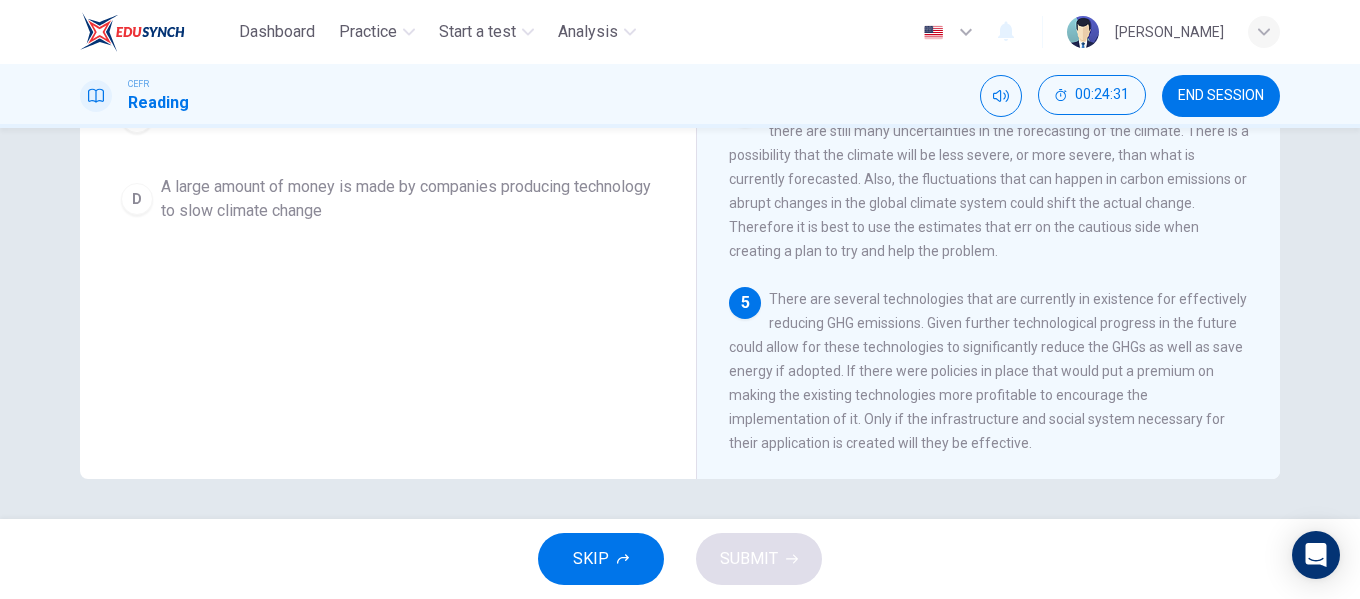 click on "A large amount of money is made by companies producing technology to slow climate change" at bounding box center [408, 199] 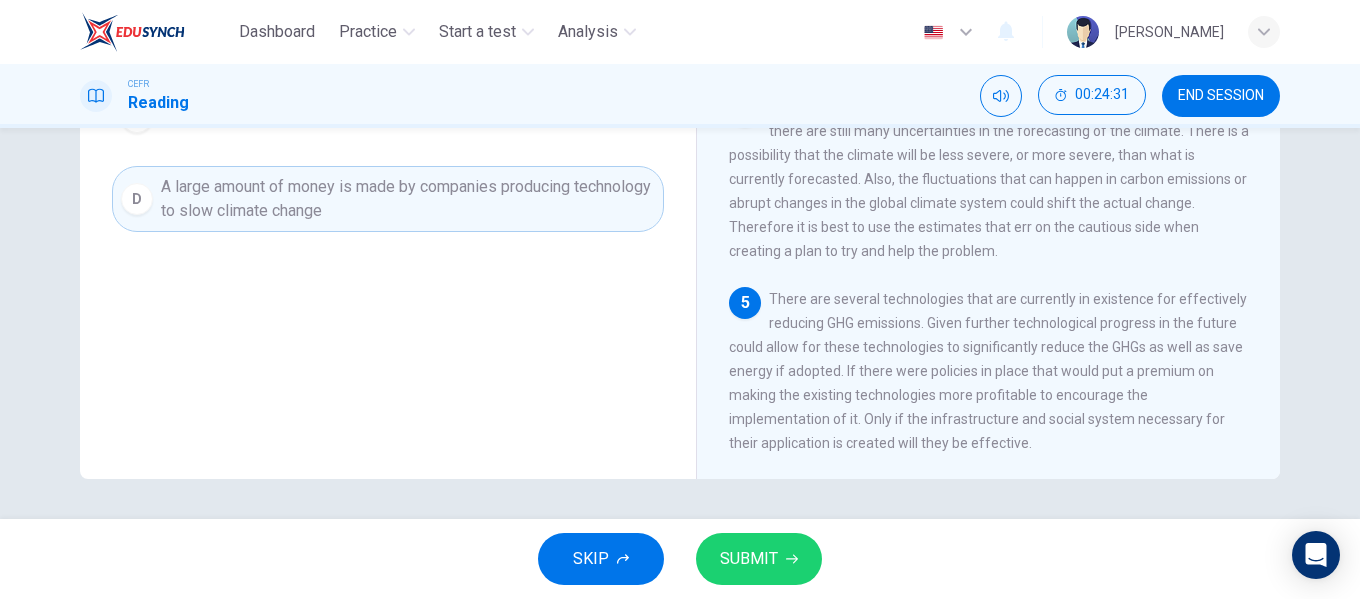 click on "SUBMIT" at bounding box center [749, 559] 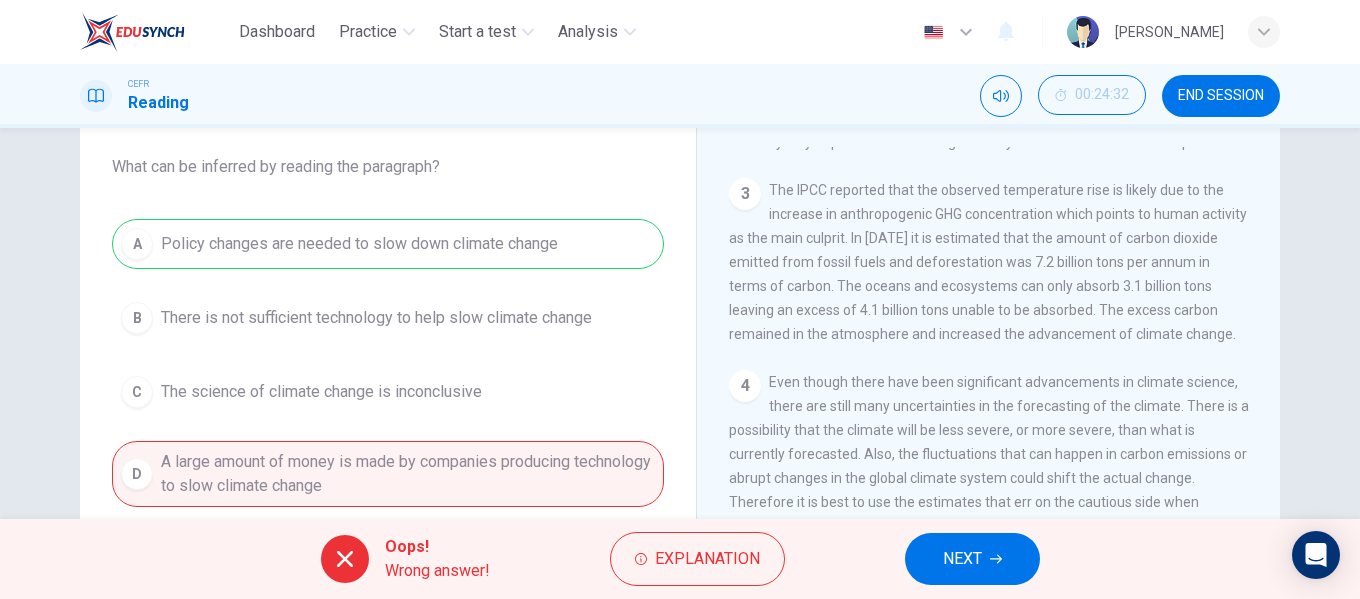 scroll, scrollTop: 84, scrollLeft: 0, axis: vertical 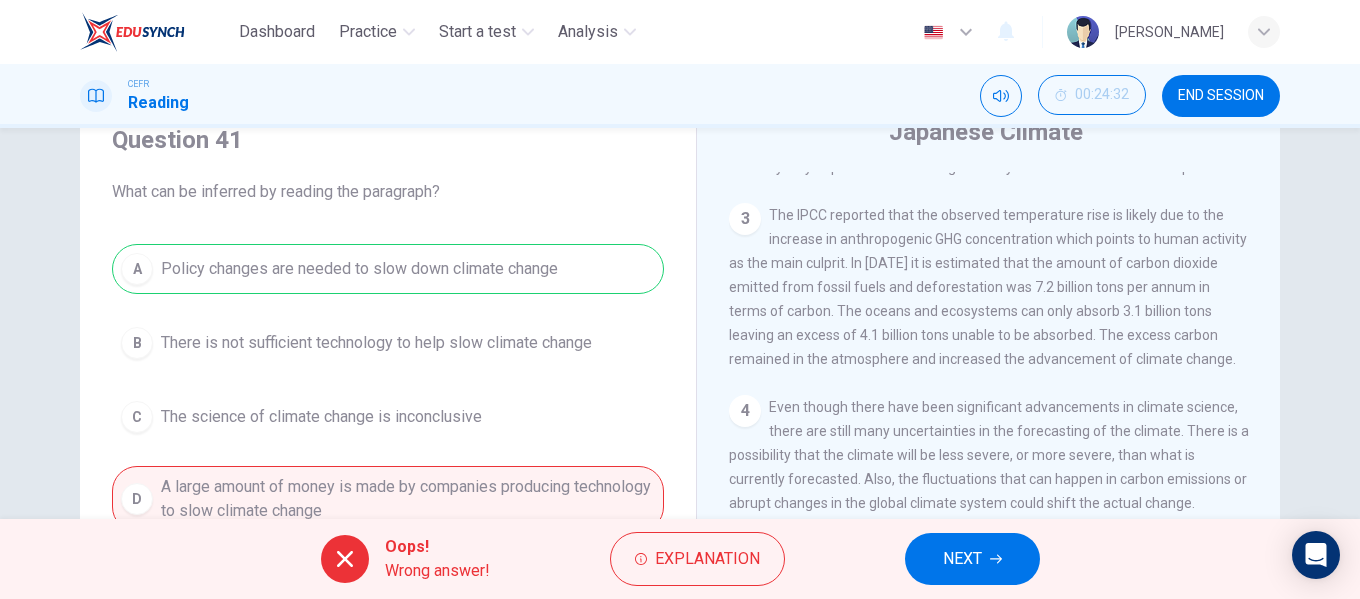 click on "NEXT" at bounding box center (962, 559) 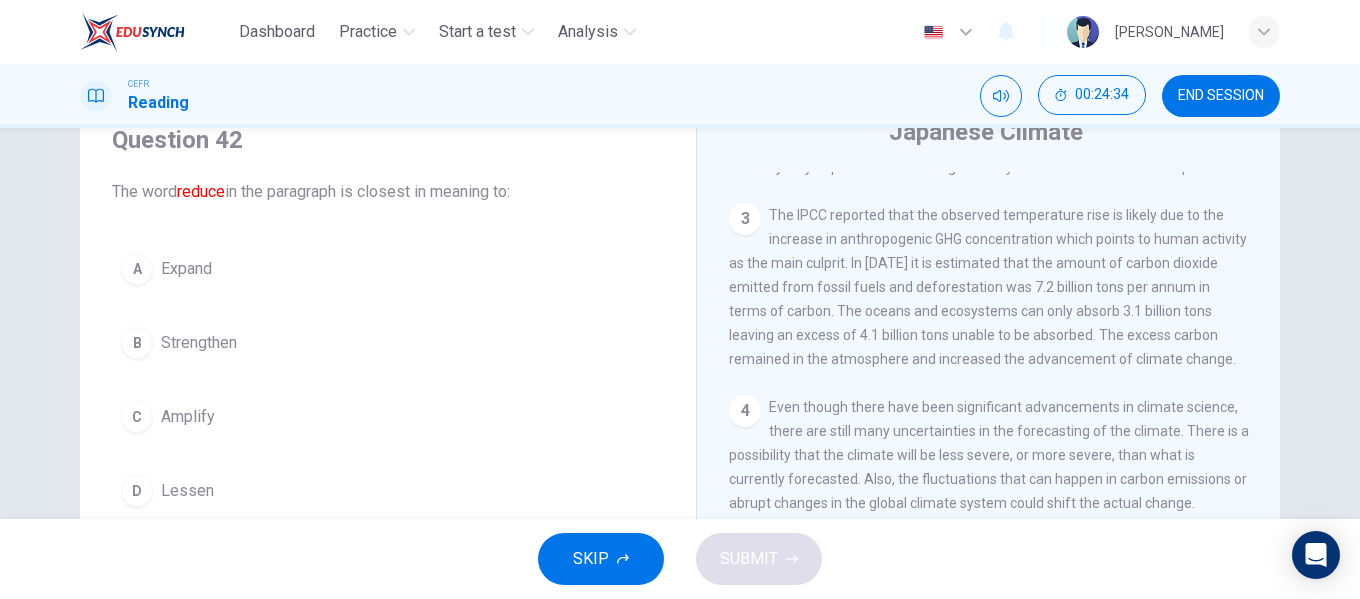 scroll, scrollTop: 388, scrollLeft: 0, axis: vertical 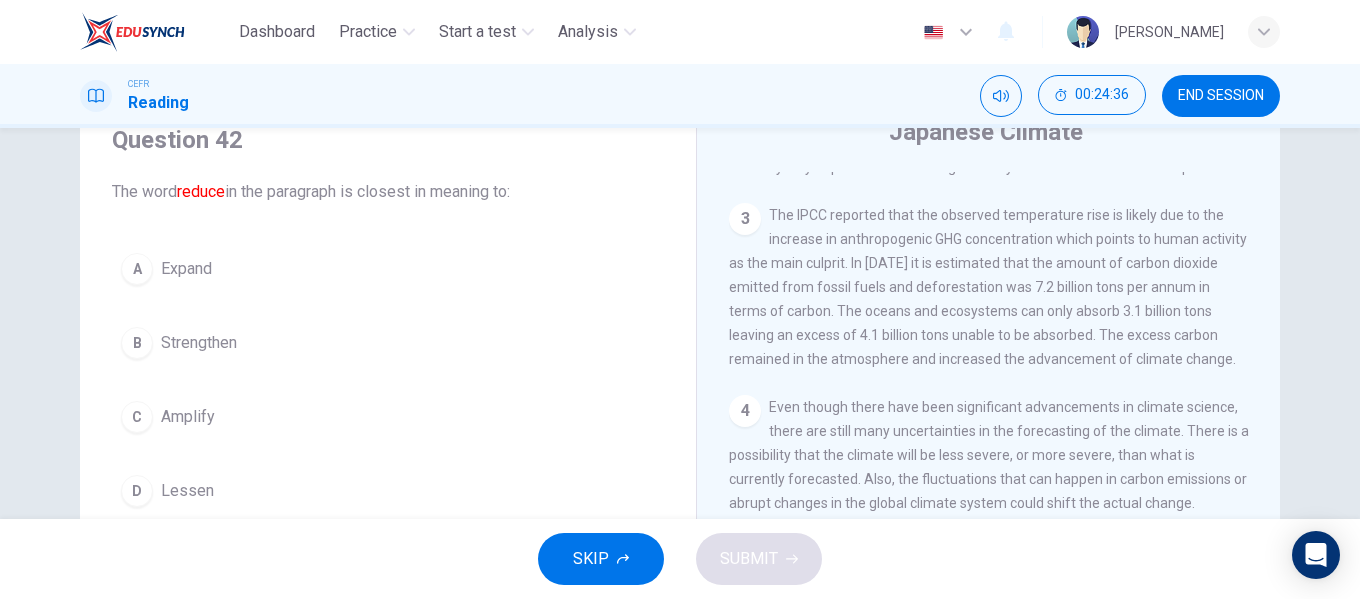 click on "Lessen" at bounding box center [187, 491] 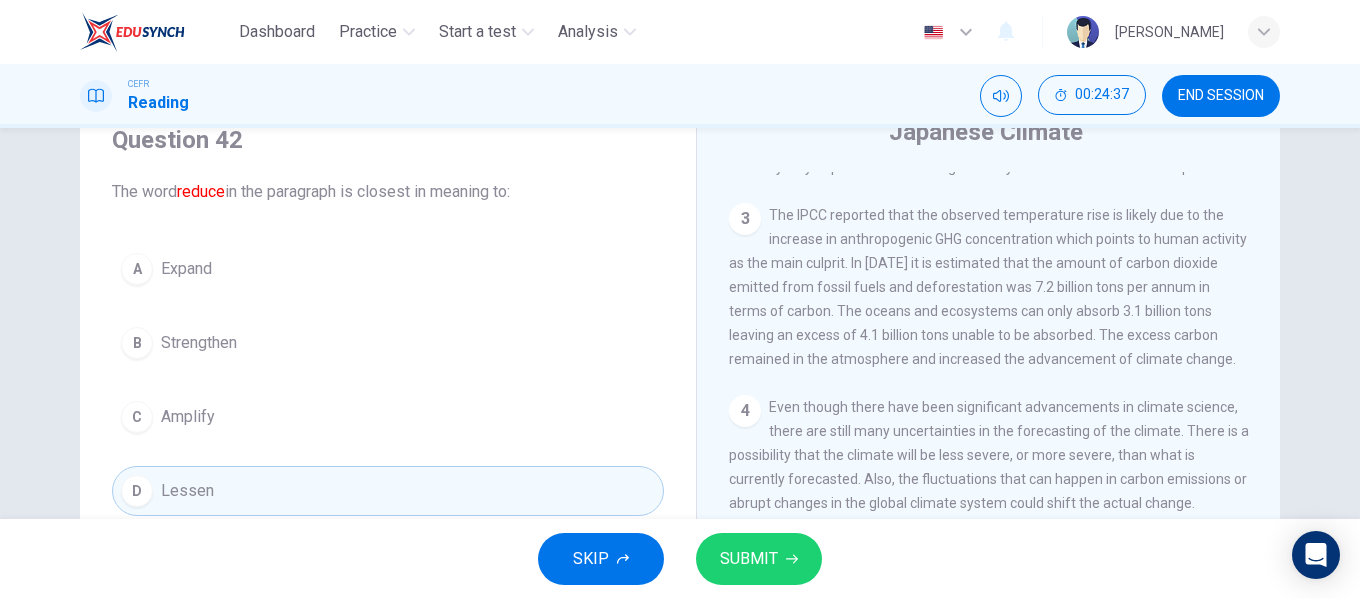click on "SUBMIT" at bounding box center [759, 559] 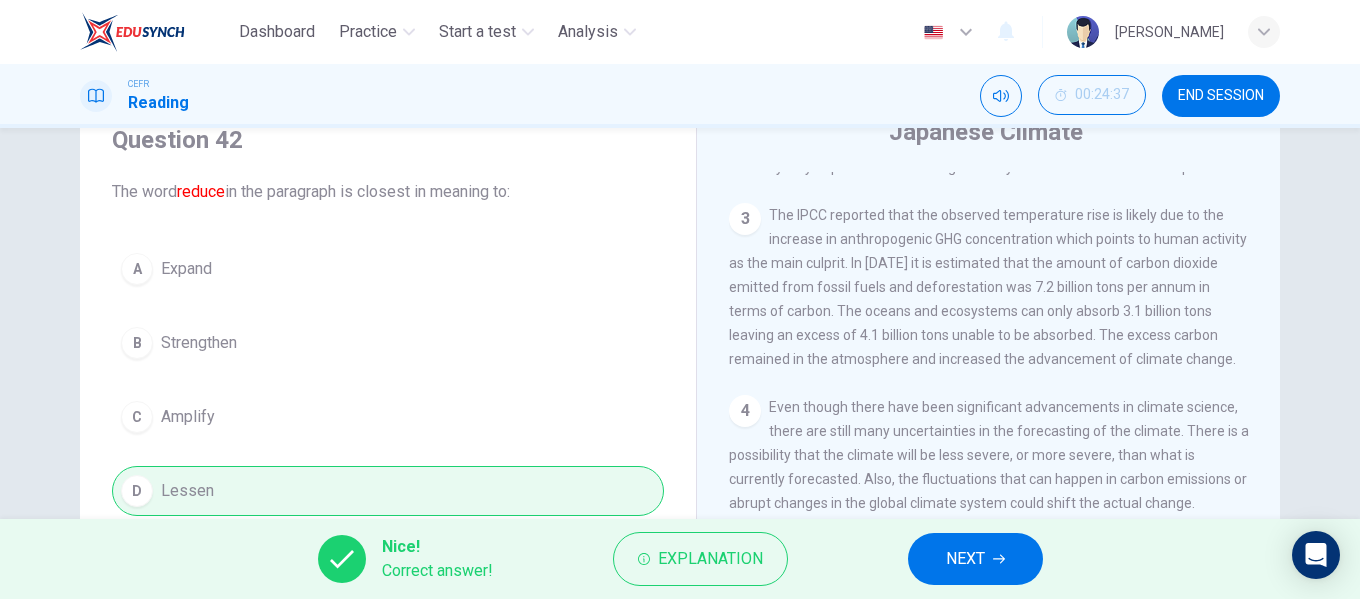 click on "NEXT" at bounding box center (975, 559) 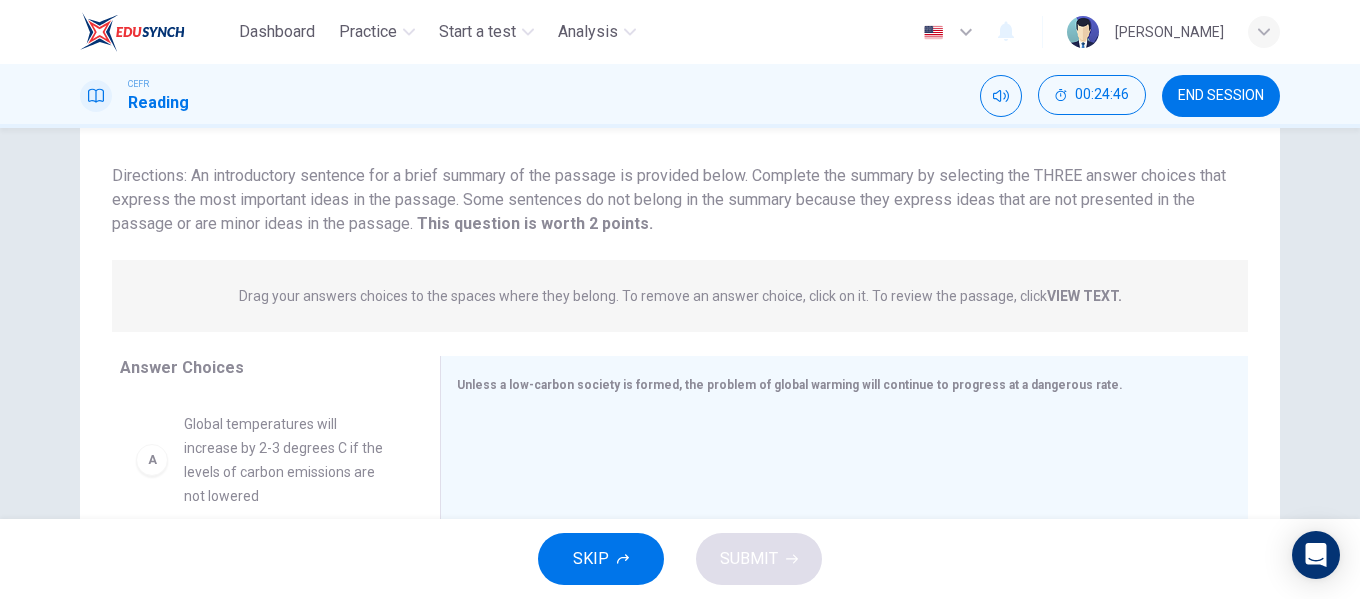 scroll, scrollTop: 84, scrollLeft: 0, axis: vertical 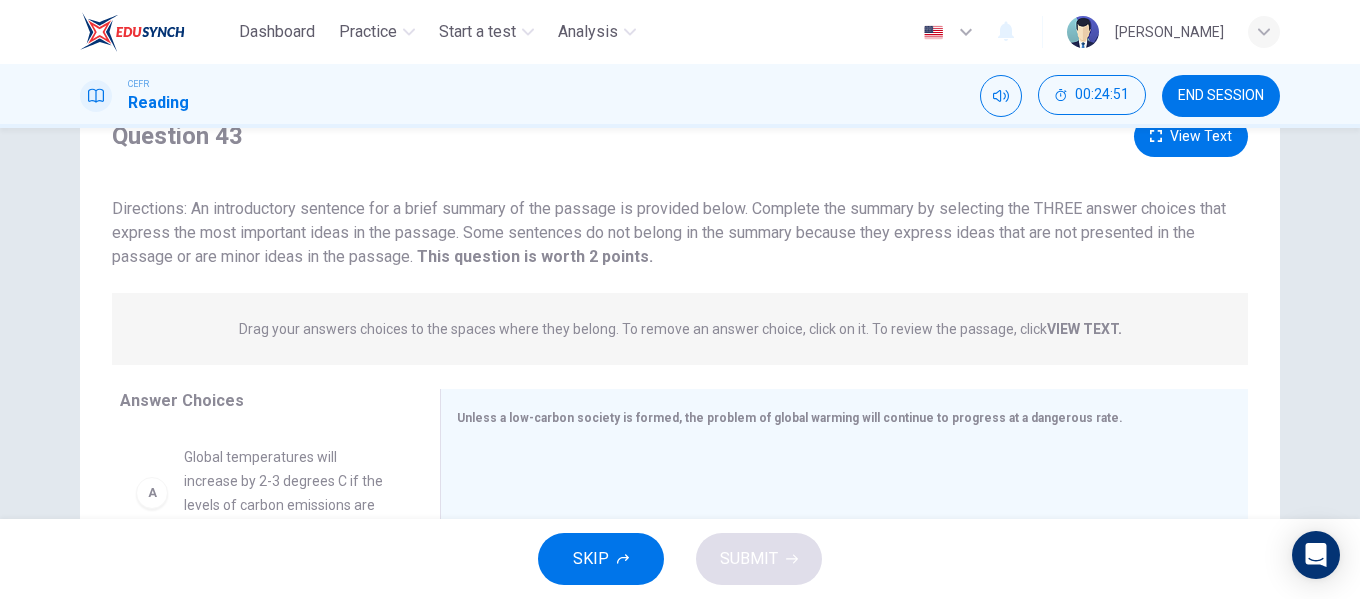 click on "View Text" at bounding box center (1191, 136) 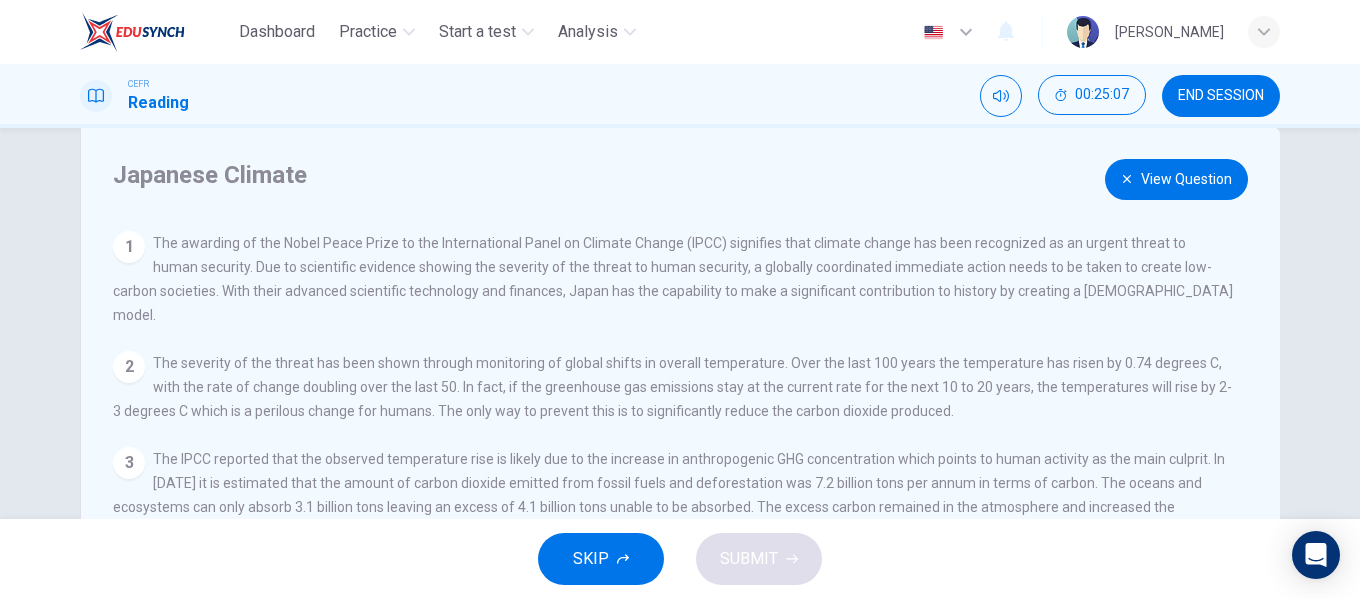 scroll, scrollTop: 0, scrollLeft: 0, axis: both 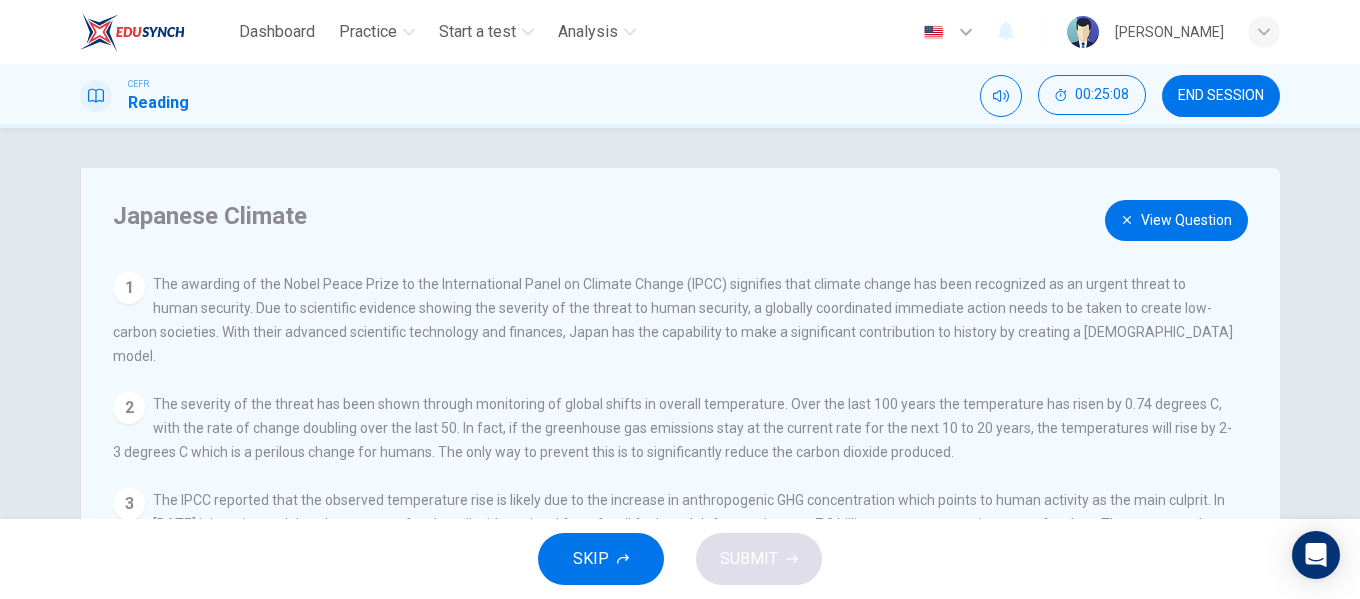click on "View Question" at bounding box center (1176, 220) 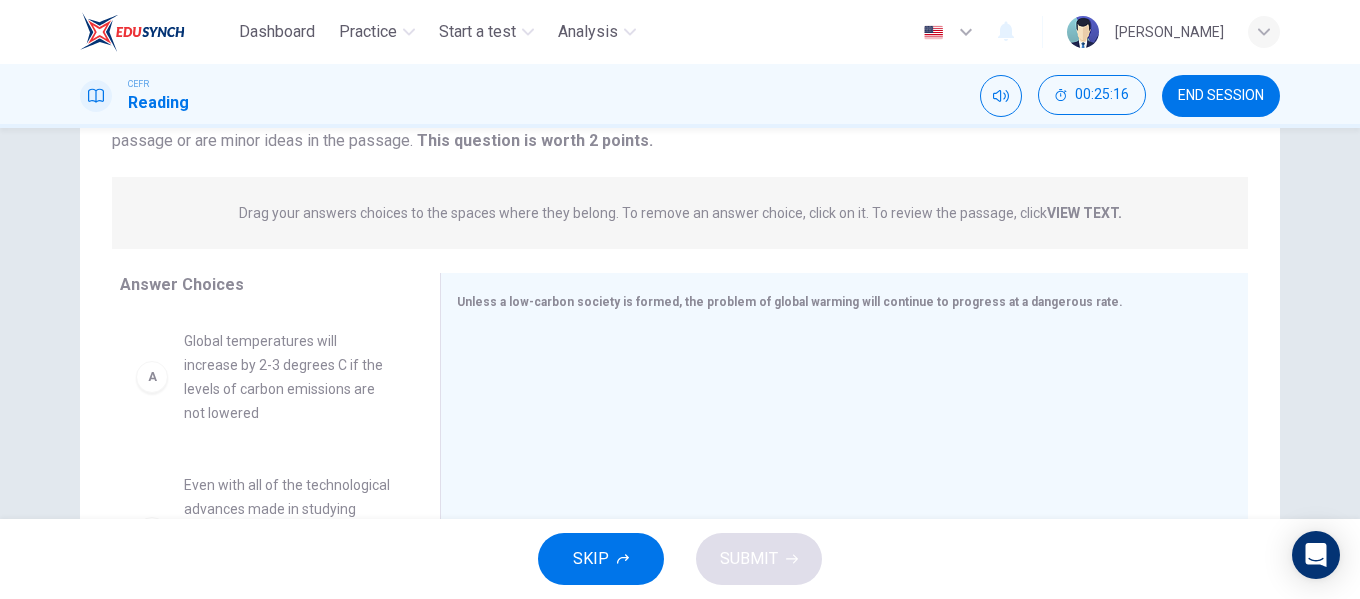scroll, scrollTop: 0, scrollLeft: 0, axis: both 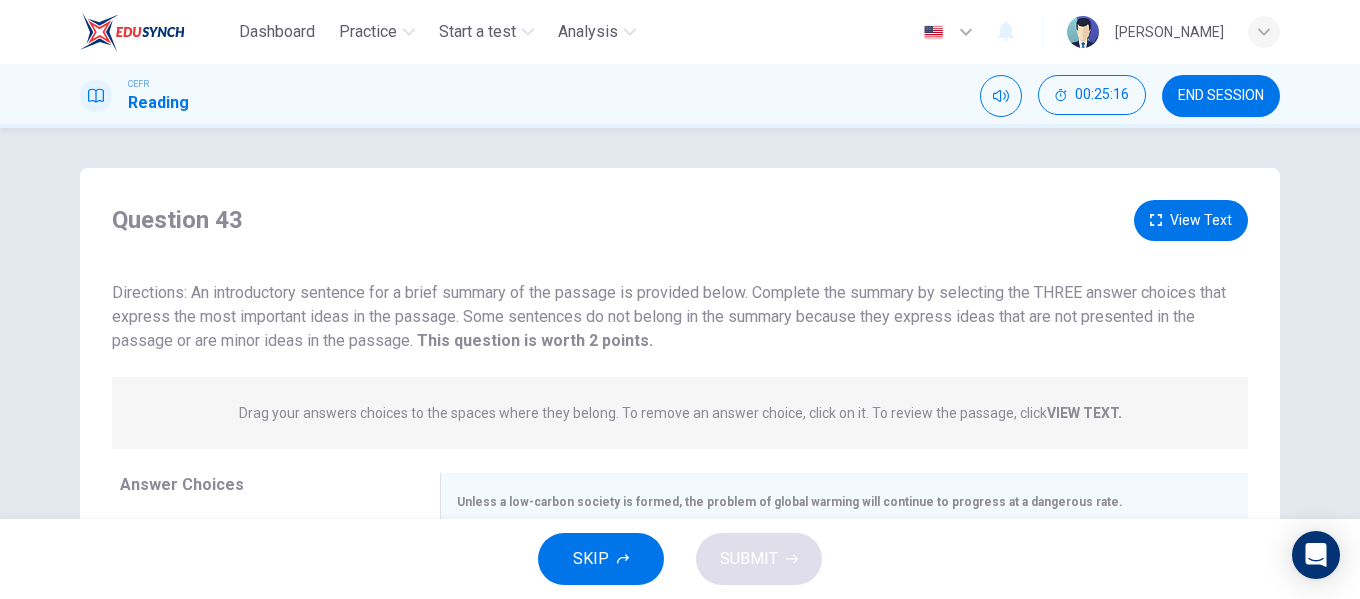 click on "View Text" at bounding box center (1191, 220) 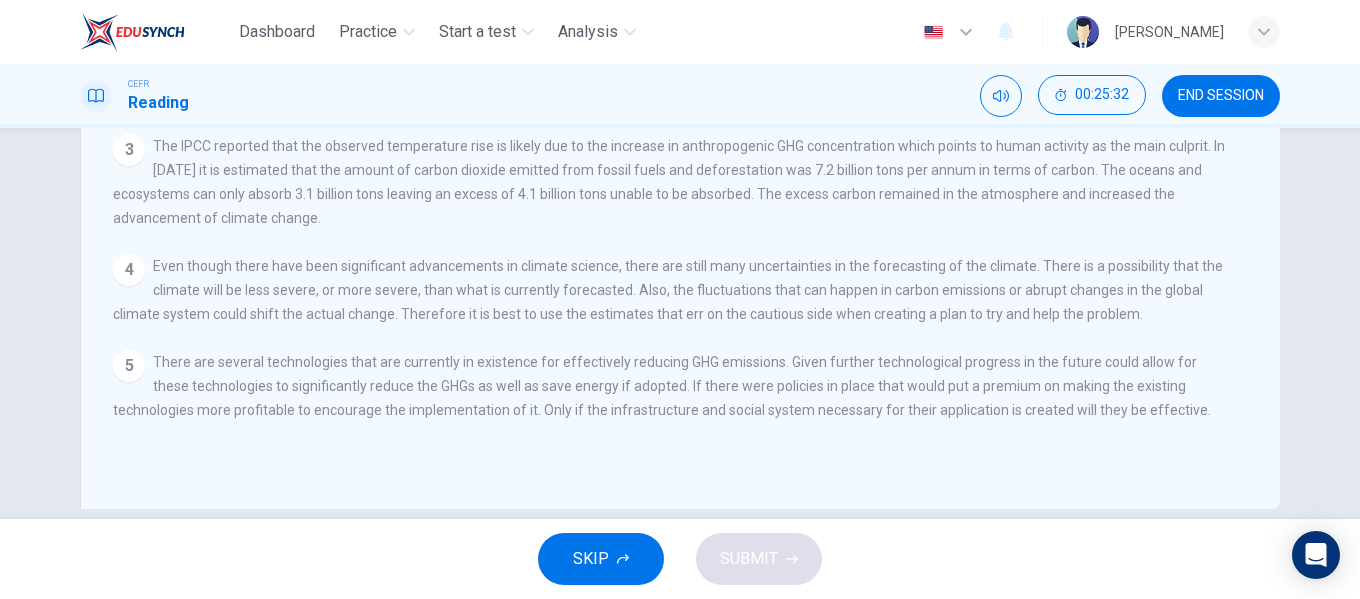 scroll, scrollTop: 384, scrollLeft: 0, axis: vertical 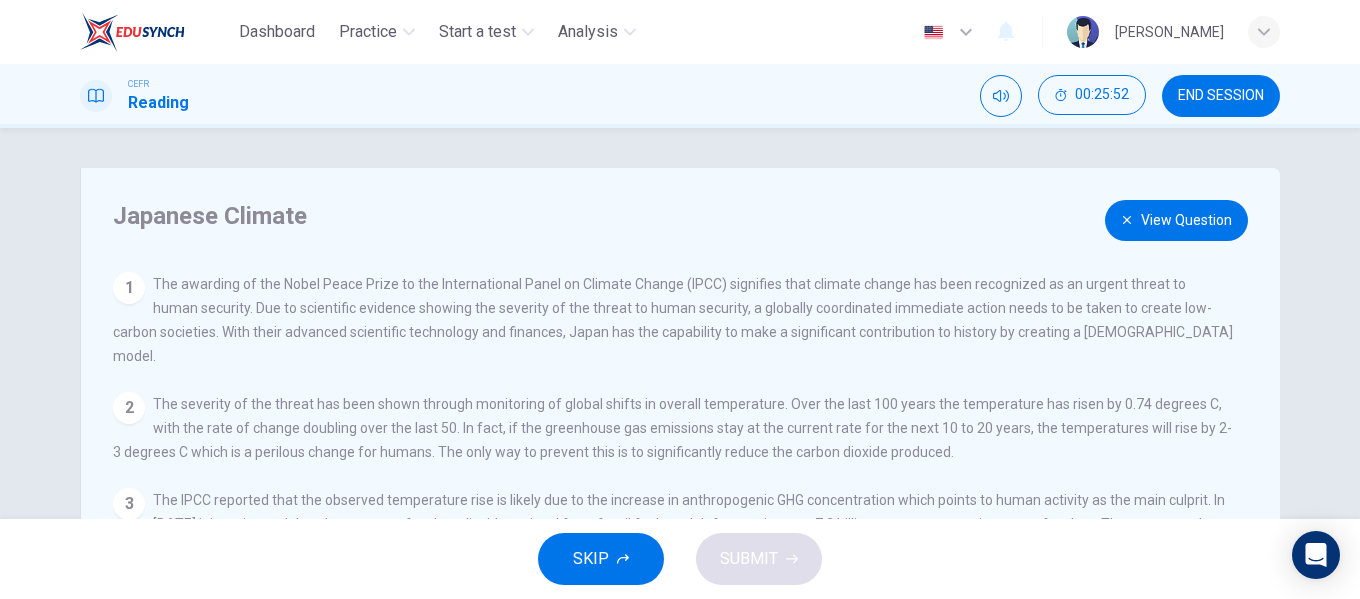 drag, startPoint x: 1178, startPoint y: 216, endPoint x: 1162, endPoint y: 215, distance: 16.03122 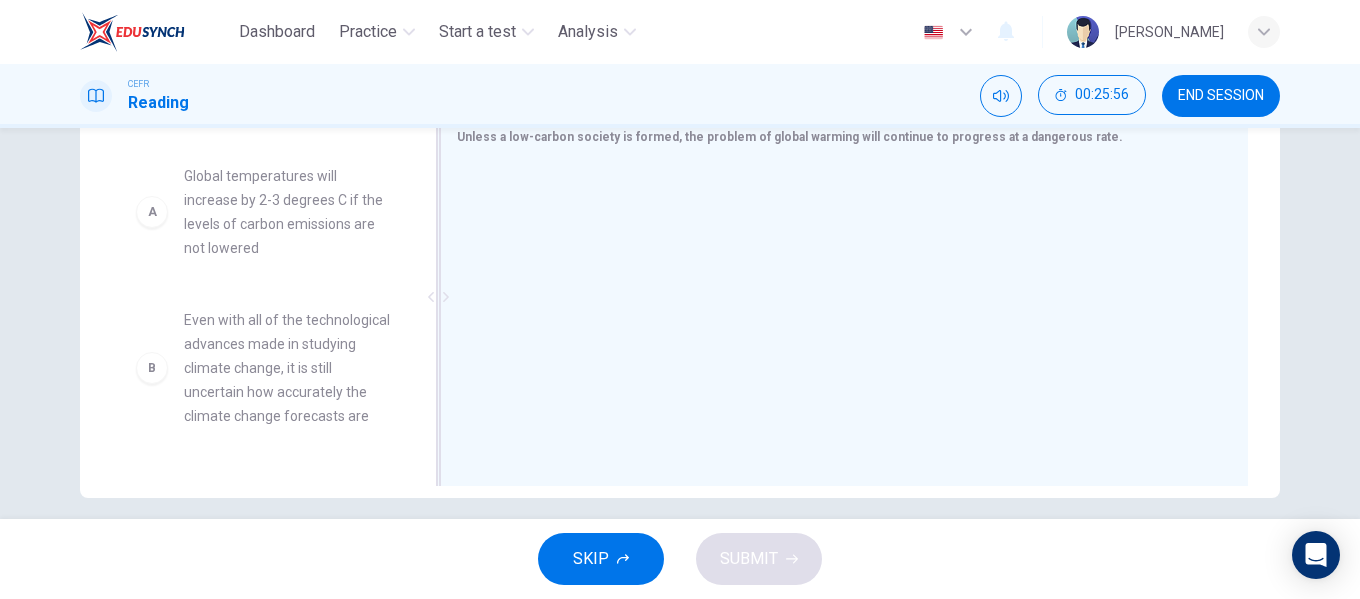 scroll, scrollTop: 384, scrollLeft: 0, axis: vertical 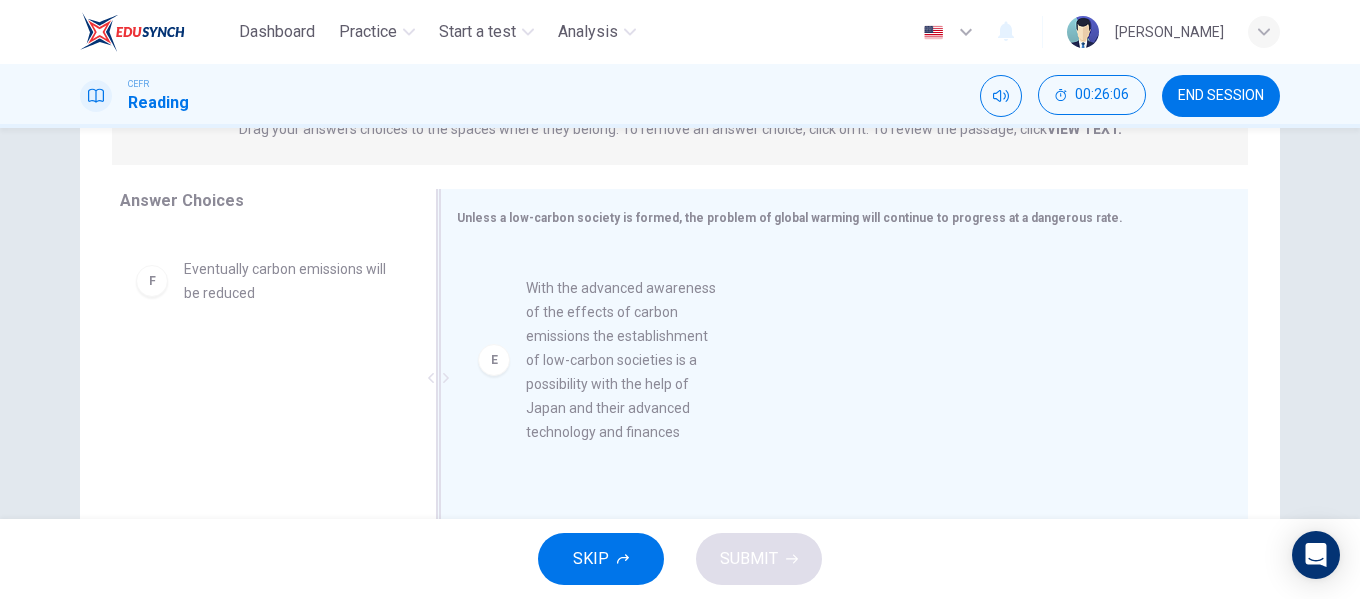 drag, startPoint x: 257, startPoint y: 319, endPoint x: 609, endPoint y: 345, distance: 352.95892 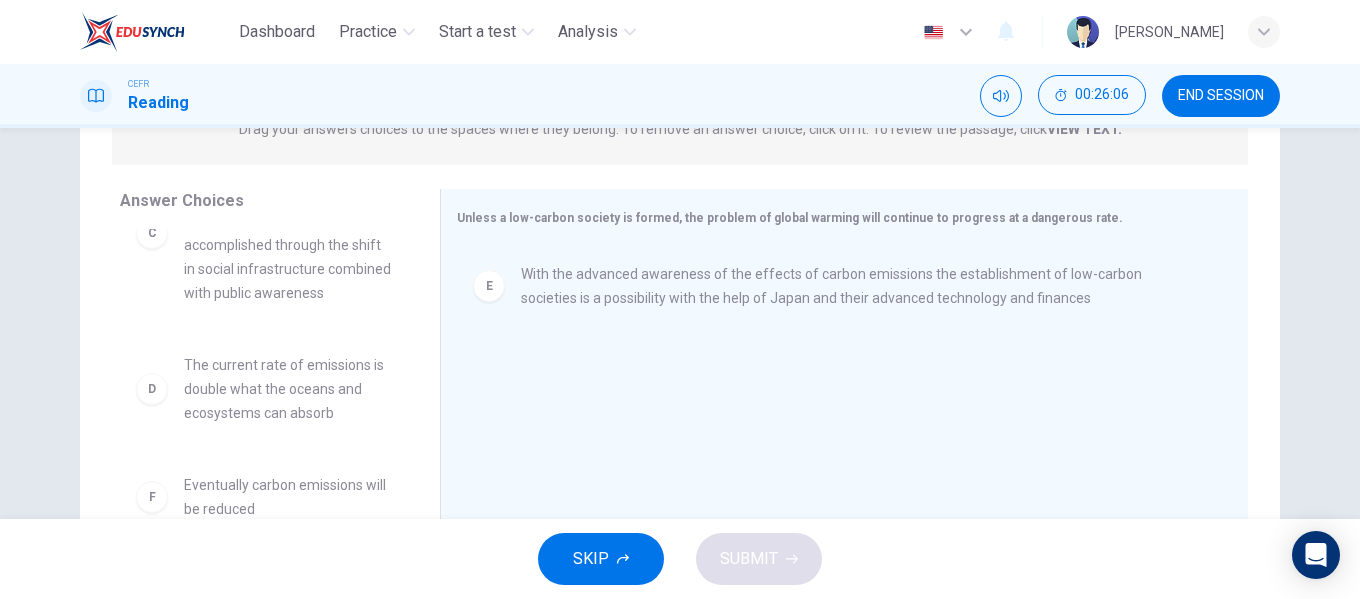 scroll, scrollTop: 444, scrollLeft: 0, axis: vertical 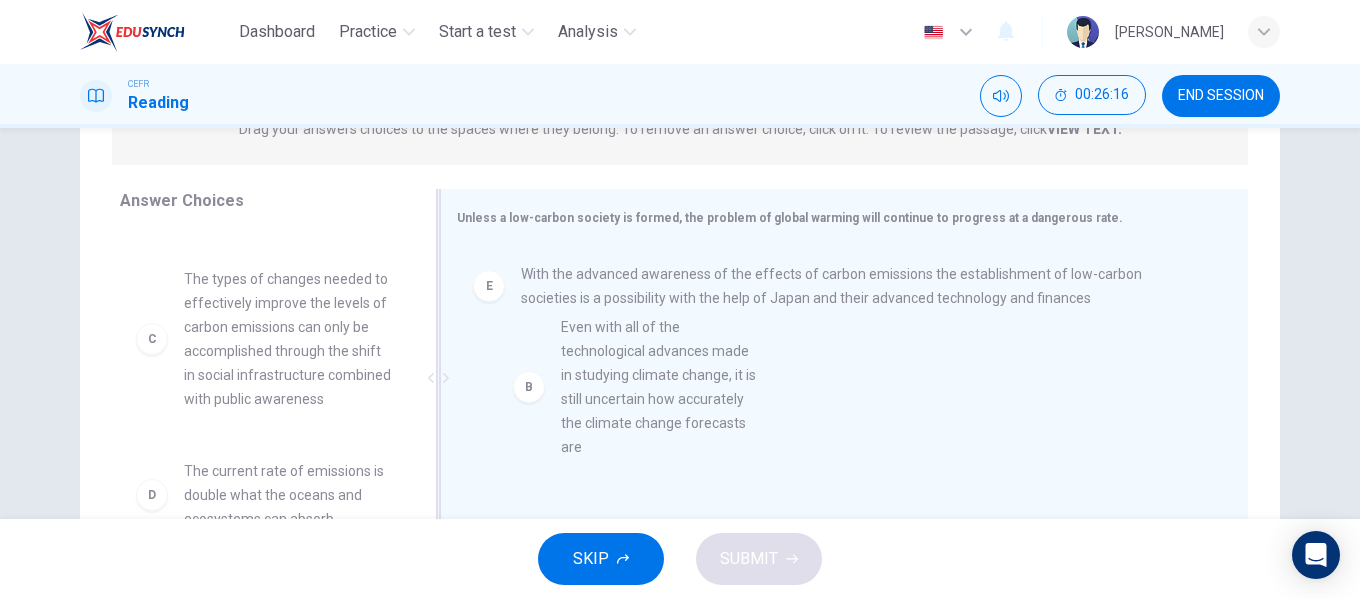 drag, startPoint x: 223, startPoint y: 337, endPoint x: 636, endPoint y: 383, distance: 415.55383 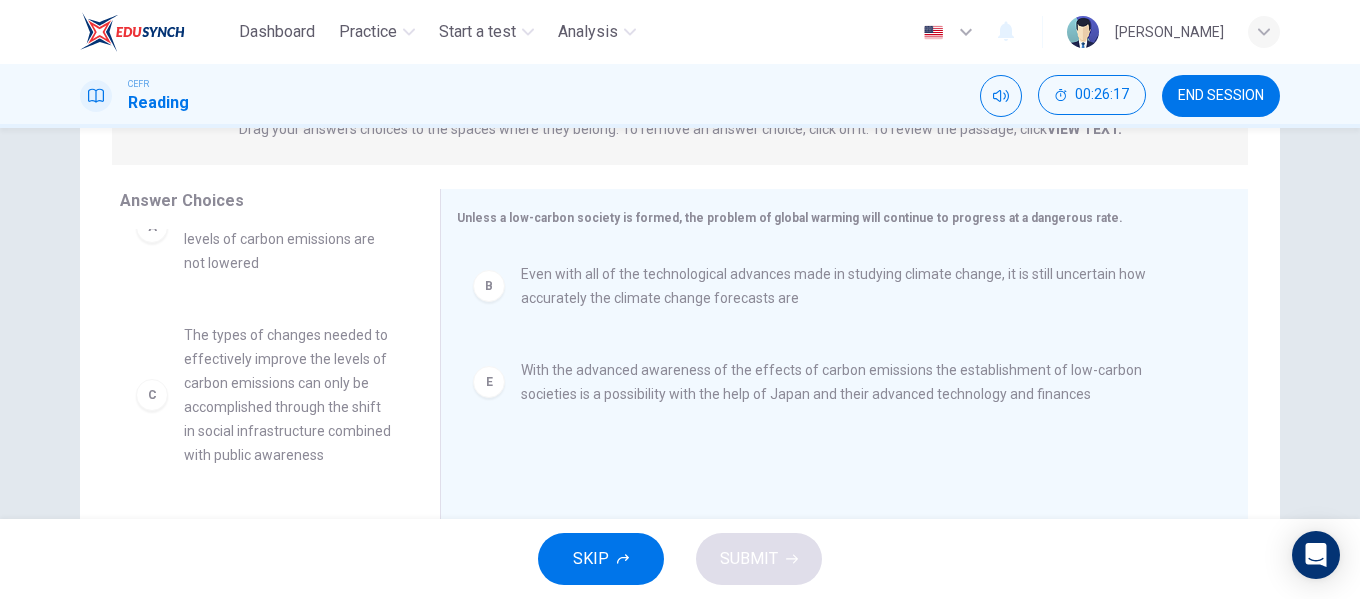 scroll, scrollTop: 0, scrollLeft: 0, axis: both 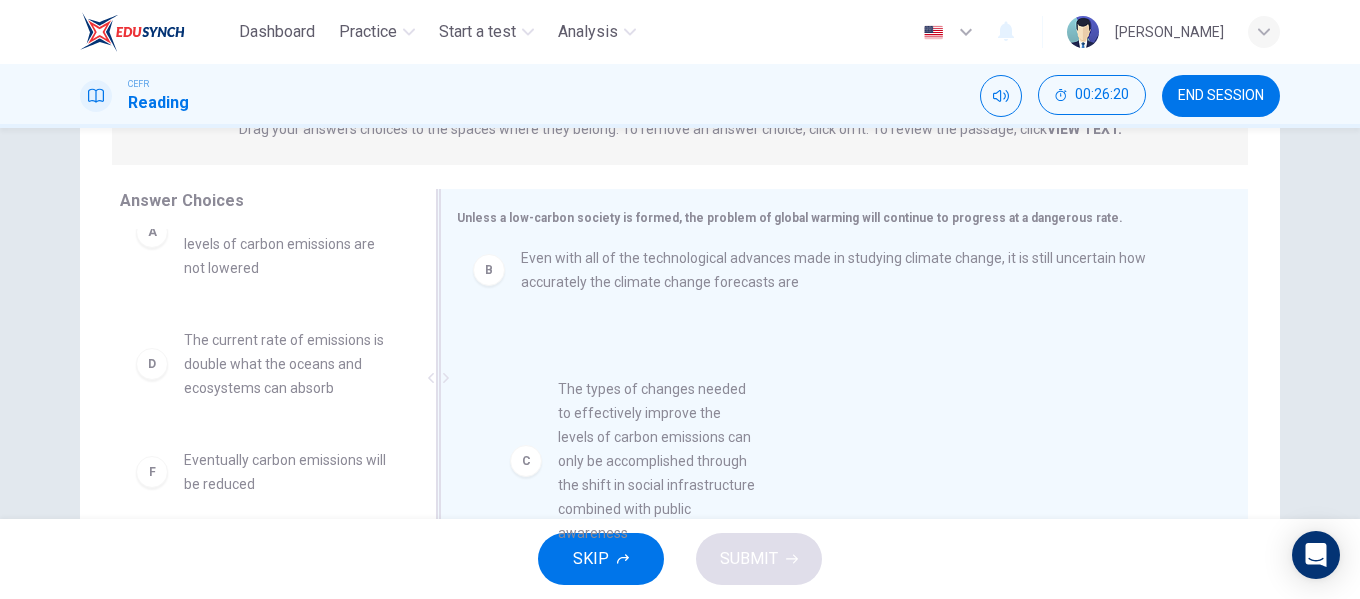 drag, startPoint x: 437, startPoint y: 410, endPoint x: 623, endPoint y: 412, distance: 186.01076 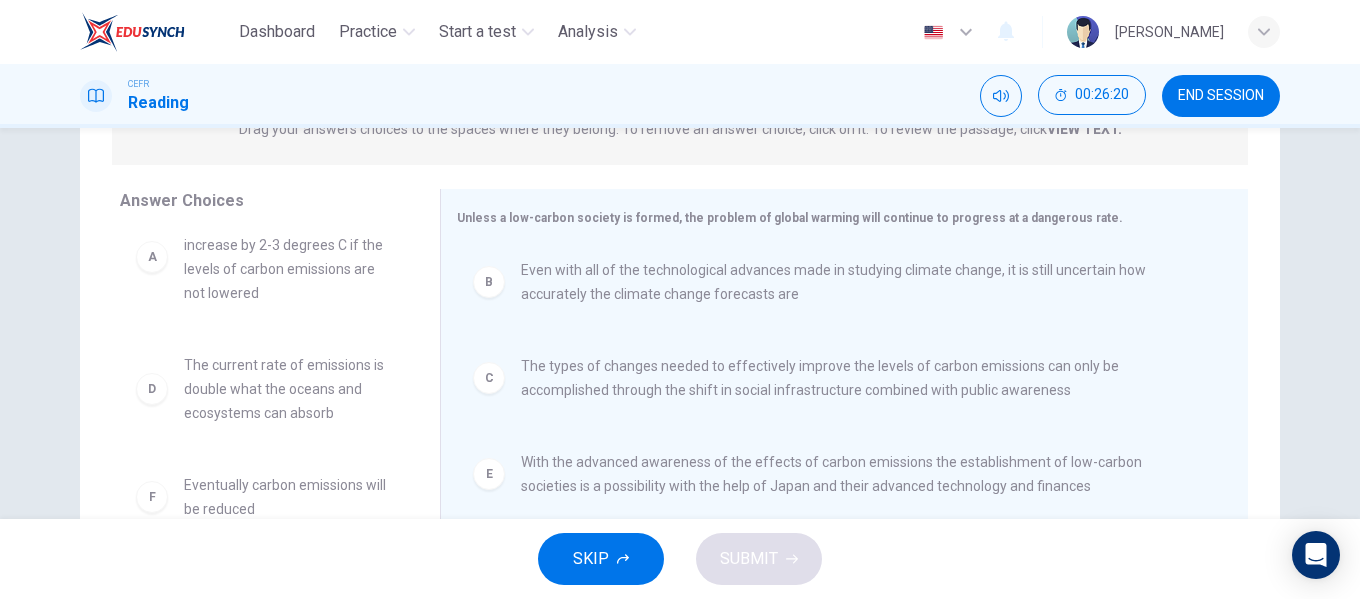 scroll, scrollTop: 4, scrollLeft: 0, axis: vertical 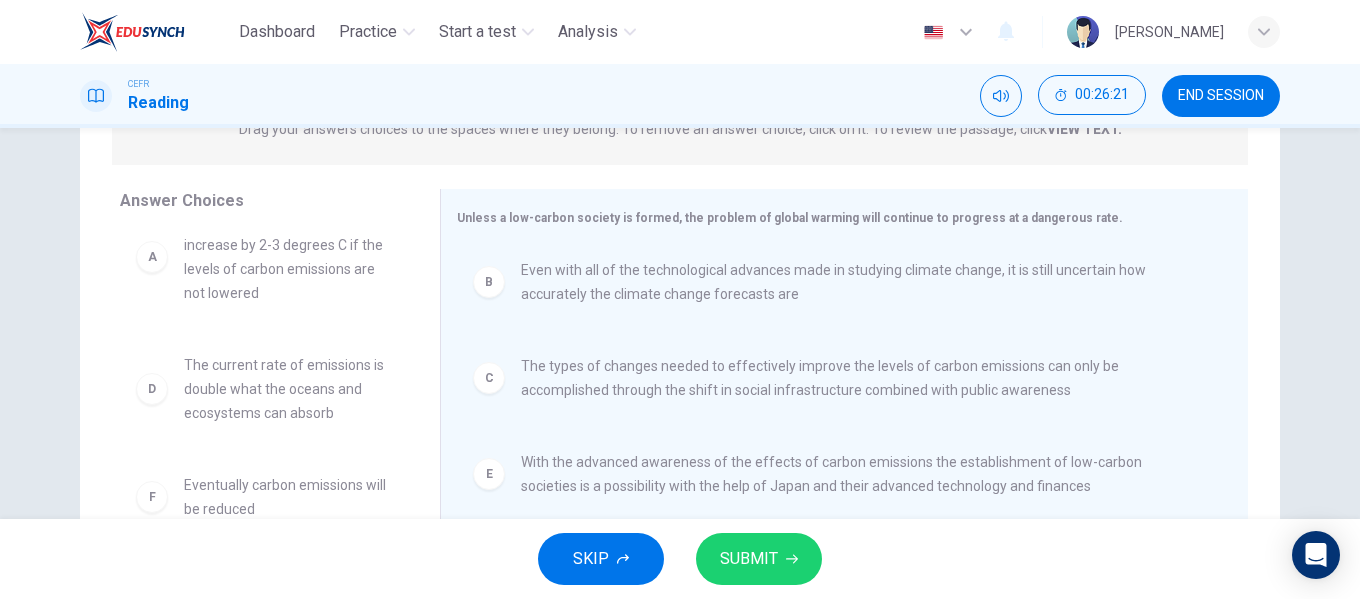 click on "SUBMIT" at bounding box center (749, 559) 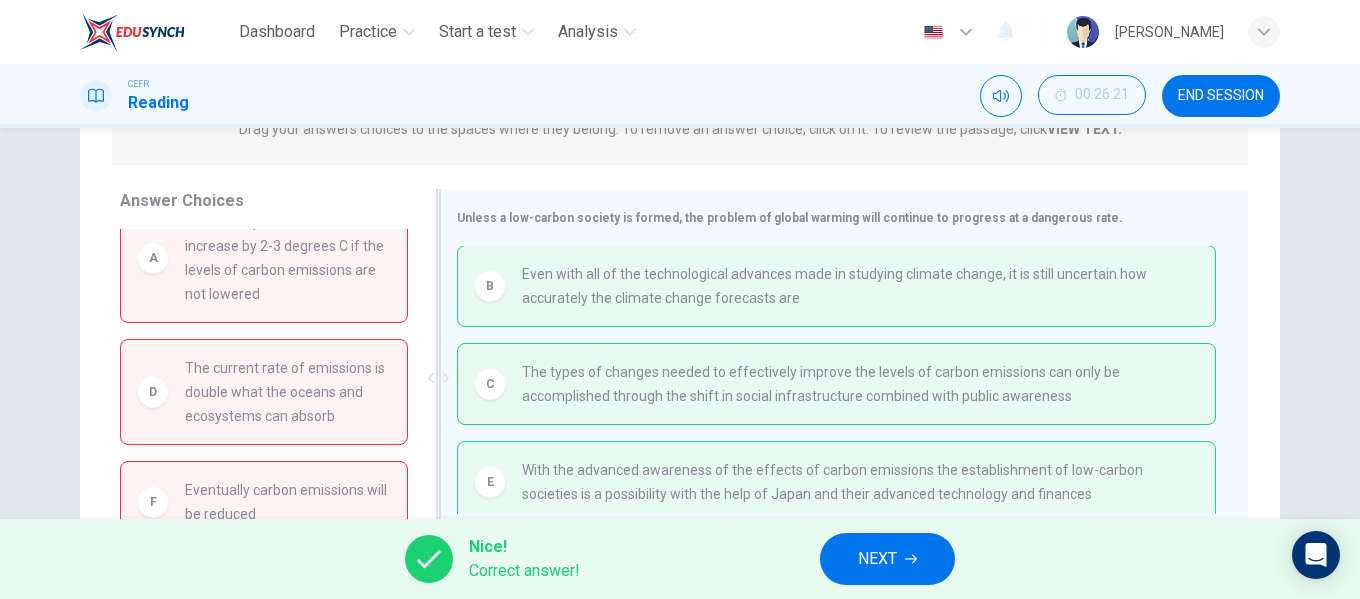 scroll, scrollTop: 0, scrollLeft: 0, axis: both 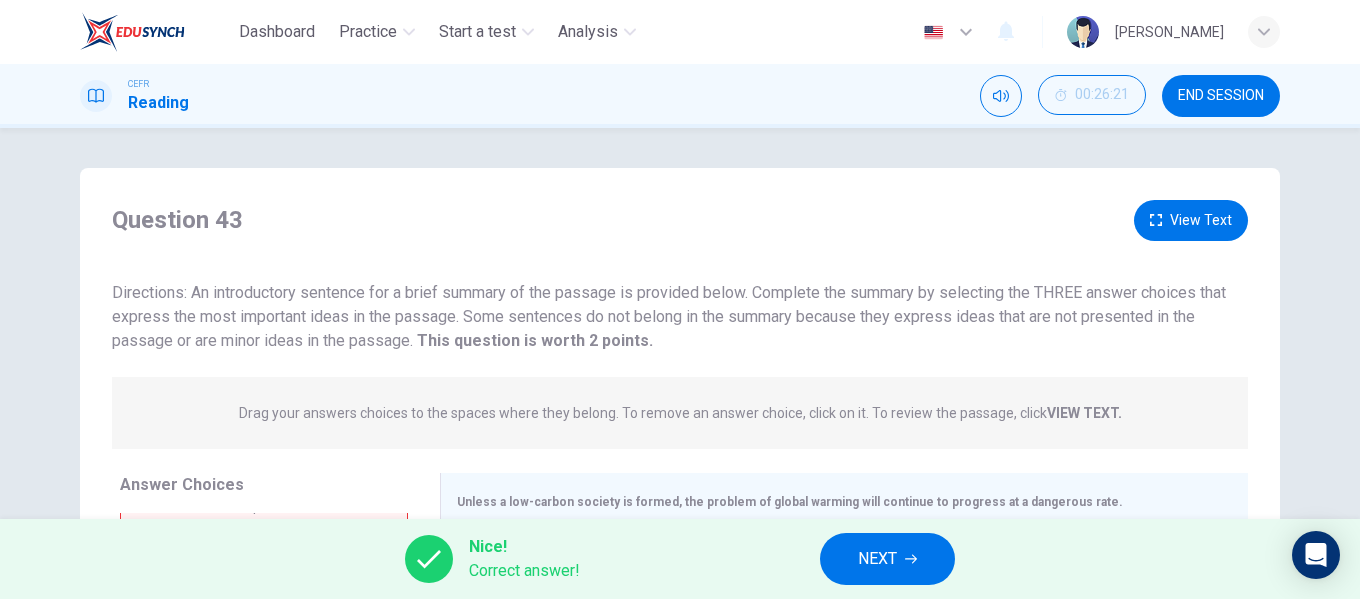 click on "NEXT" at bounding box center [877, 559] 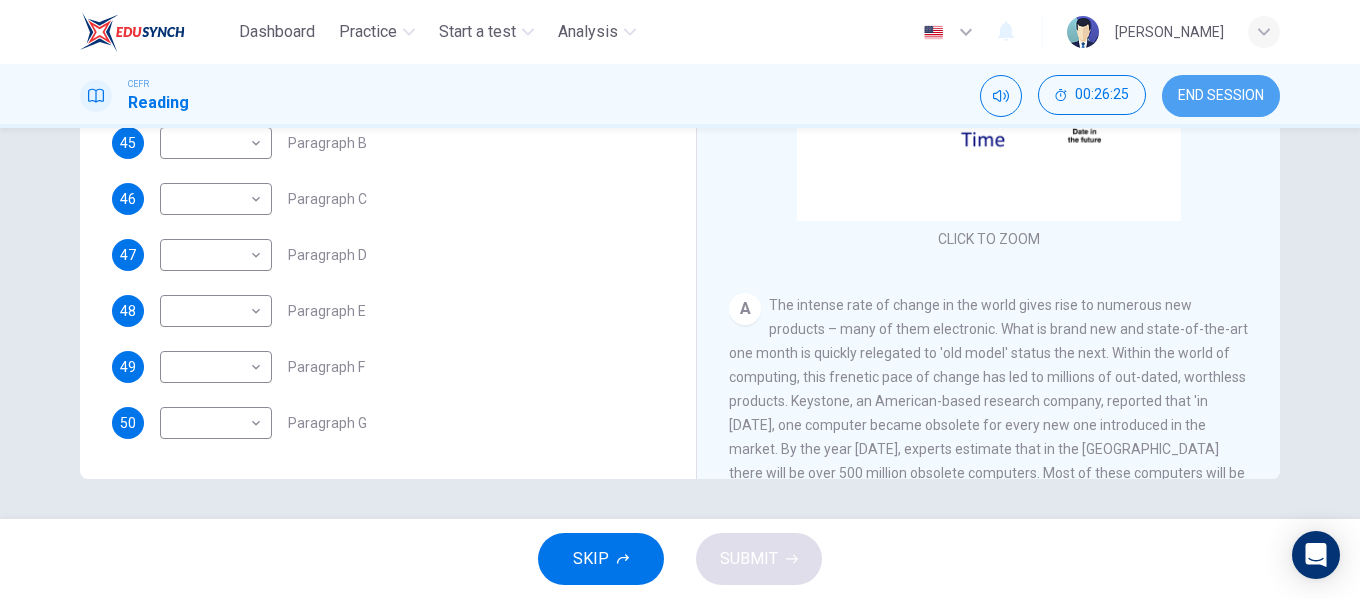 click on "END SESSION" at bounding box center (1221, 96) 